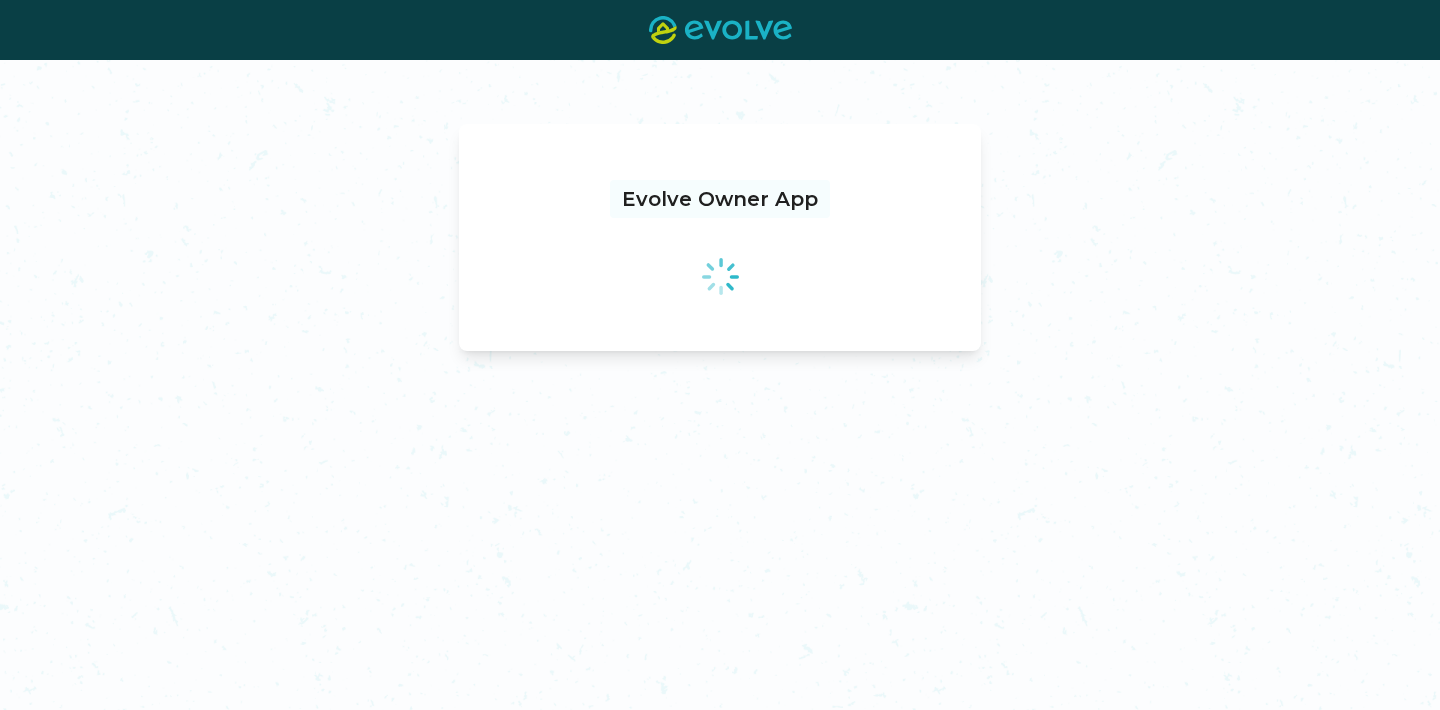 scroll, scrollTop: 0, scrollLeft: 0, axis: both 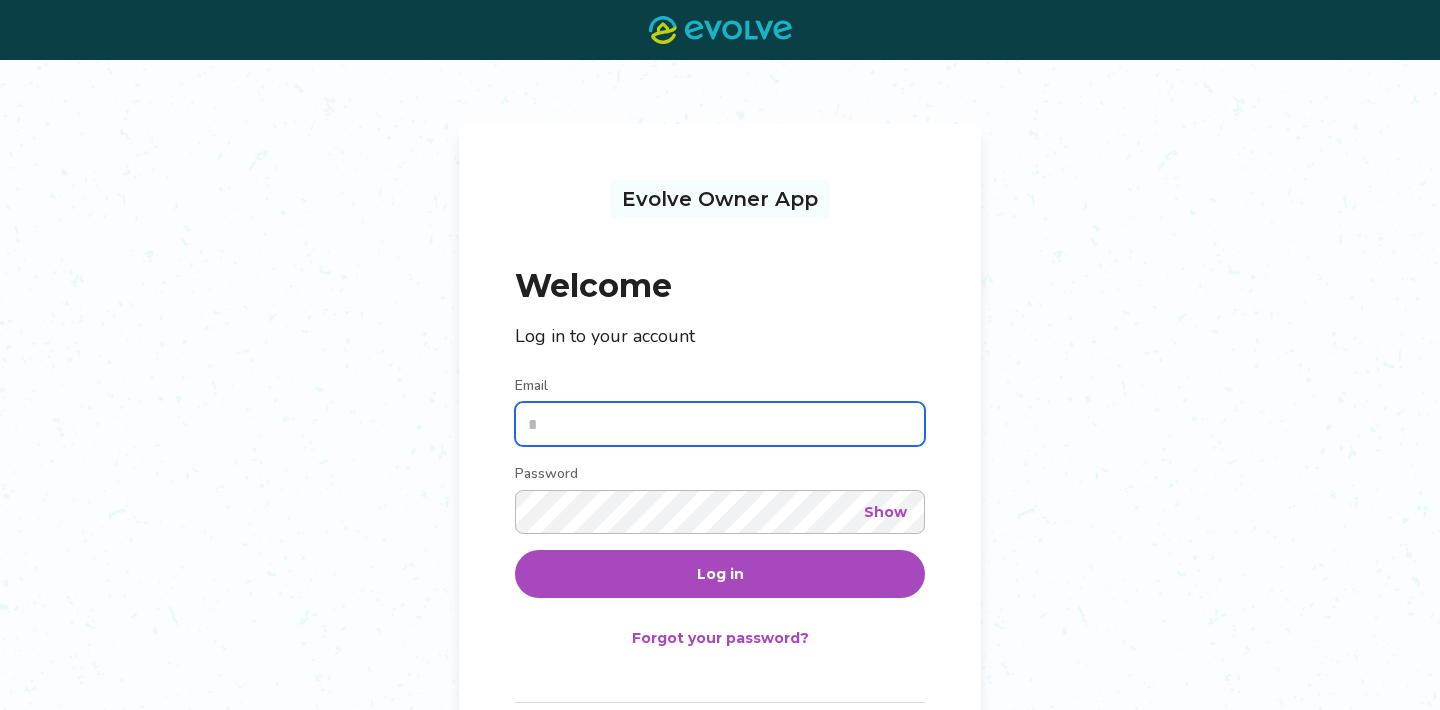 type on "**********" 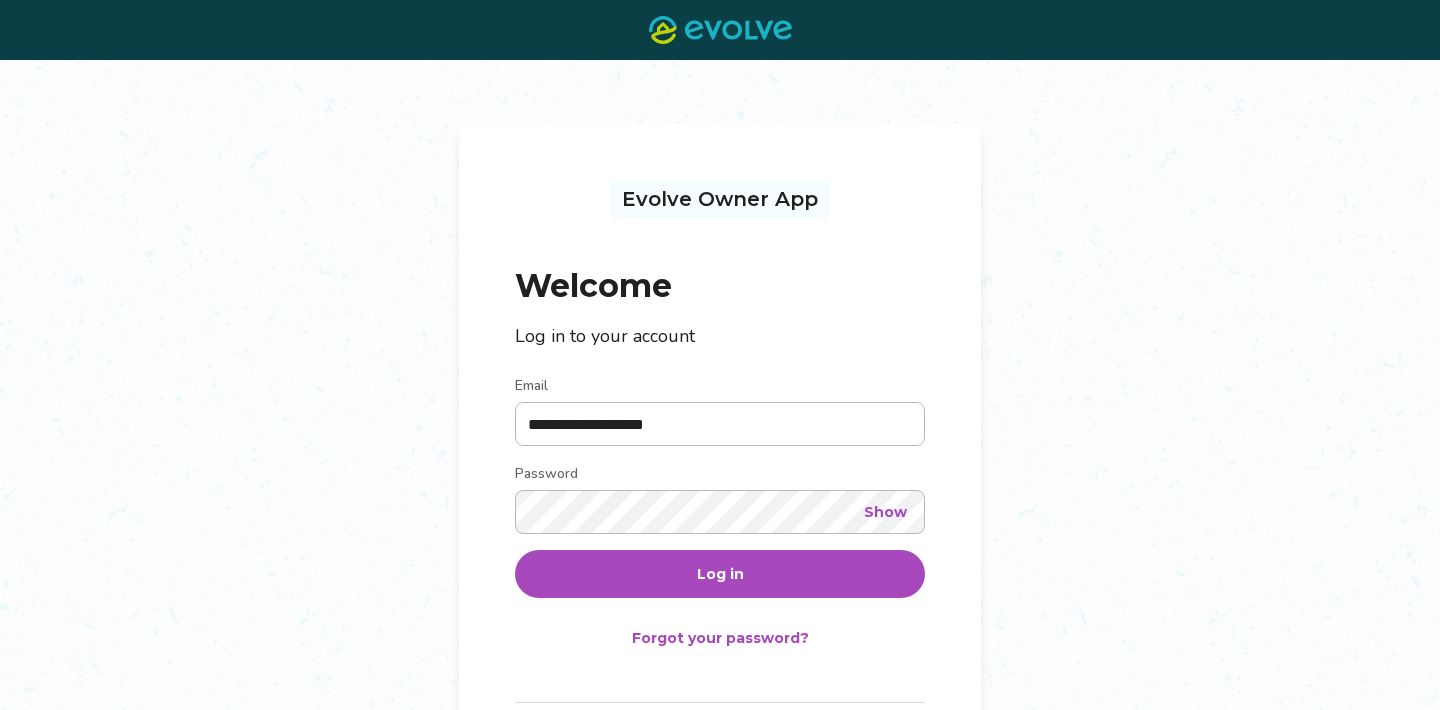click on "Log in" at bounding box center [720, 574] 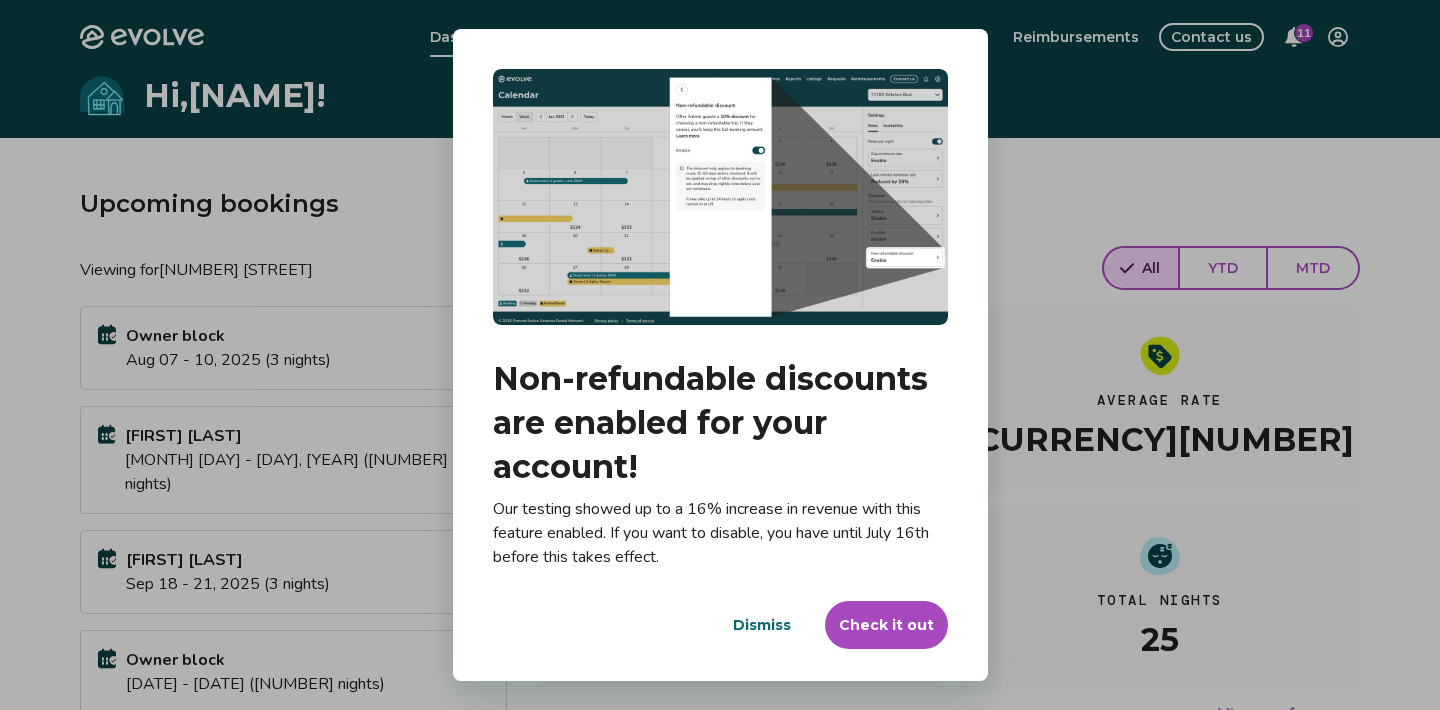 click on "Dismiss" at bounding box center (762, 625) 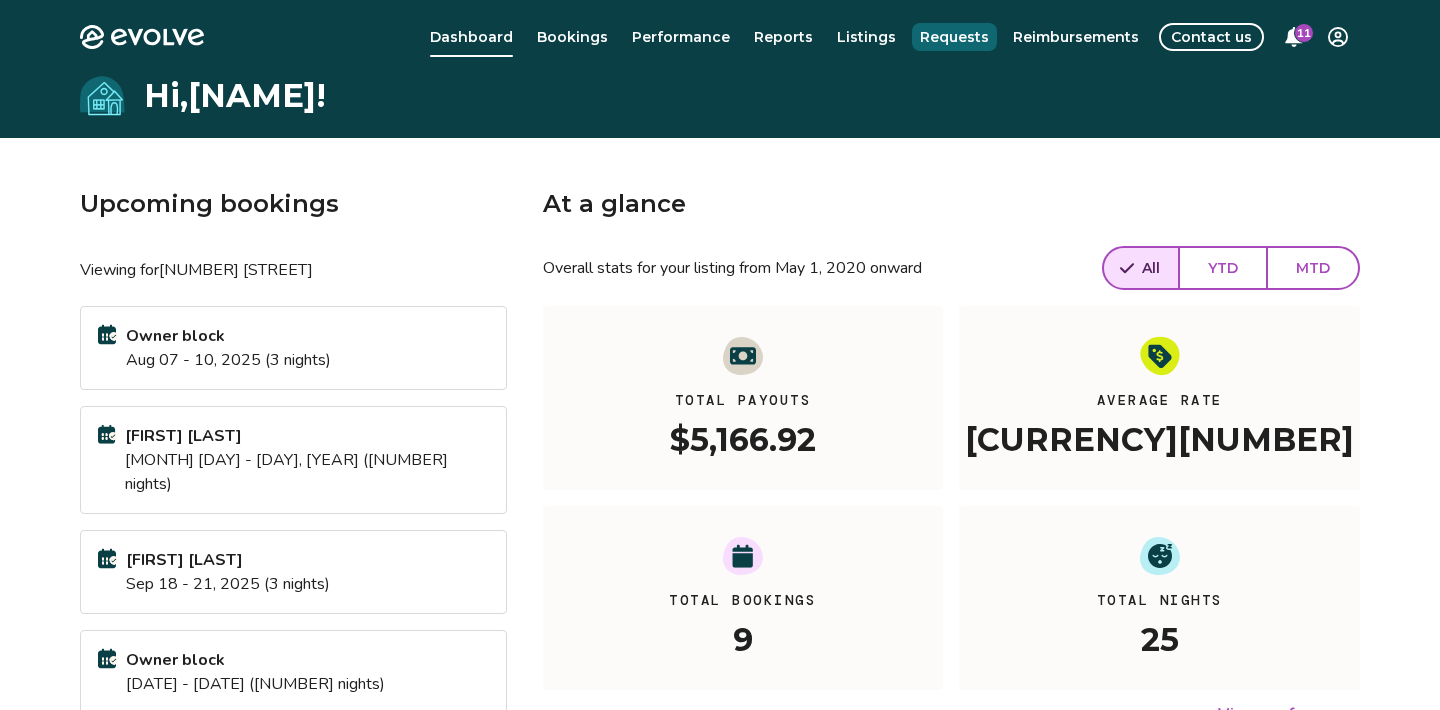 click on "Requests" at bounding box center (954, 37) 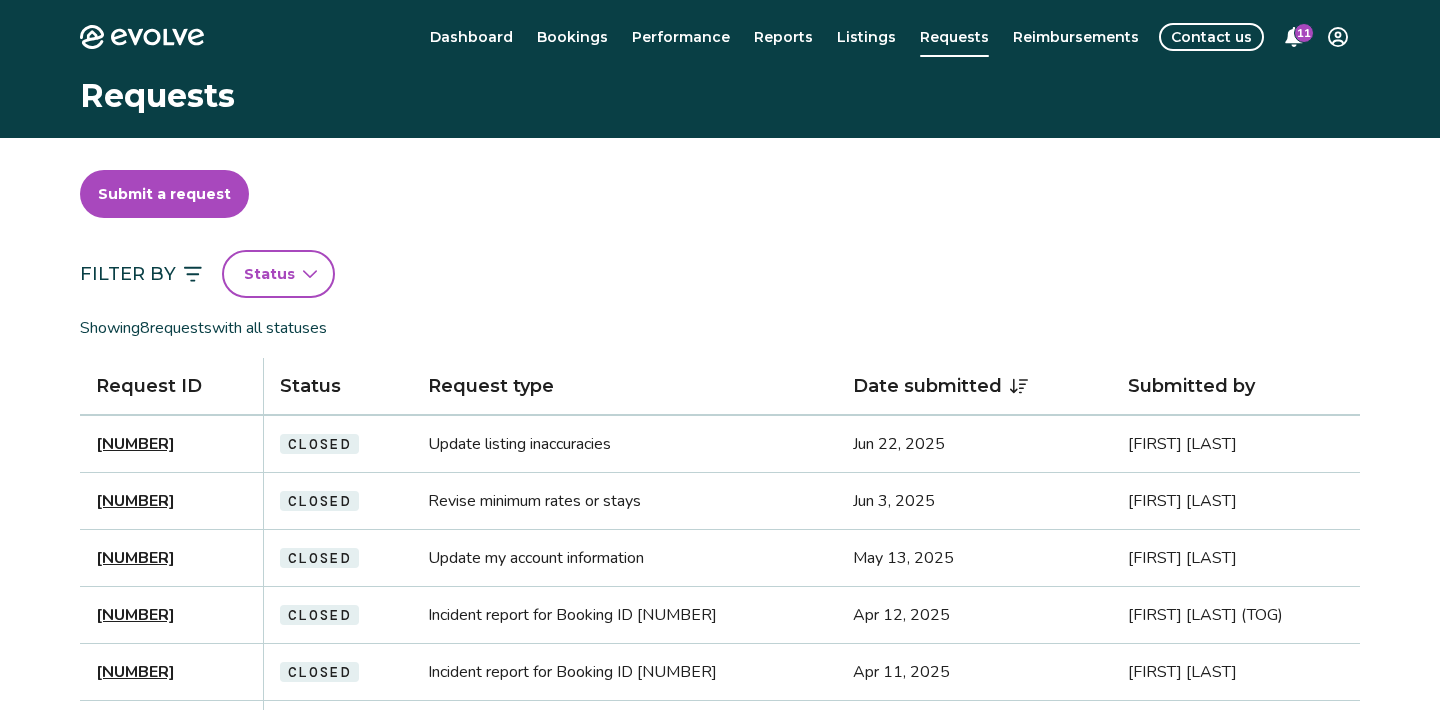 click on "Submit a request" at bounding box center [164, 194] 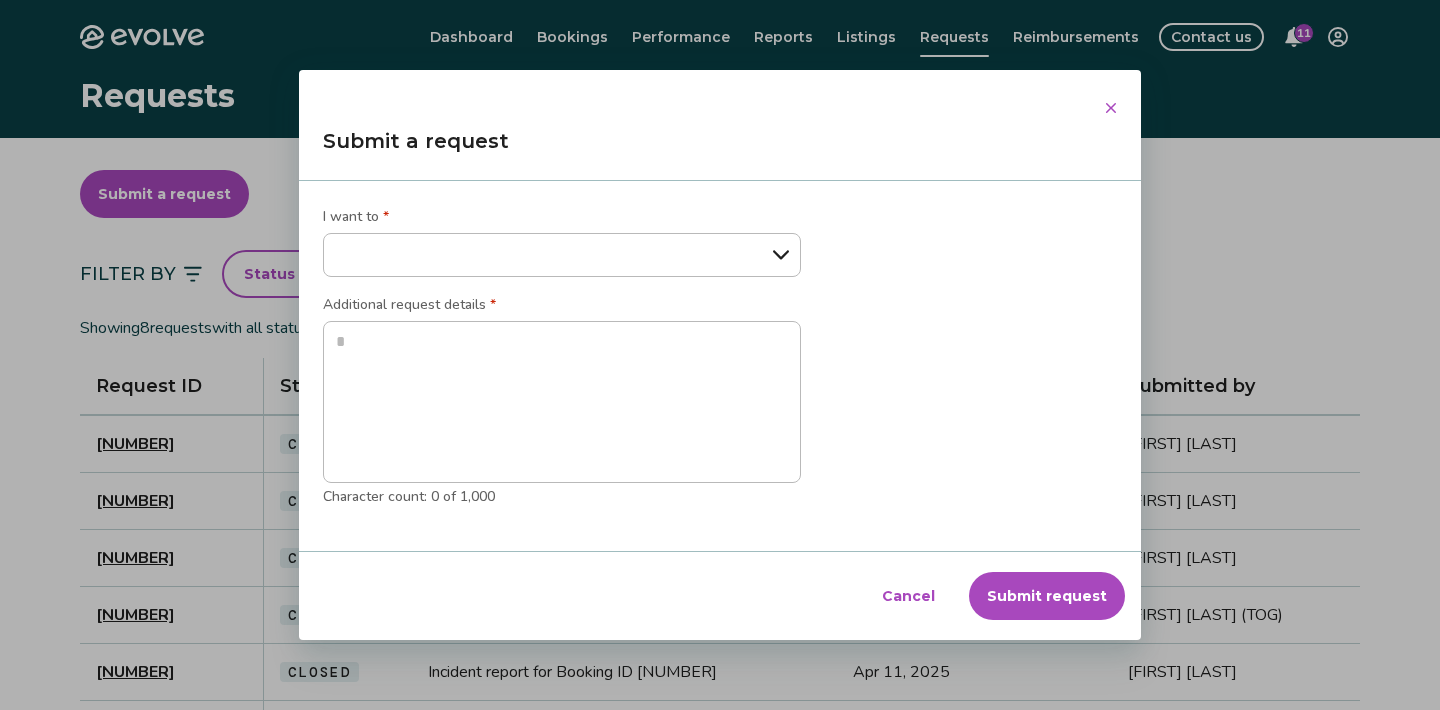 click on "**********" at bounding box center (562, 255) 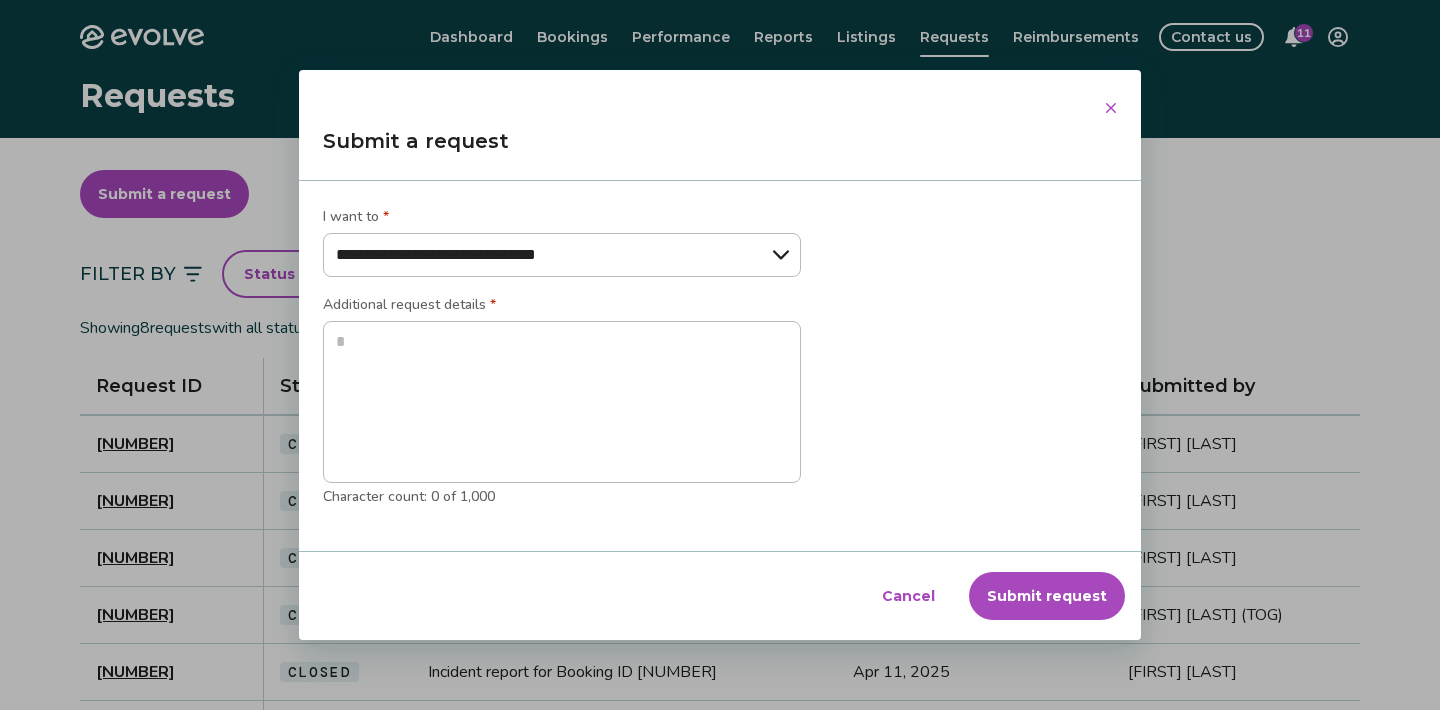 type on "*" 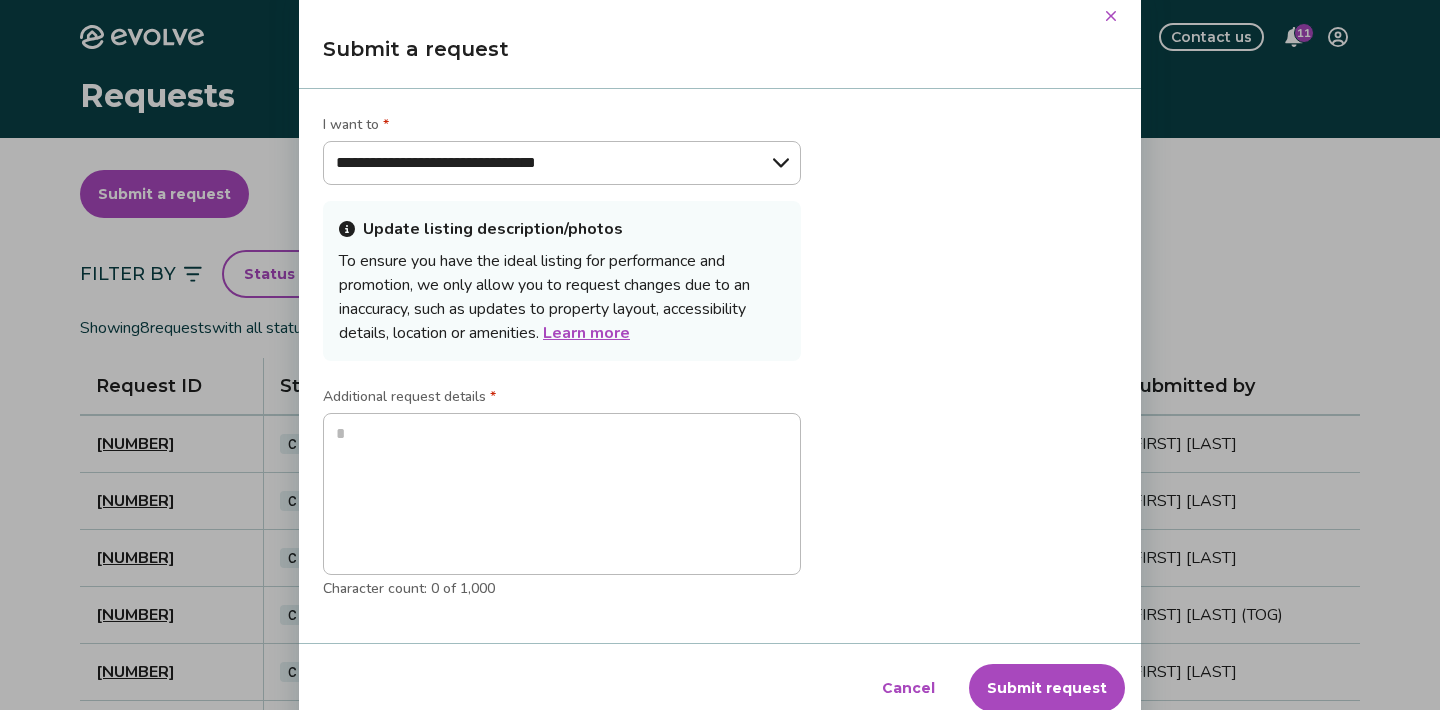 click on "**********" at bounding box center [562, 163] 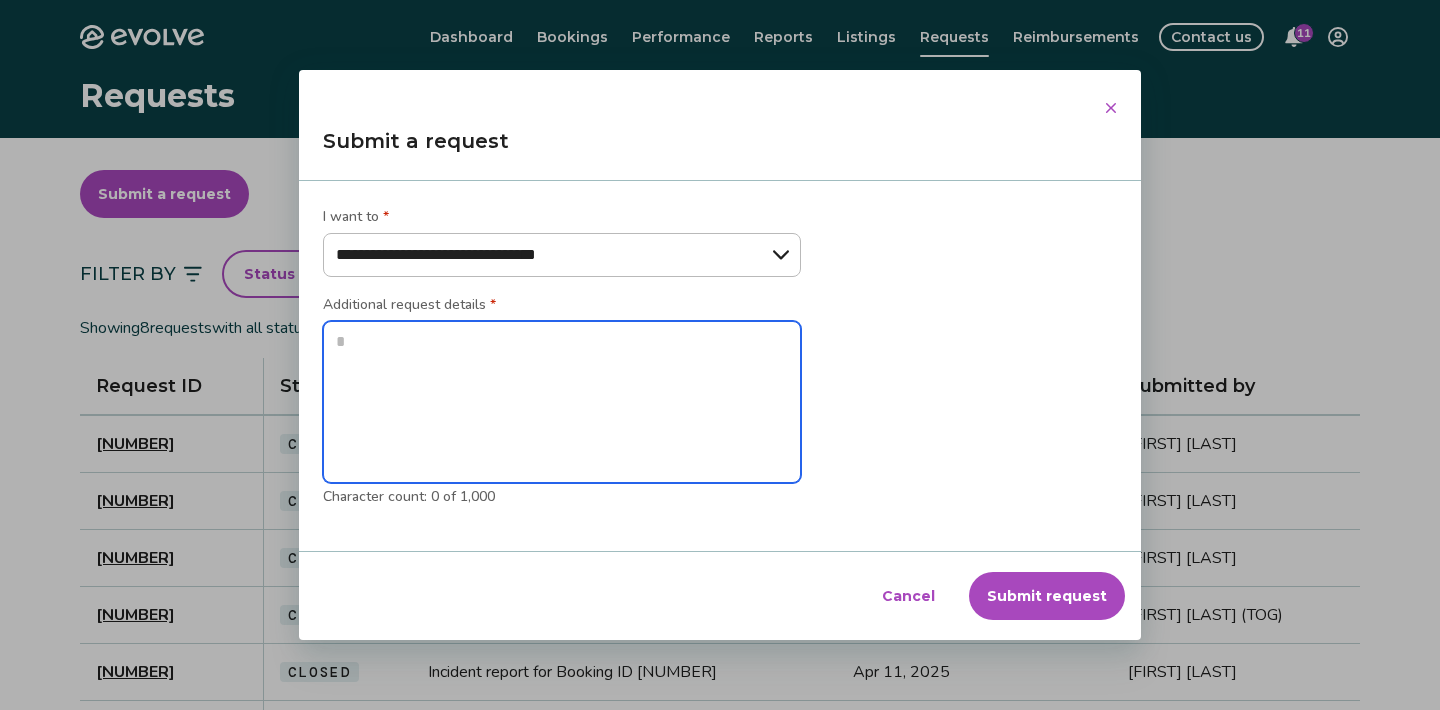 click at bounding box center (562, 402) 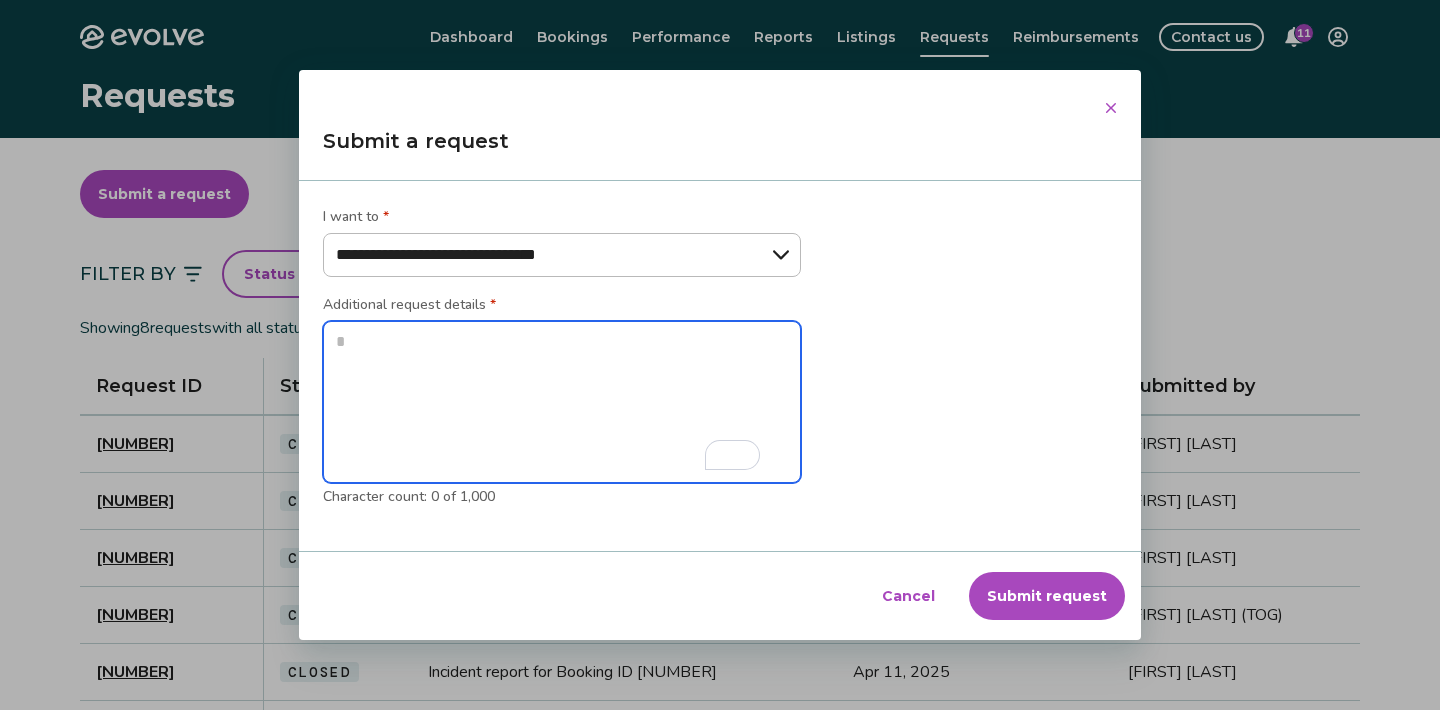 type on "*" 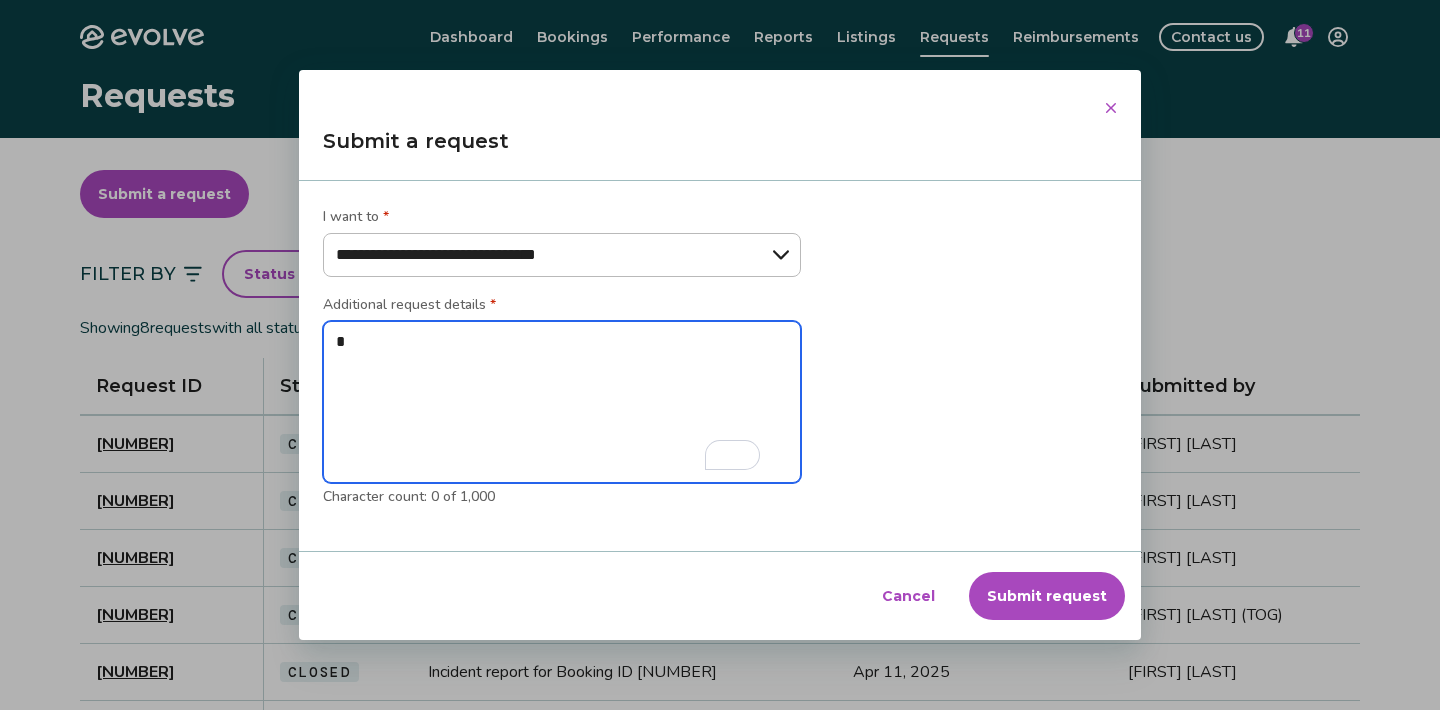 type on "*" 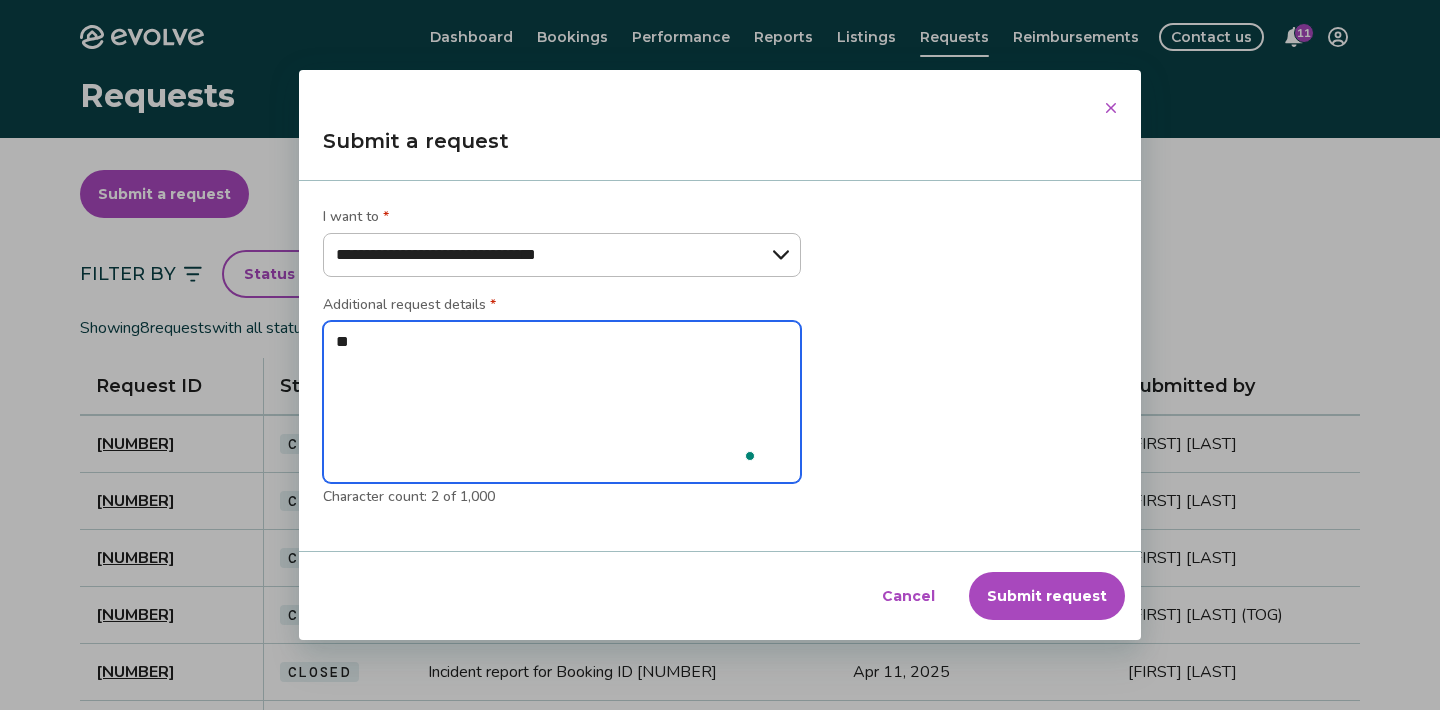 type on "***" 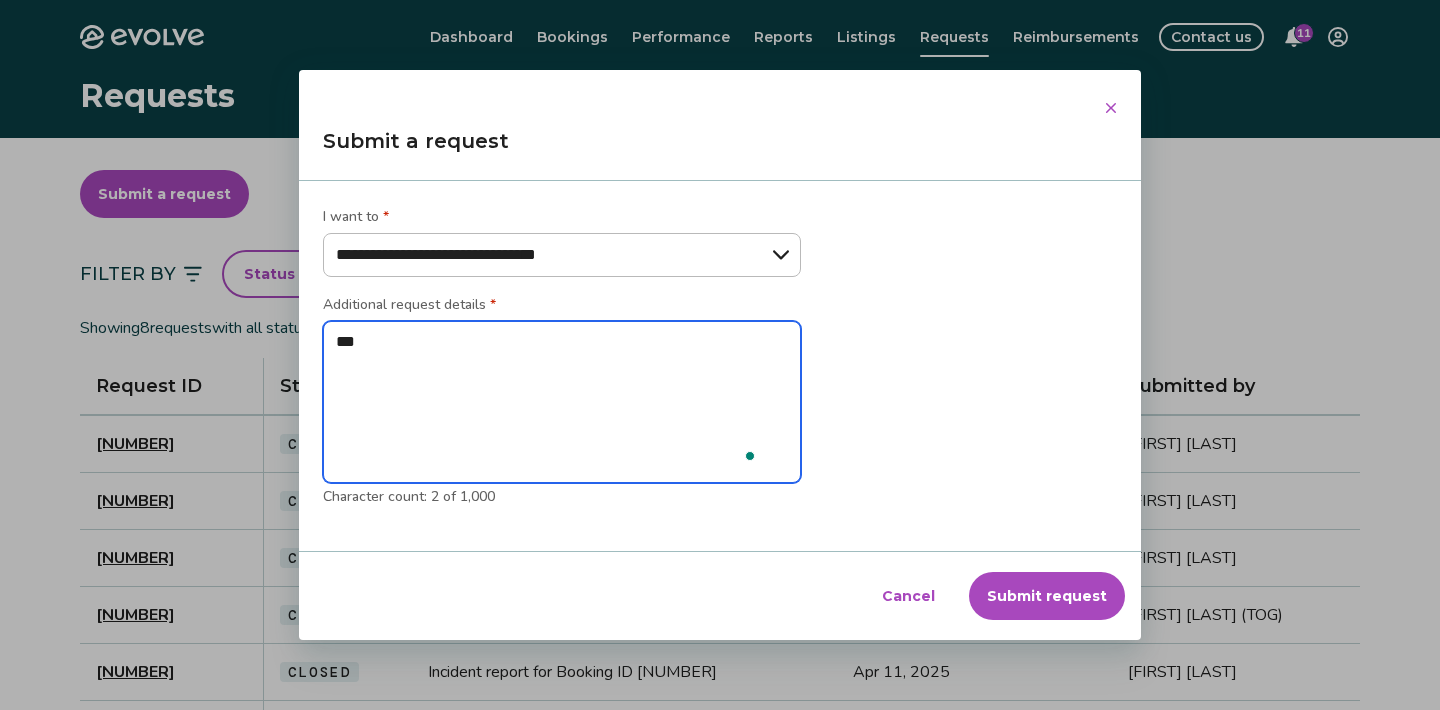 type on "****" 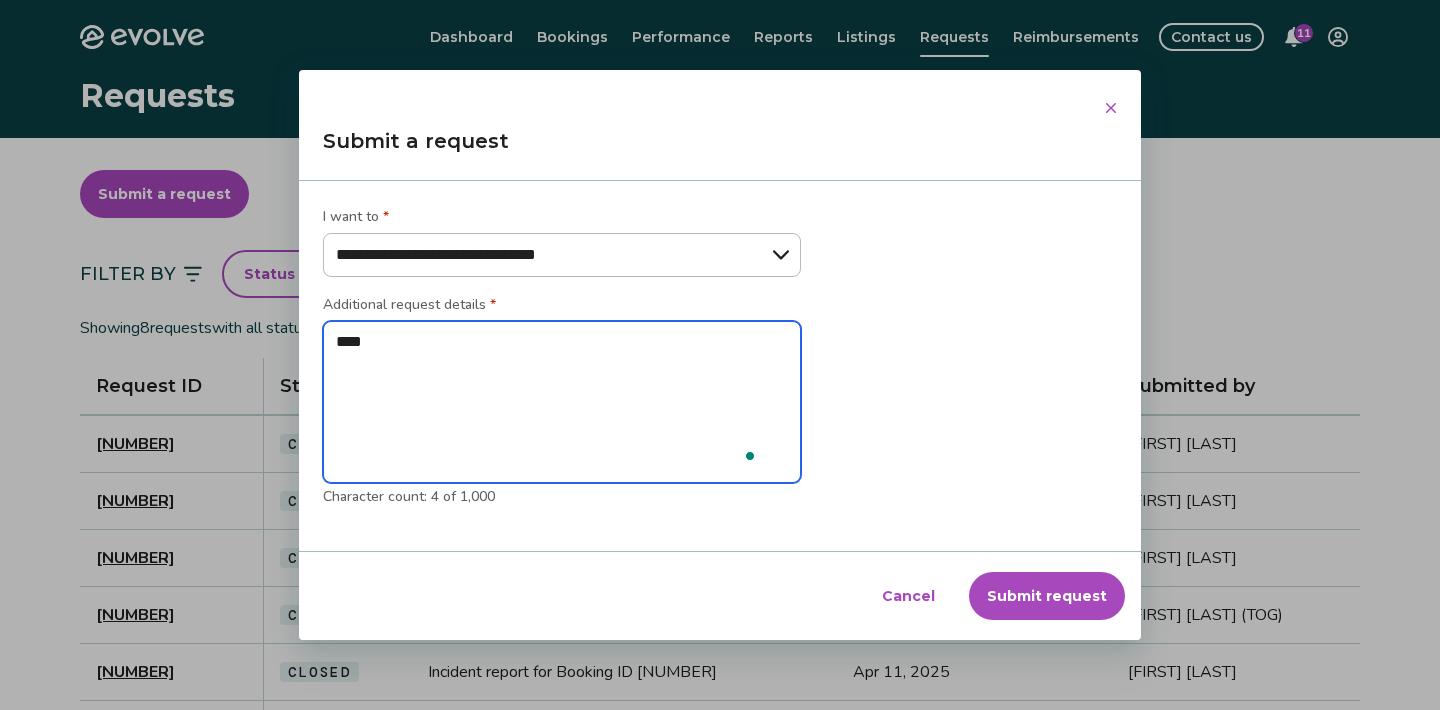 type on "*****" 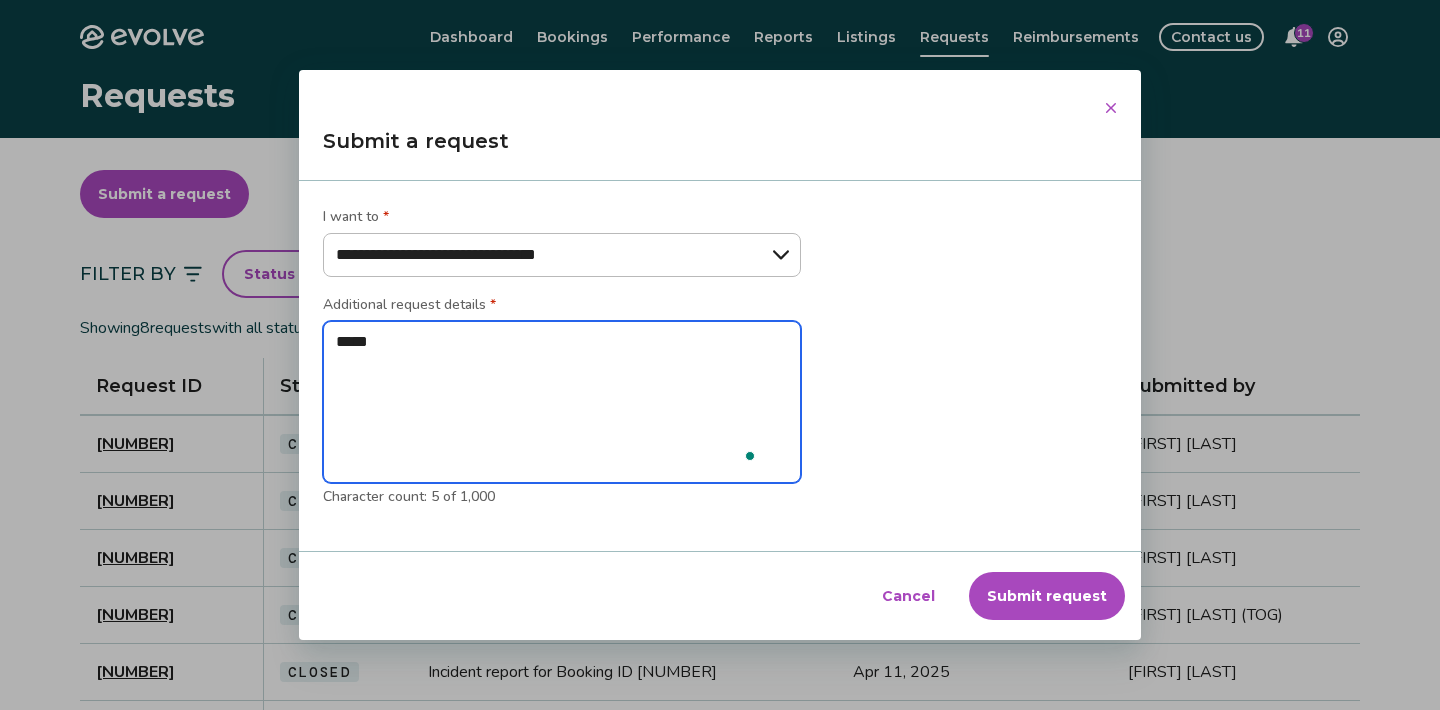 type on "******" 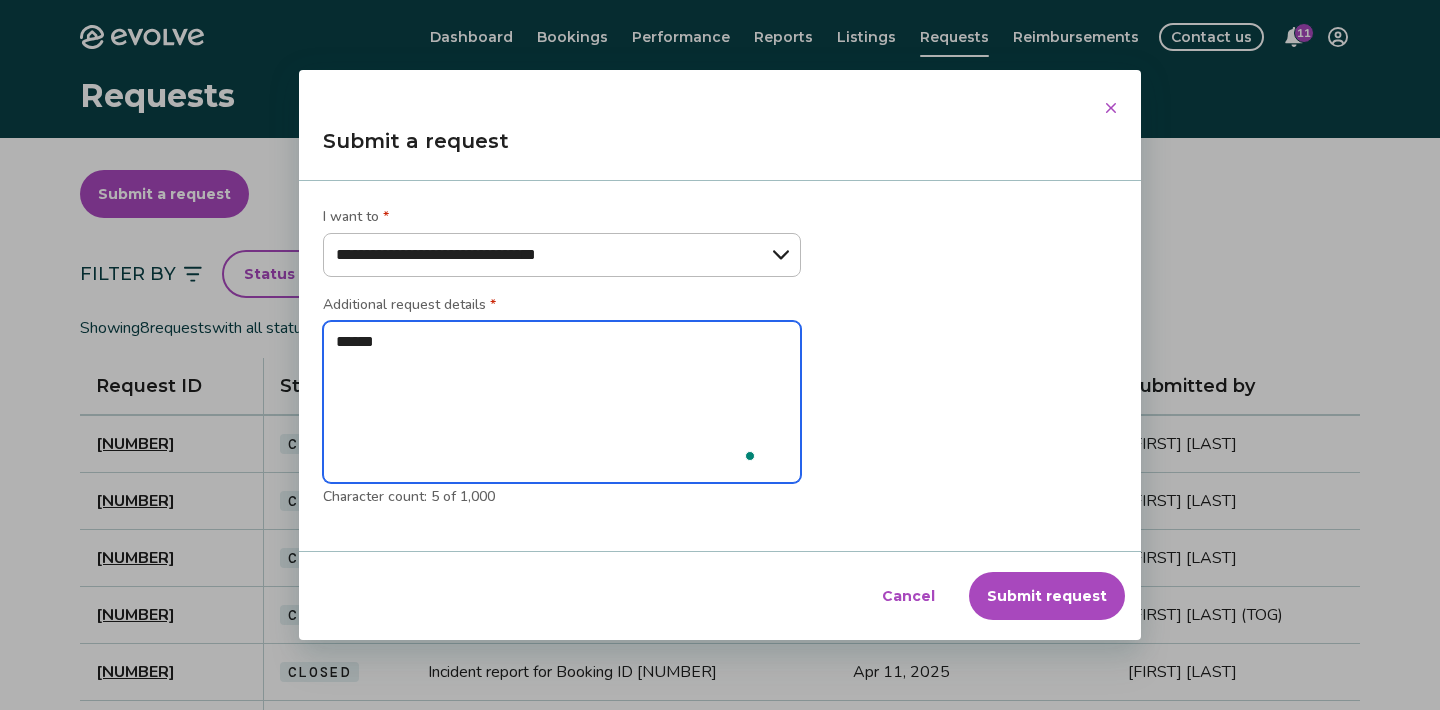 type on "*" 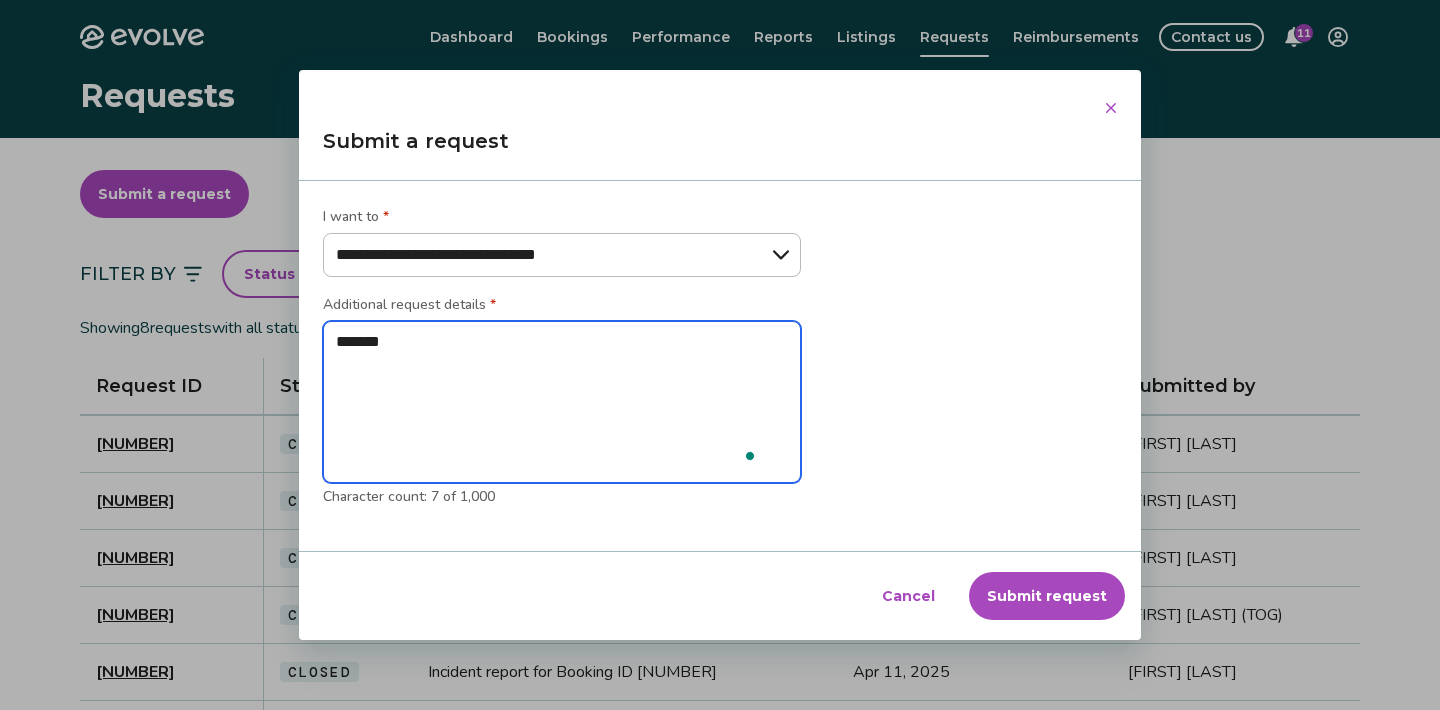 type on "********" 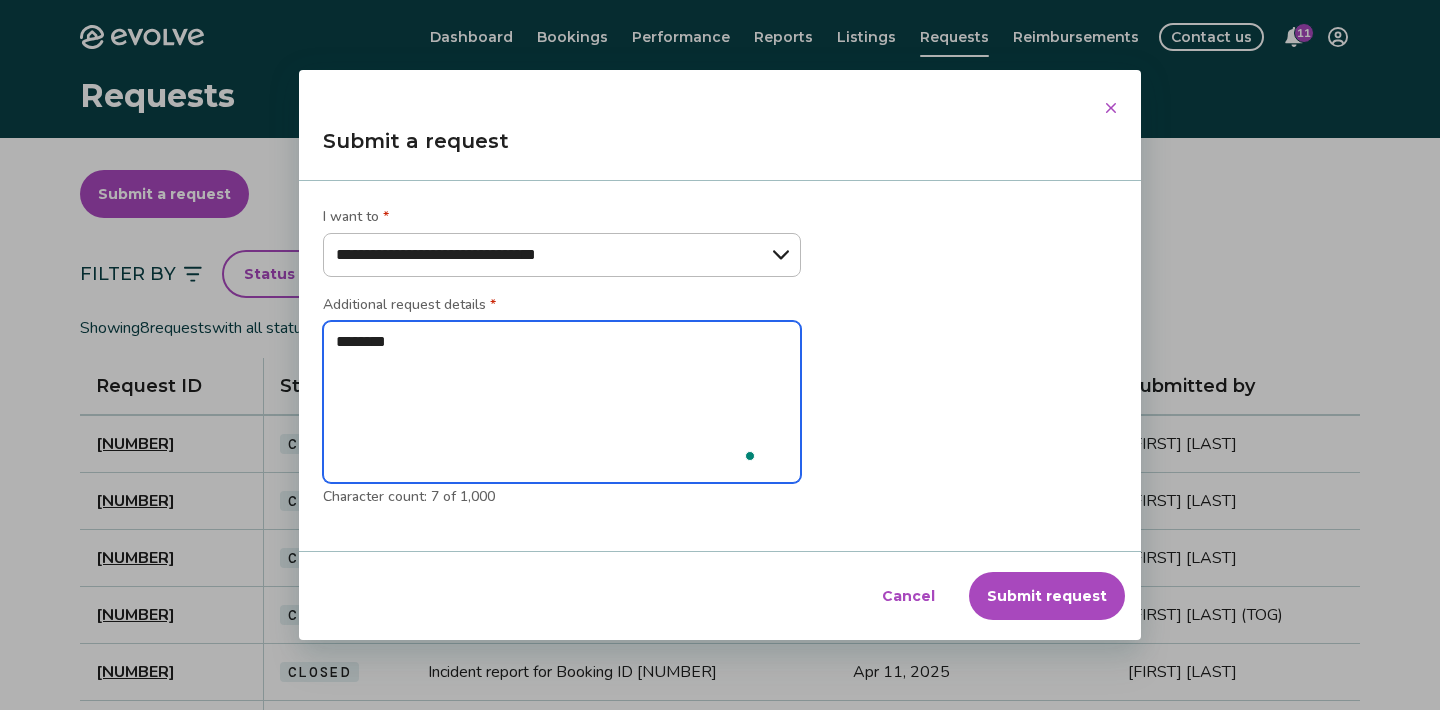 type on "*" 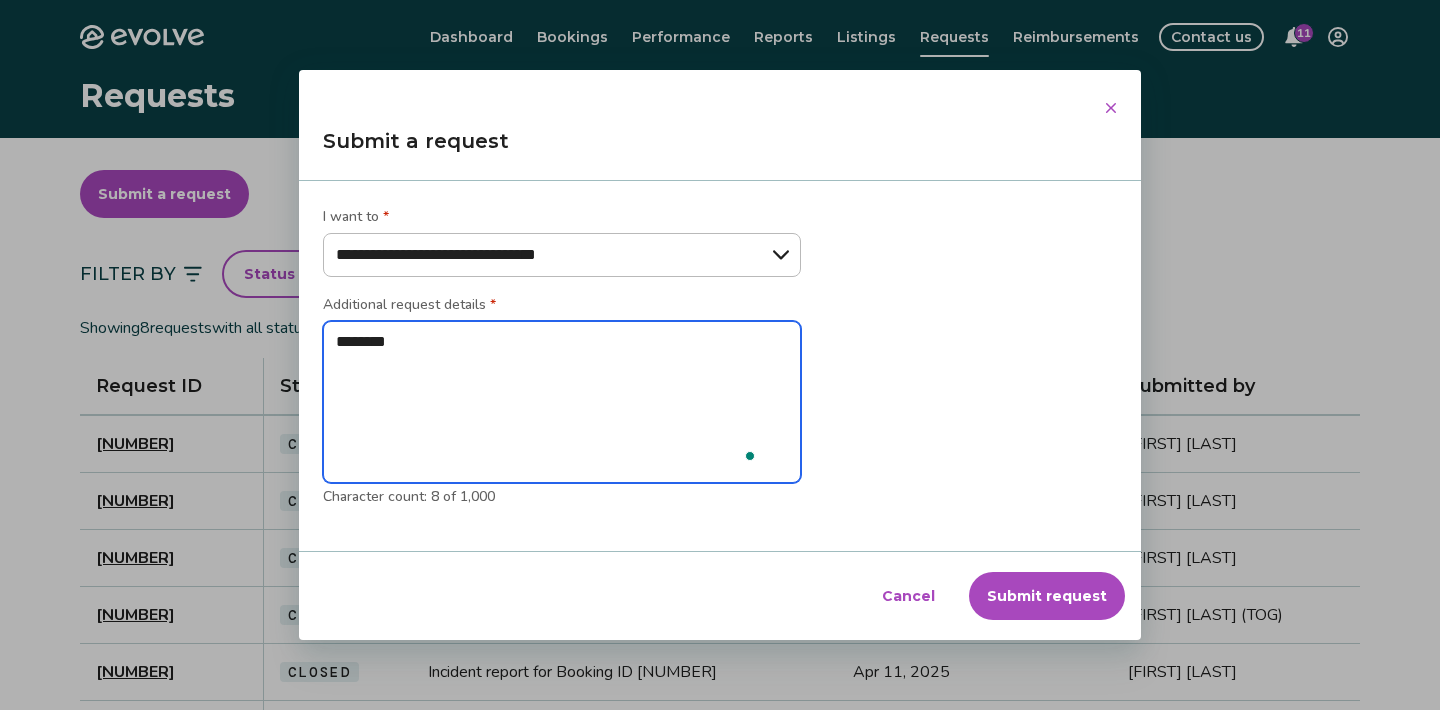type on "*********" 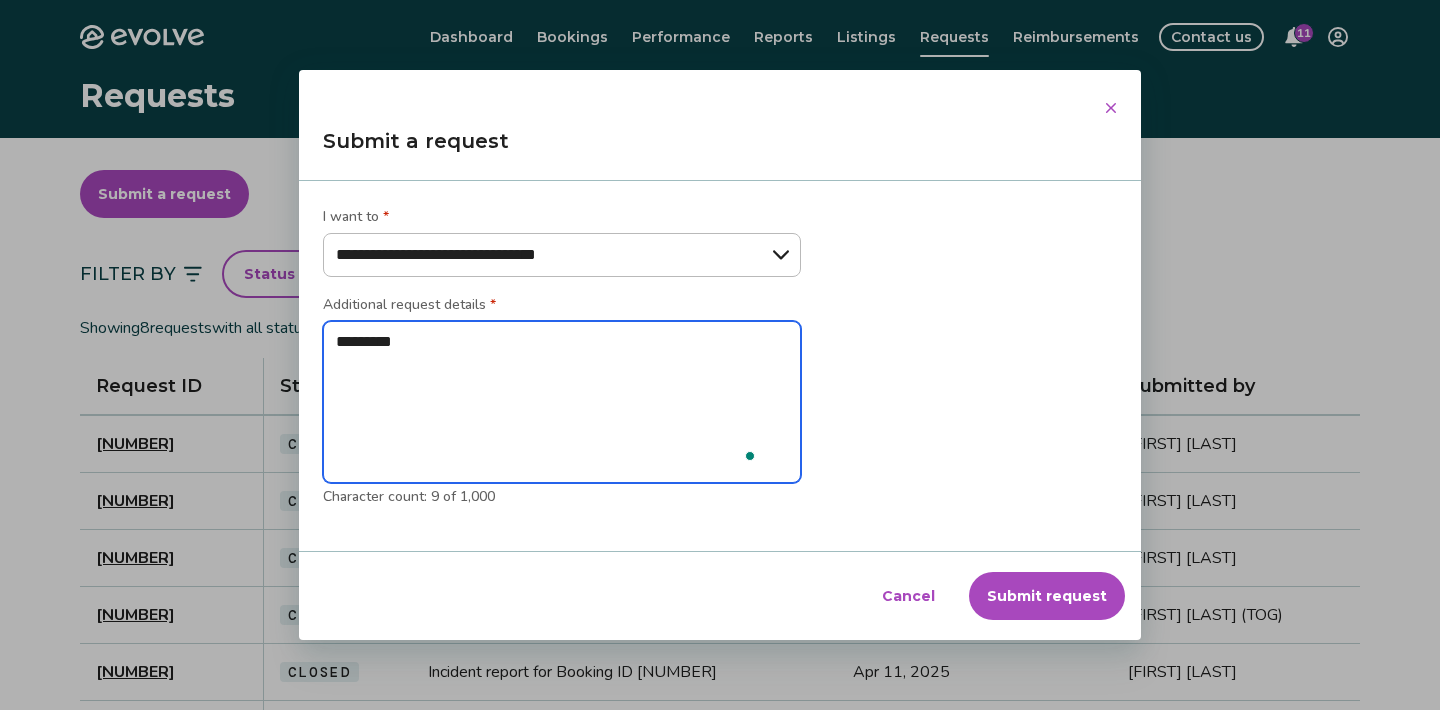 type on "**********" 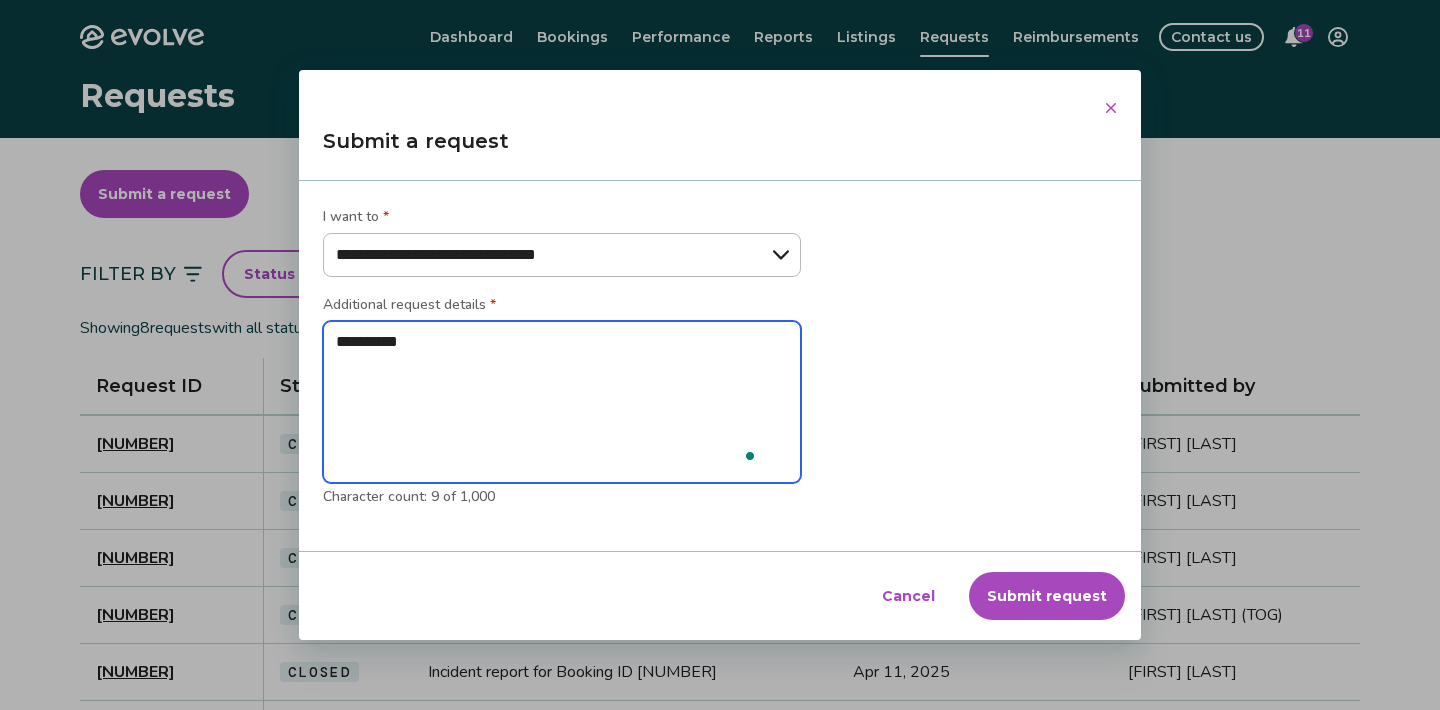 type on "**********" 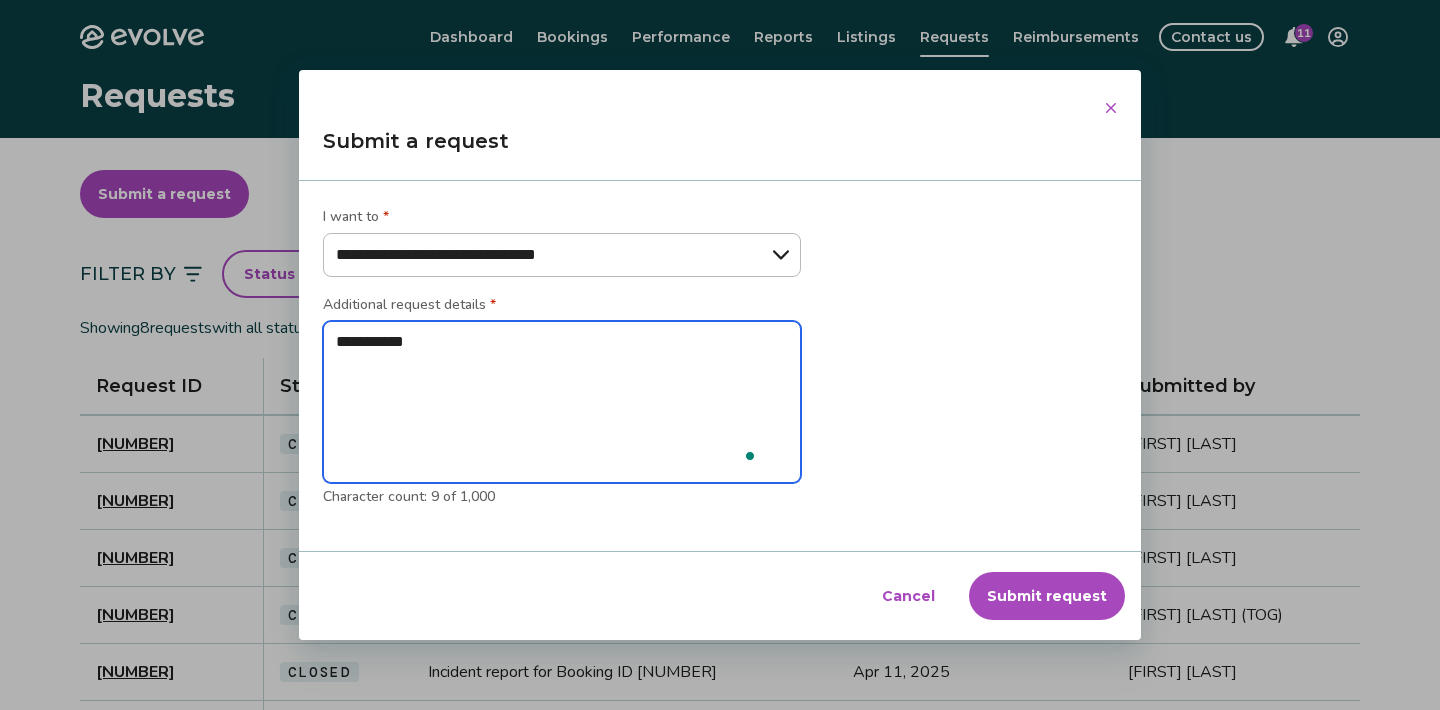 type on "*" 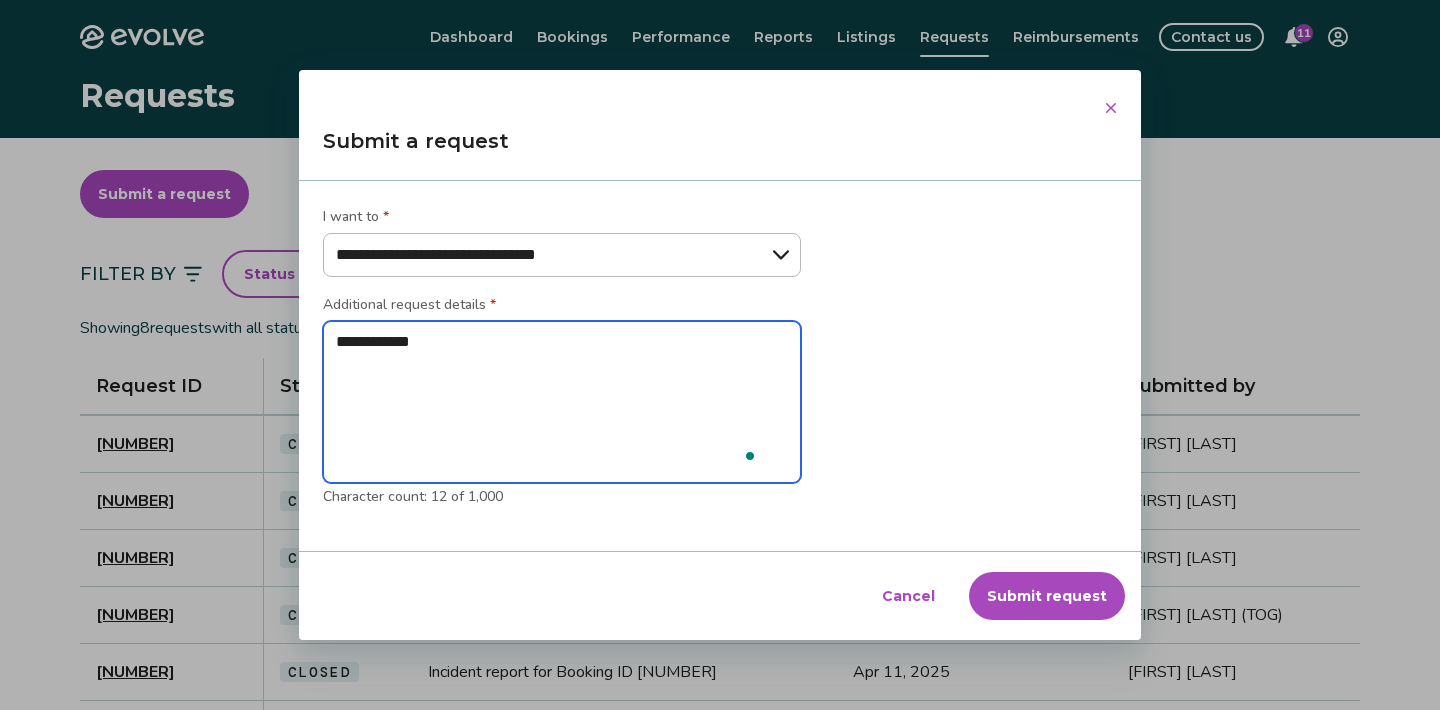 type on "**********" 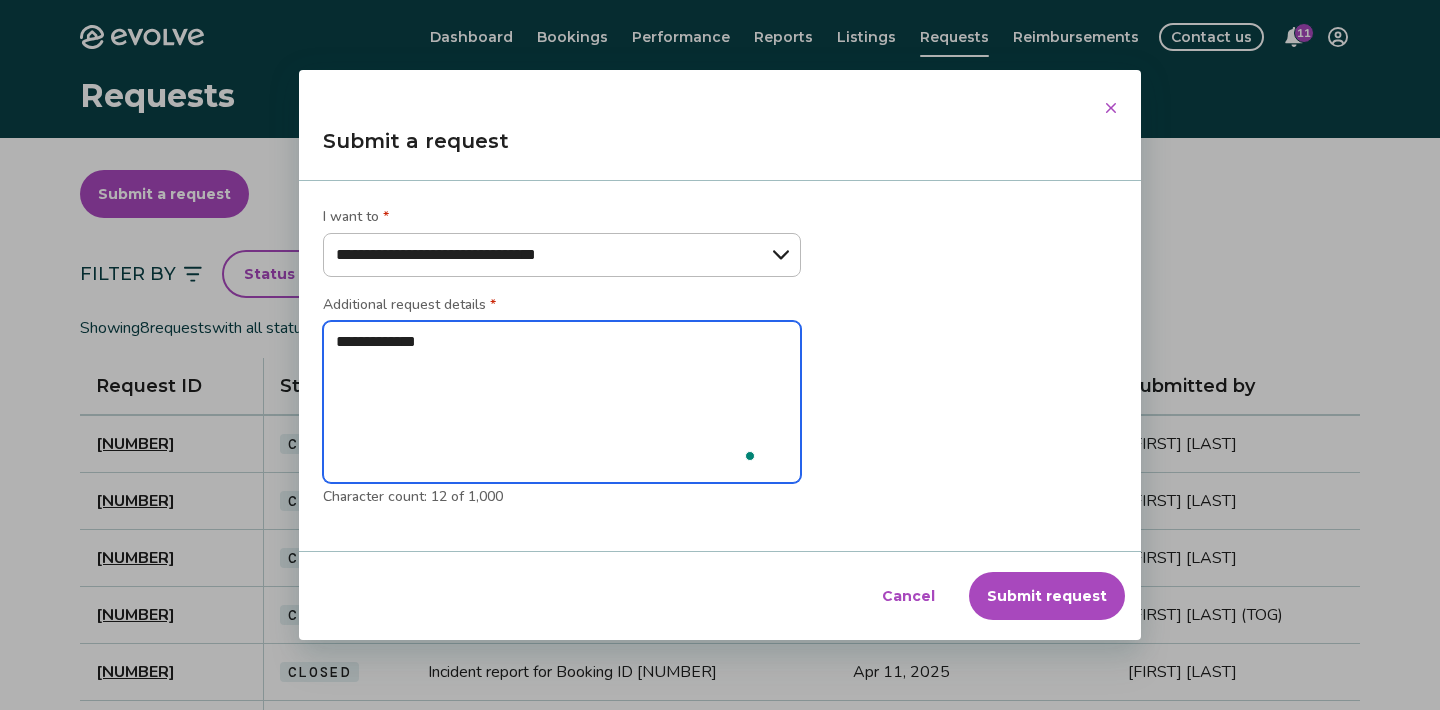 type on "**********" 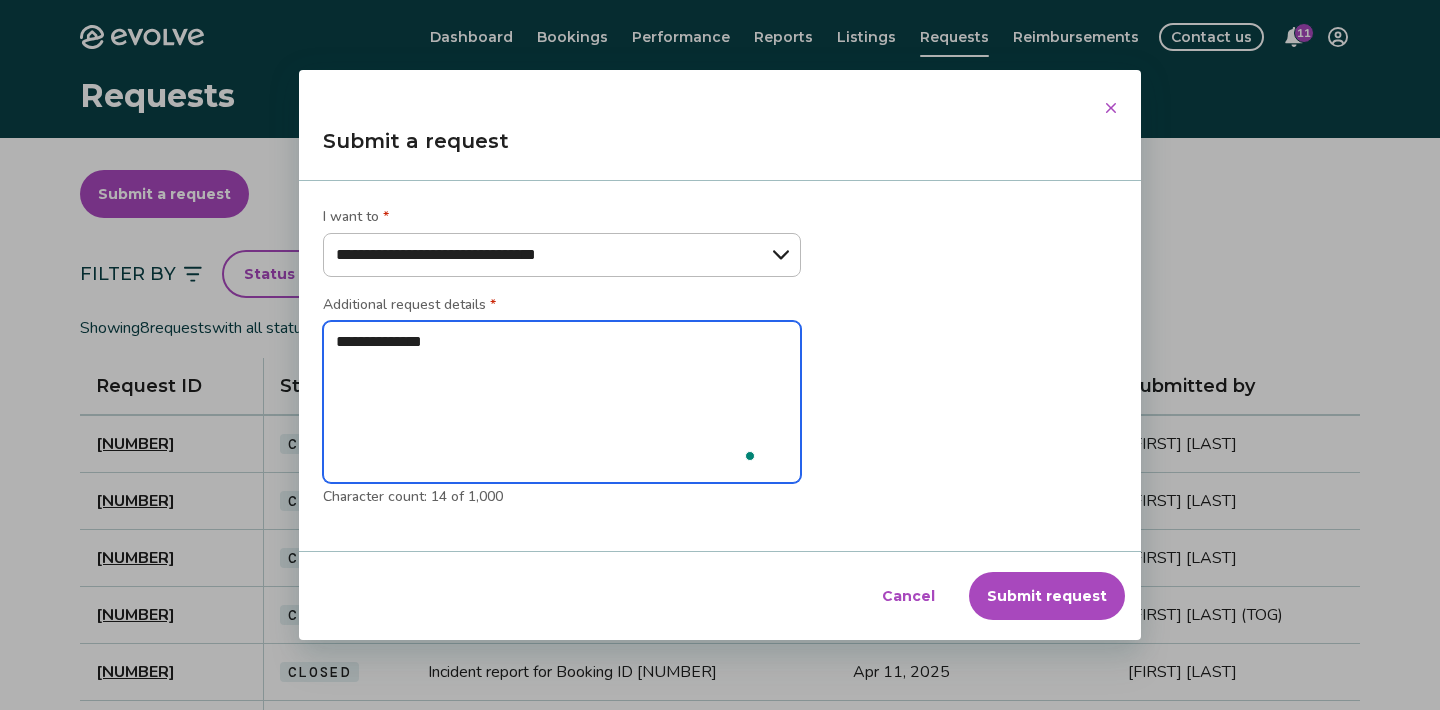 type on "**********" 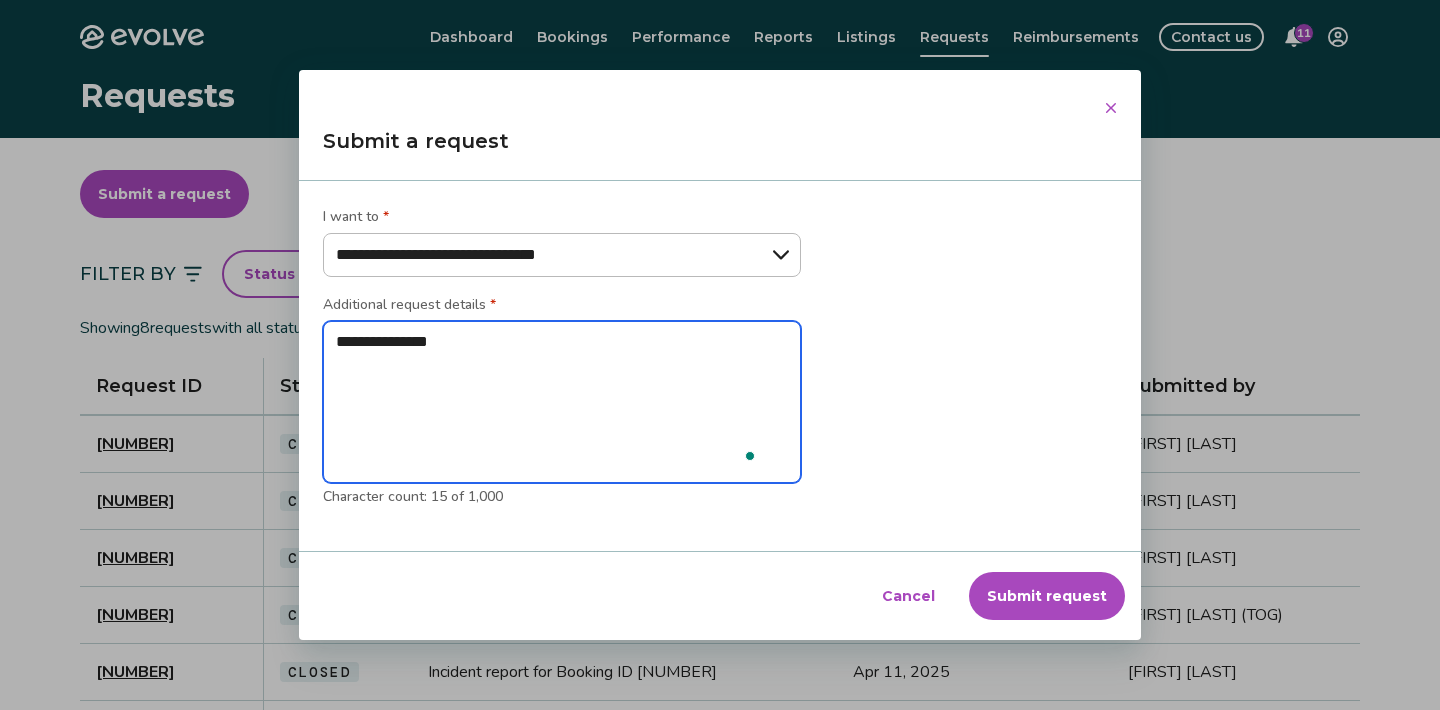 scroll, scrollTop: 0, scrollLeft: 0, axis: both 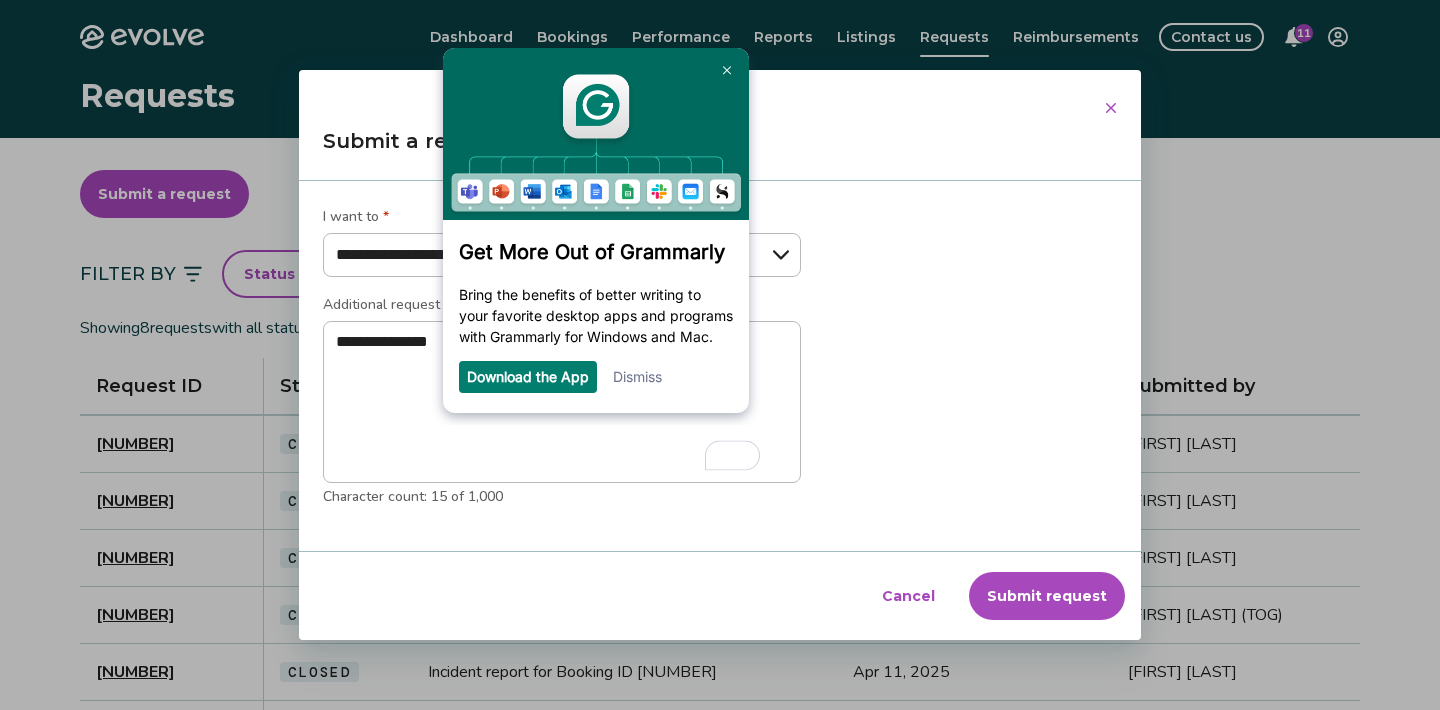 click on "**********" at bounding box center (720, 355) 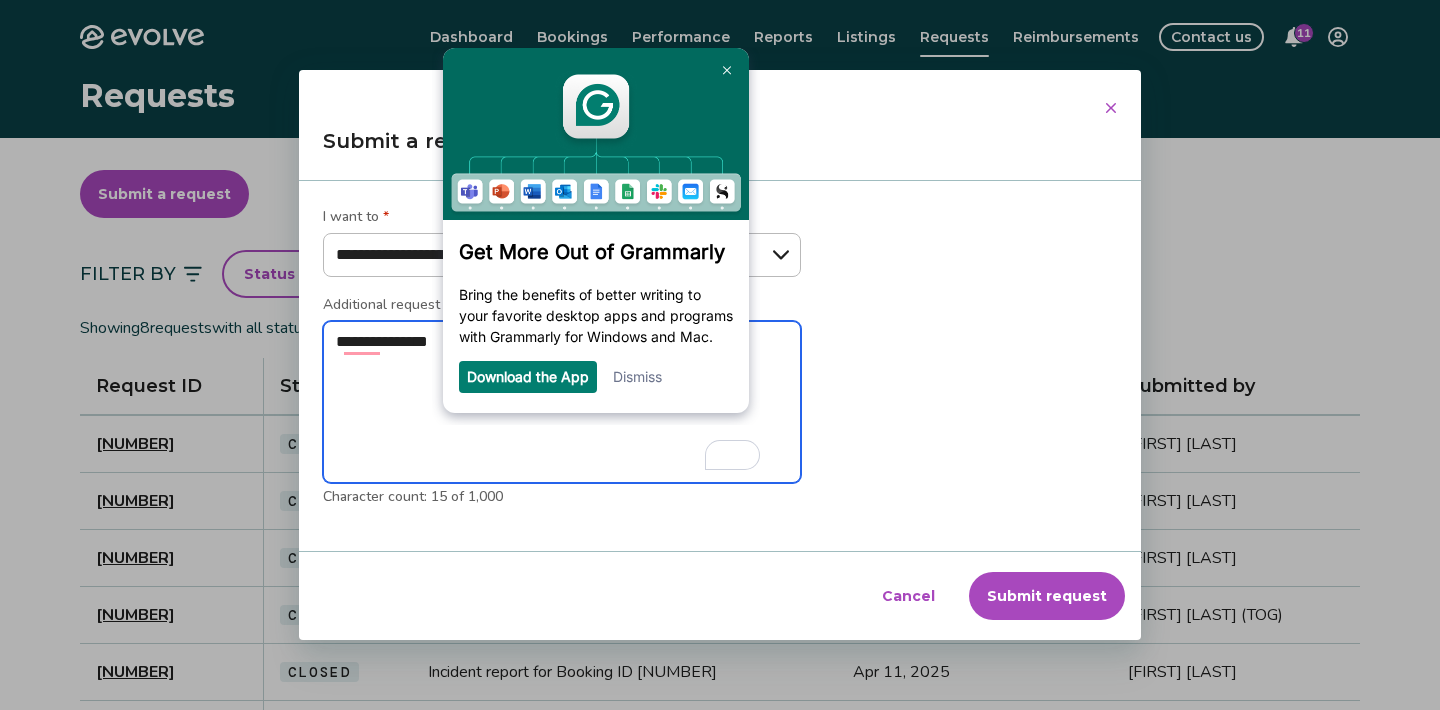 click on "**********" at bounding box center [562, 402] 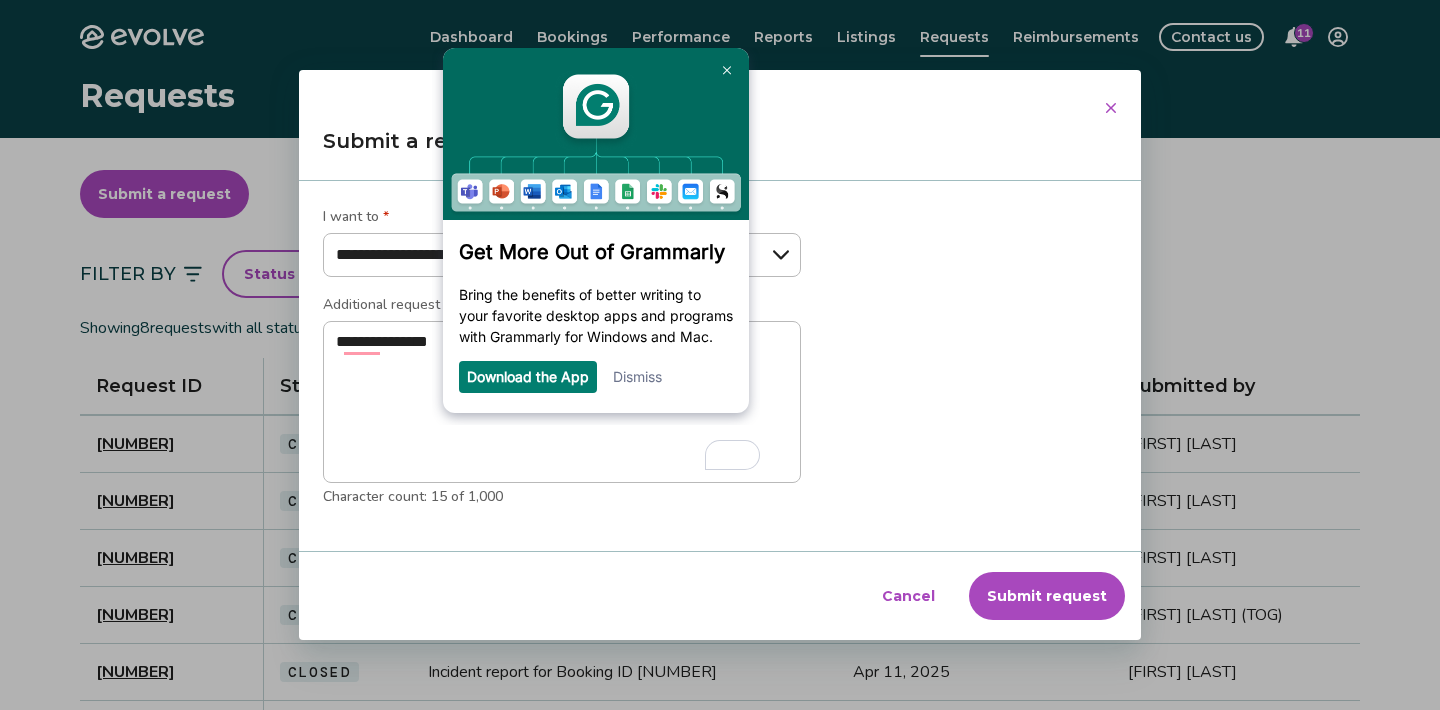 click on "**********" at bounding box center [720, 355] 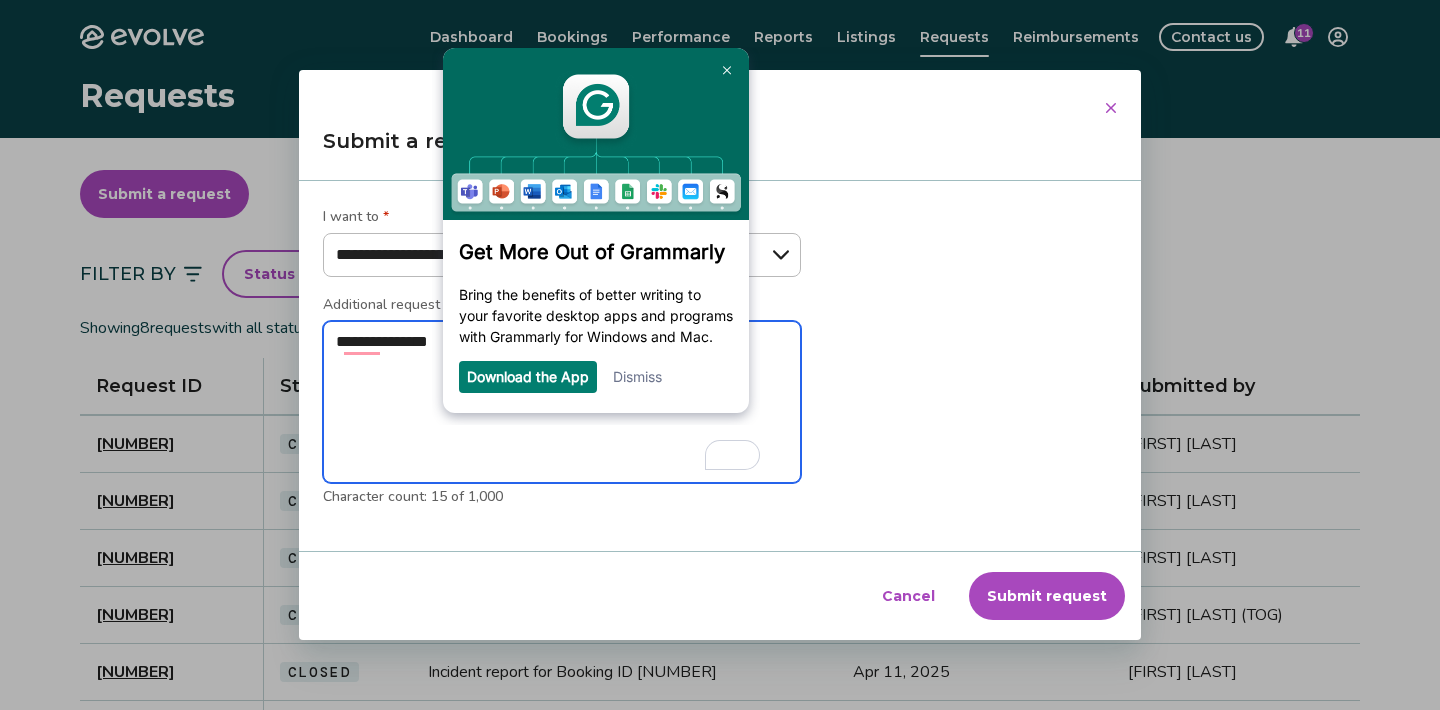 click on "**********" at bounding box center [562, 402] 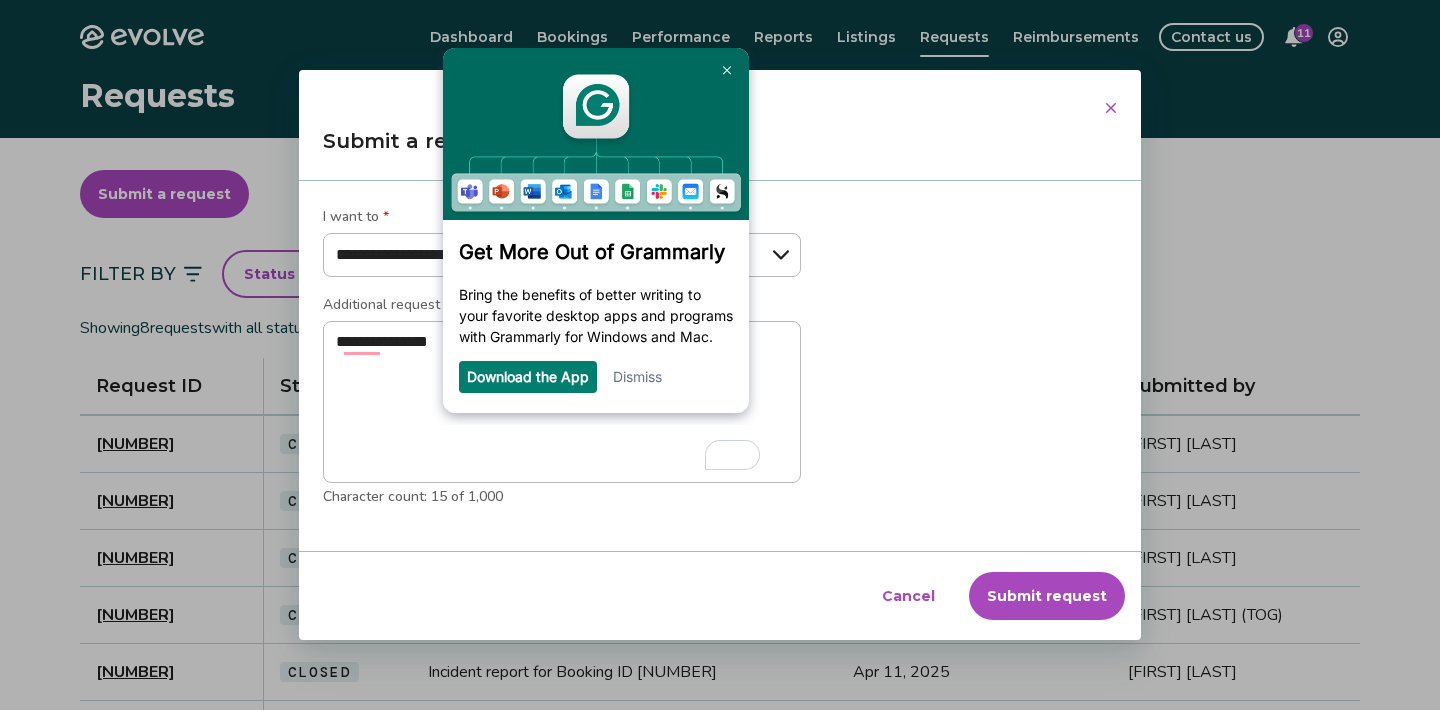 click on "**********" at bounding box center [720, 366] 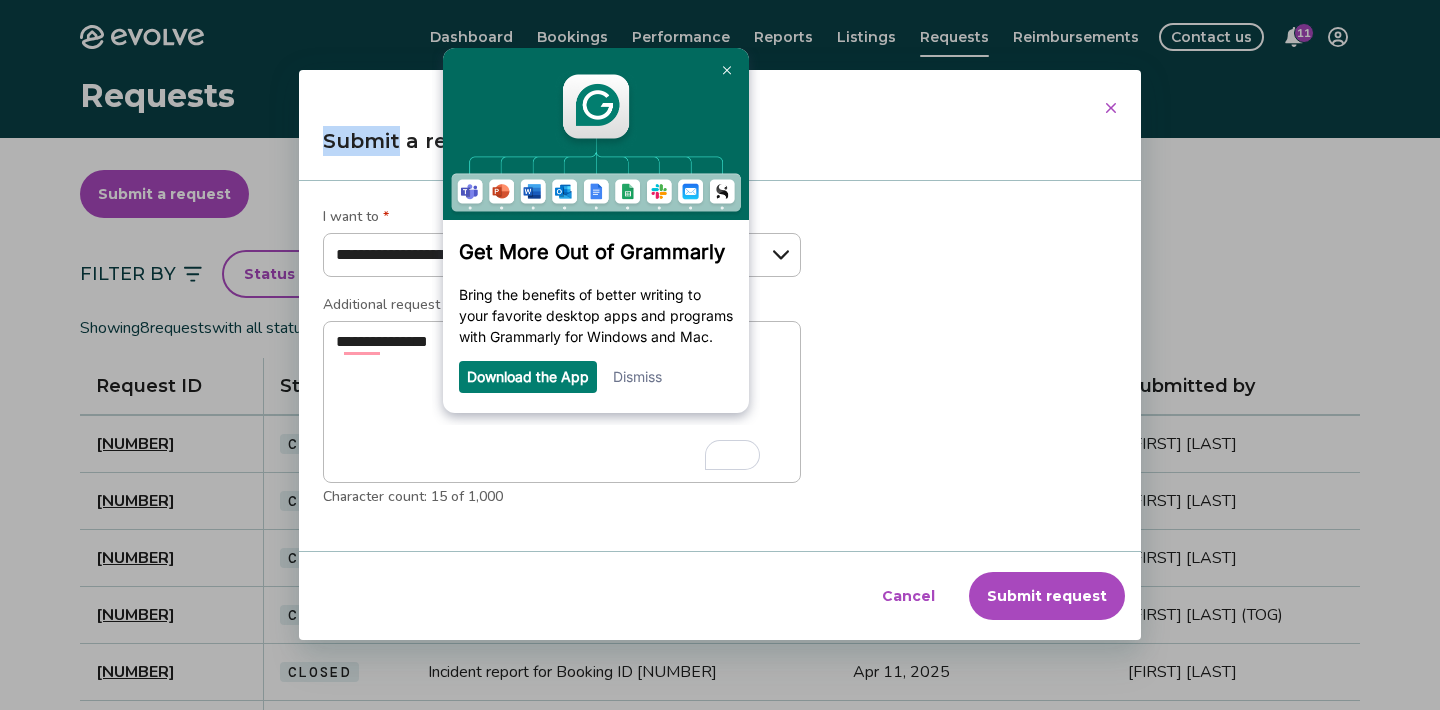 click on "**********" at bounding box center (720, 355) 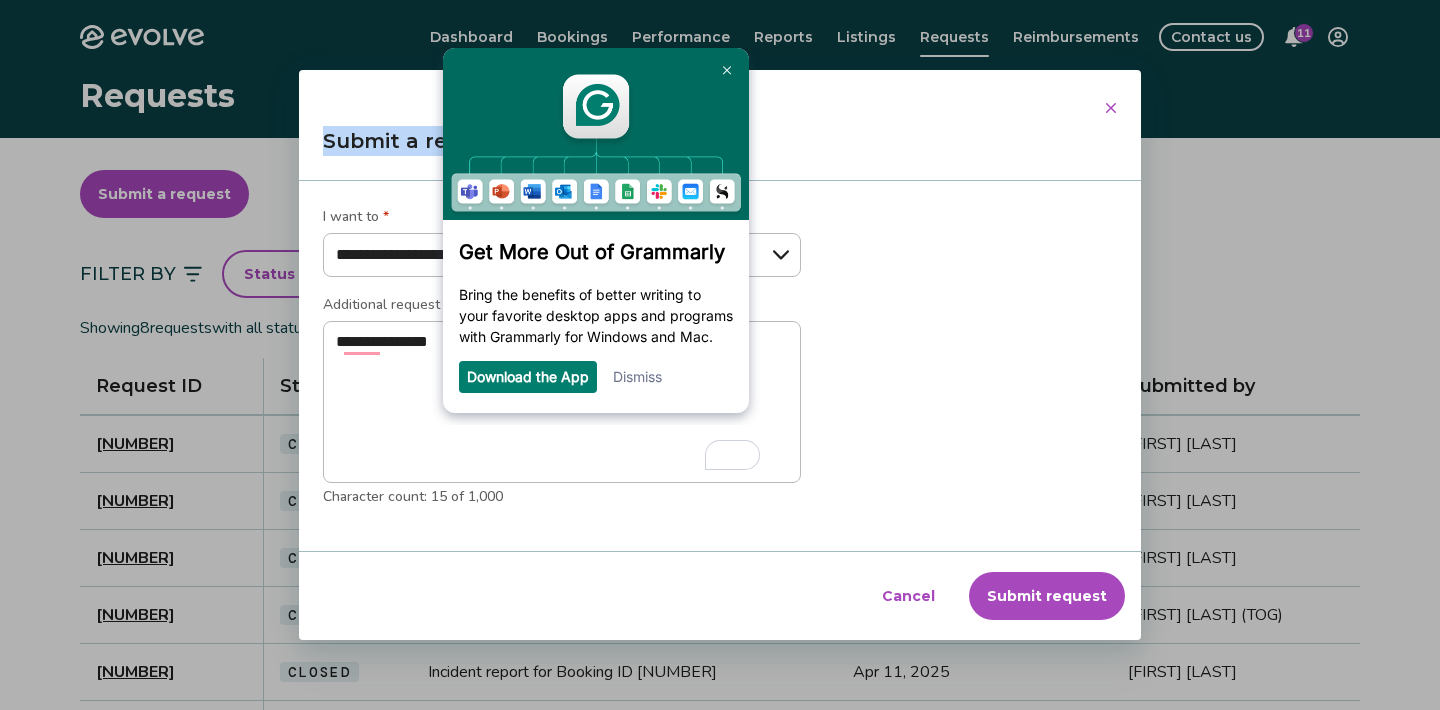 click on "**********" at bounding box center (720, 355) 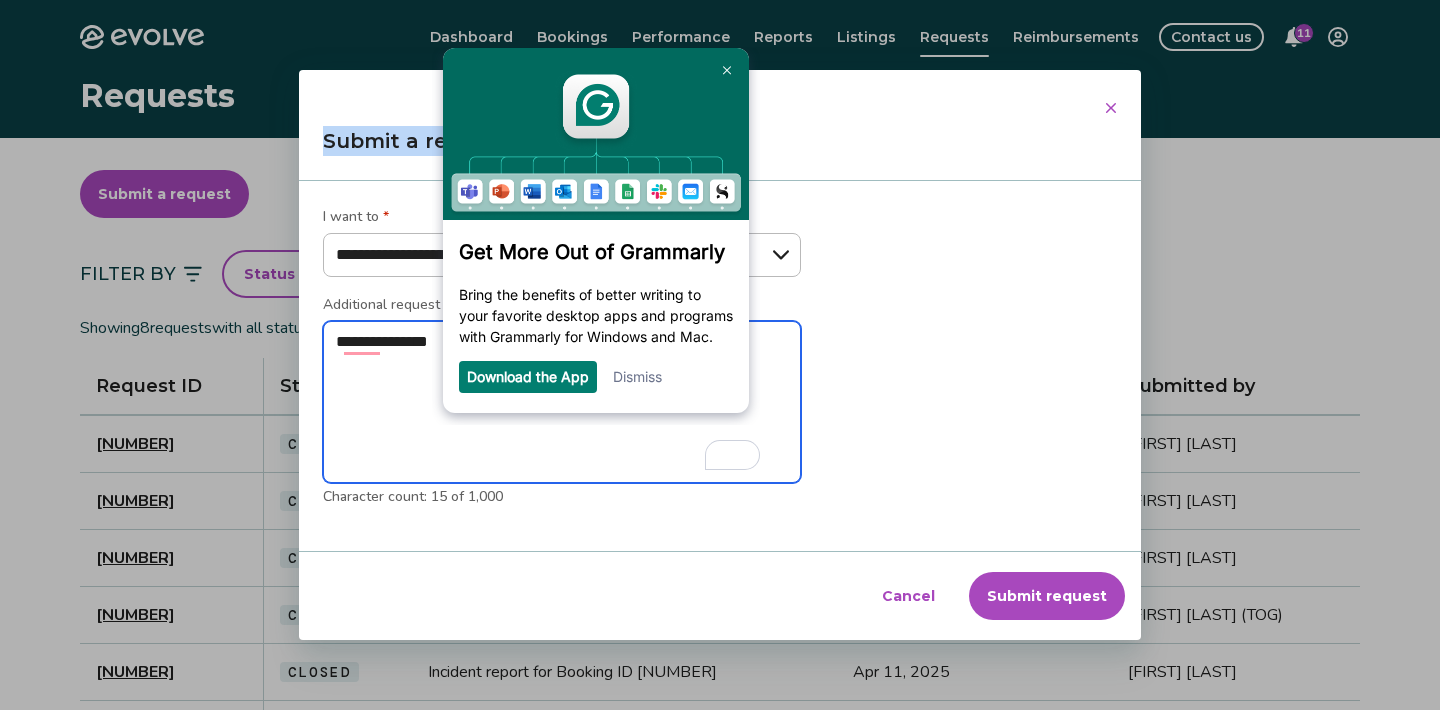 type on "**********" 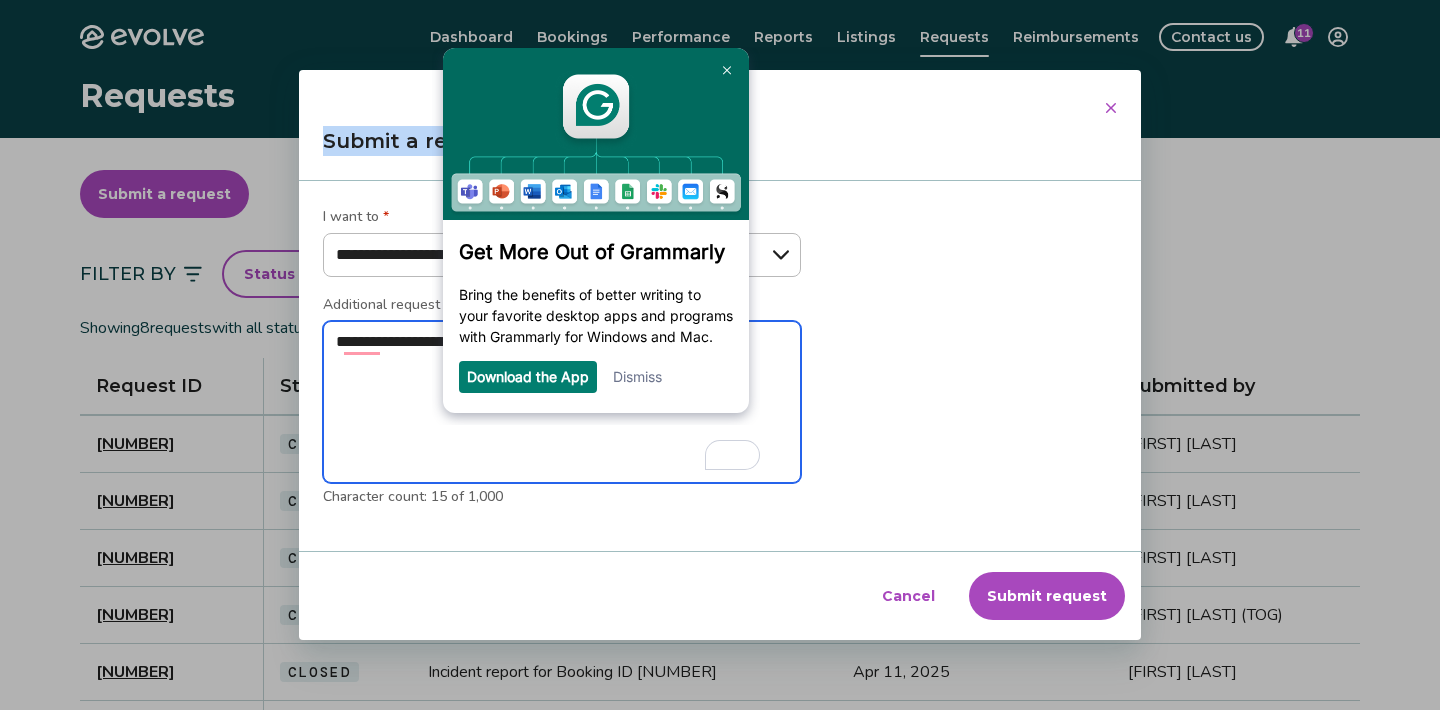 type on "*" 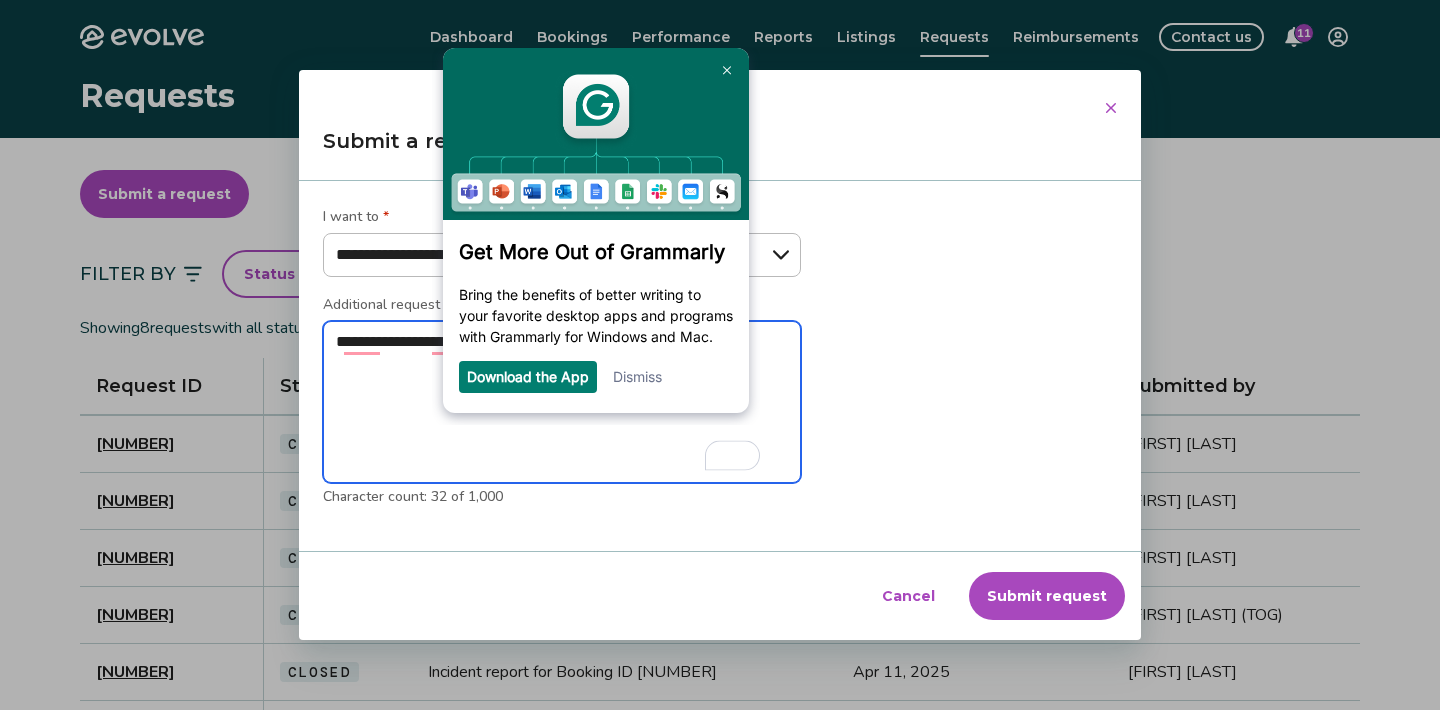 click on "**********" at bounding box center (562, 402) 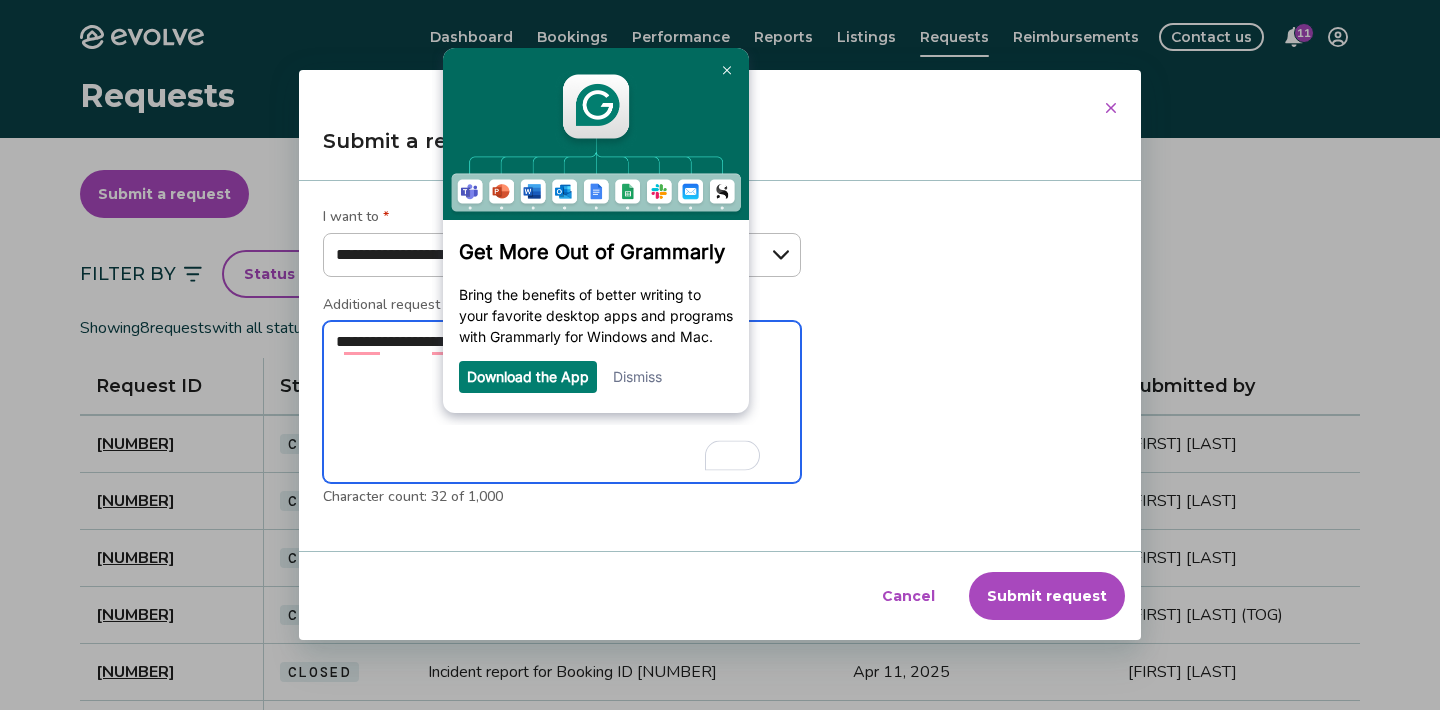 type on "**********" 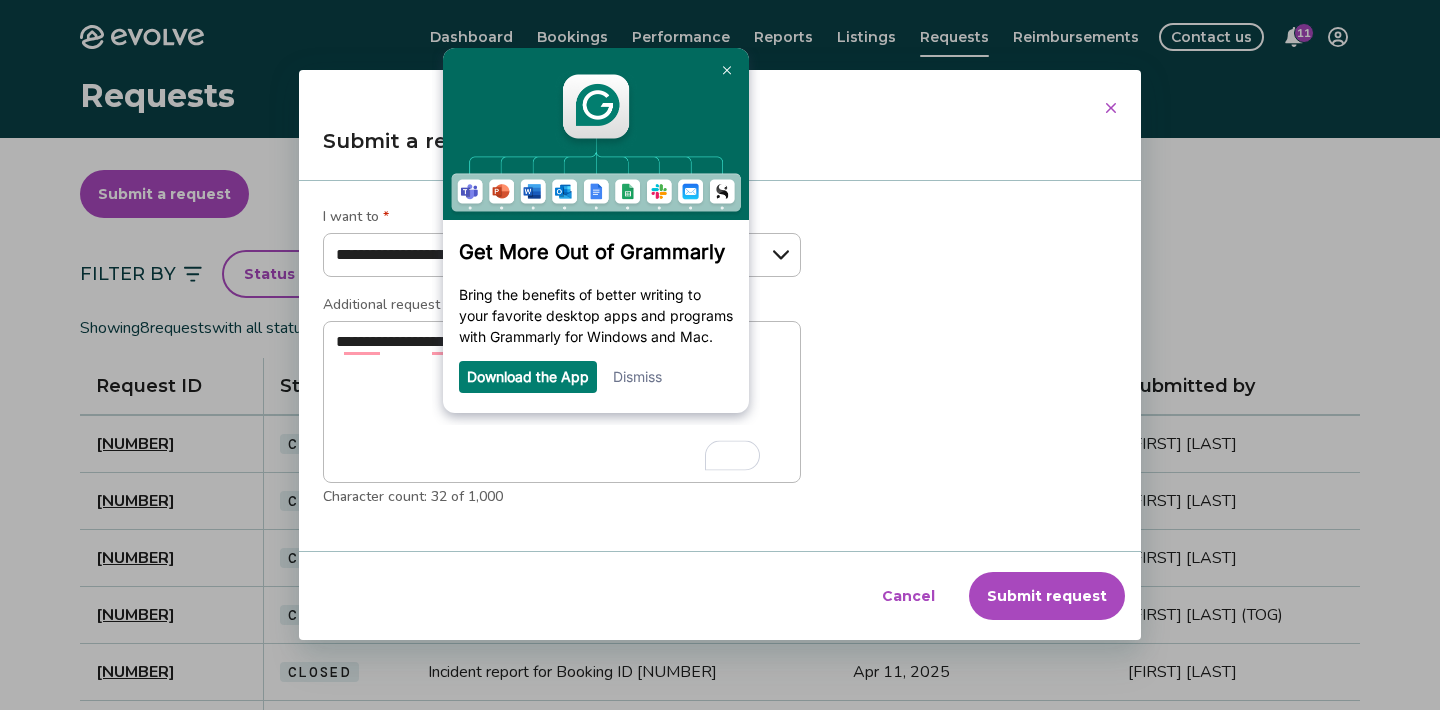 click on "**********" at bounding box center (720, 355) 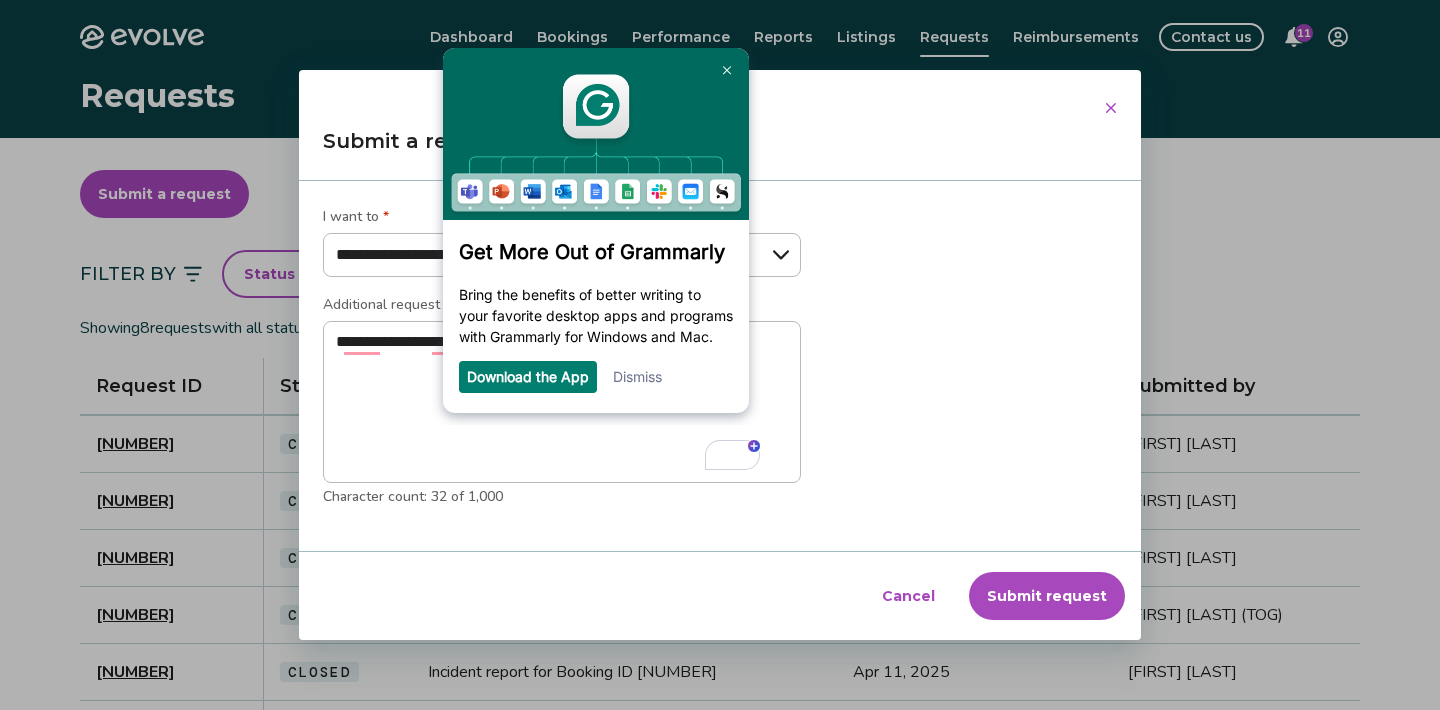 click 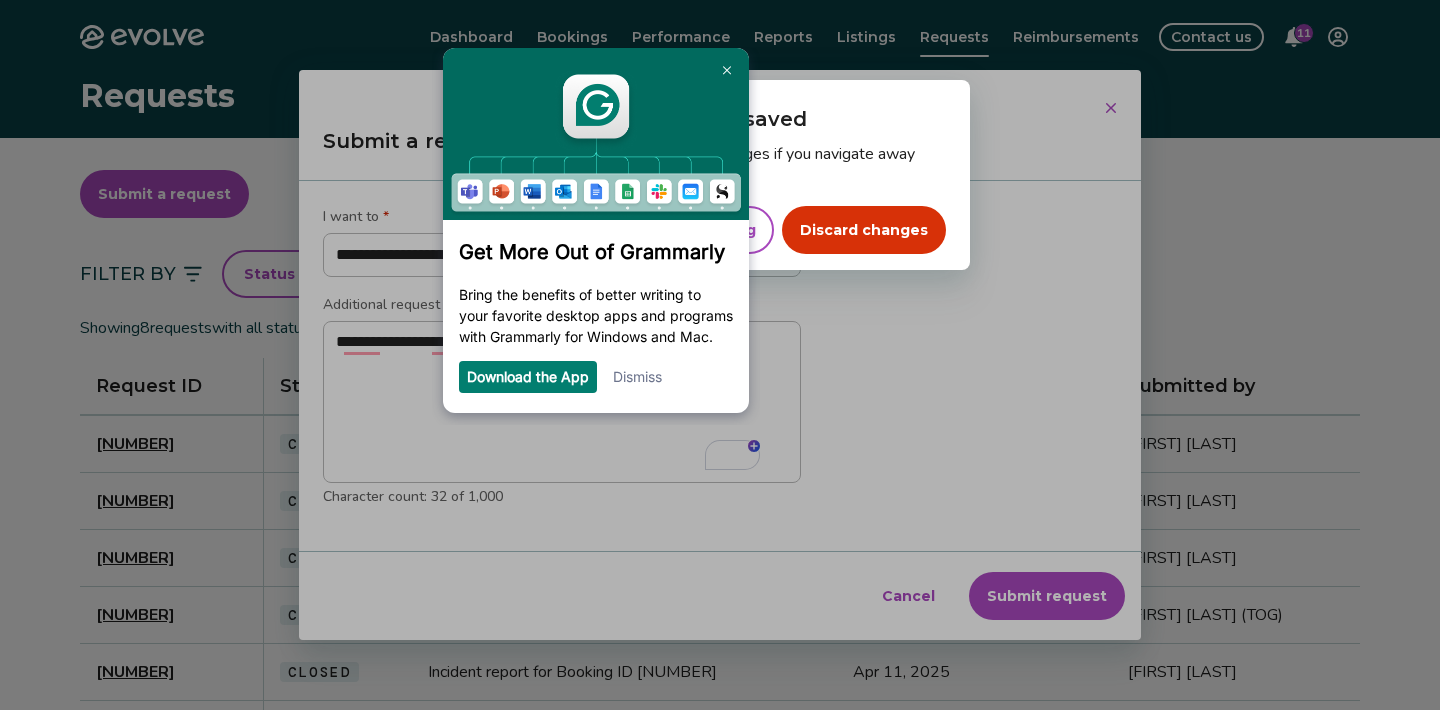 click on "Dialog Your changes won't be saved We won’t be able to save your changes if you navigate away from this view. Keep editing Discard changes" at bounding box center [720, 355] 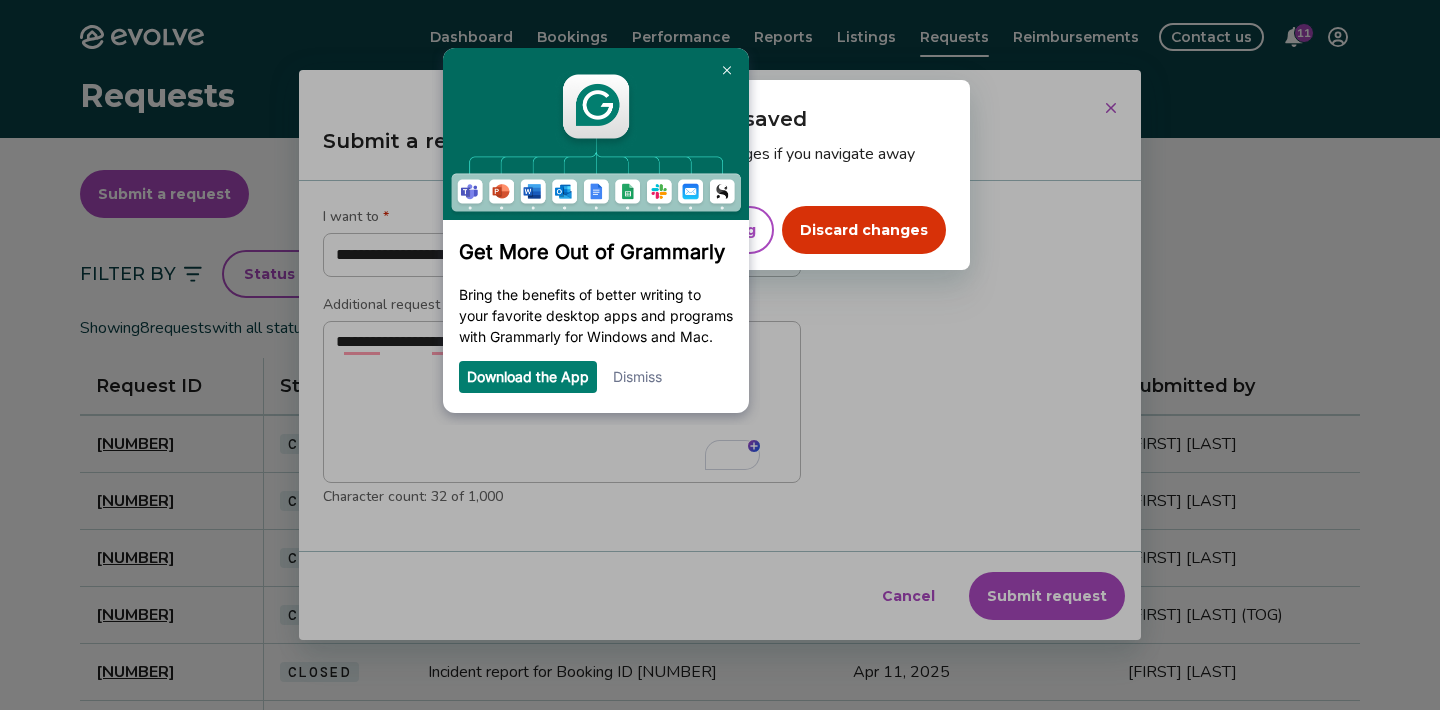click on "Dialog Your changes won't be saved We won’t be able to save your changes if you navigate away from this view. Keep editing Discard changes" at bounding box center (720, 355) 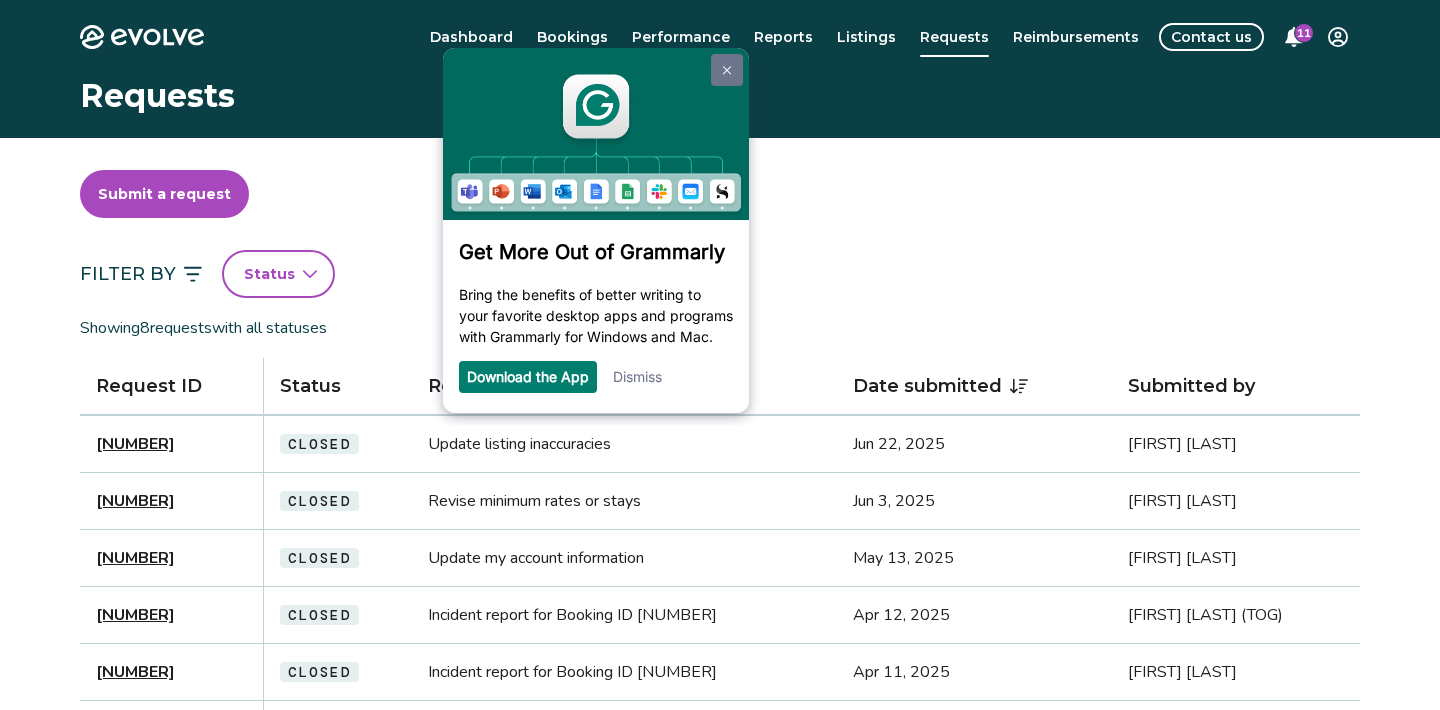 click at bounding box center (727, 70) 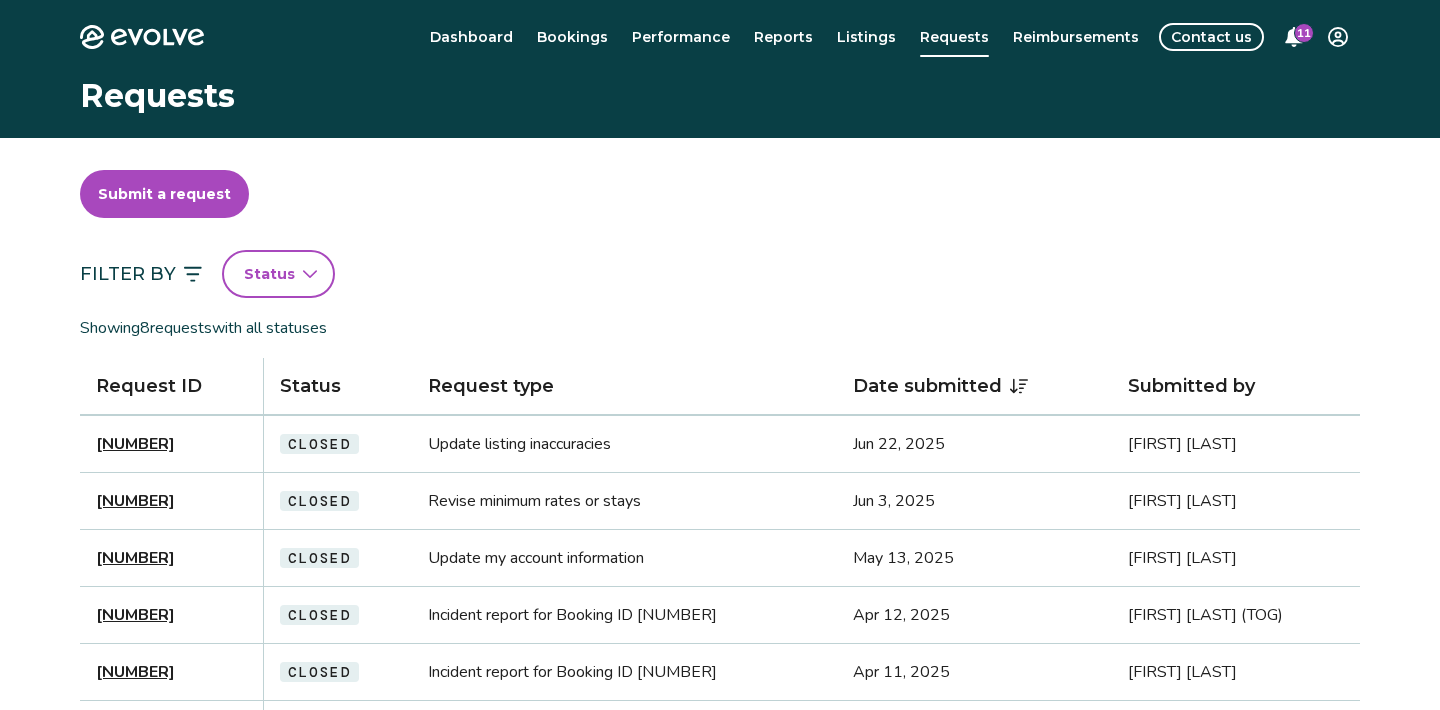 click on "Submit a request" at bounding box center (164, 194) 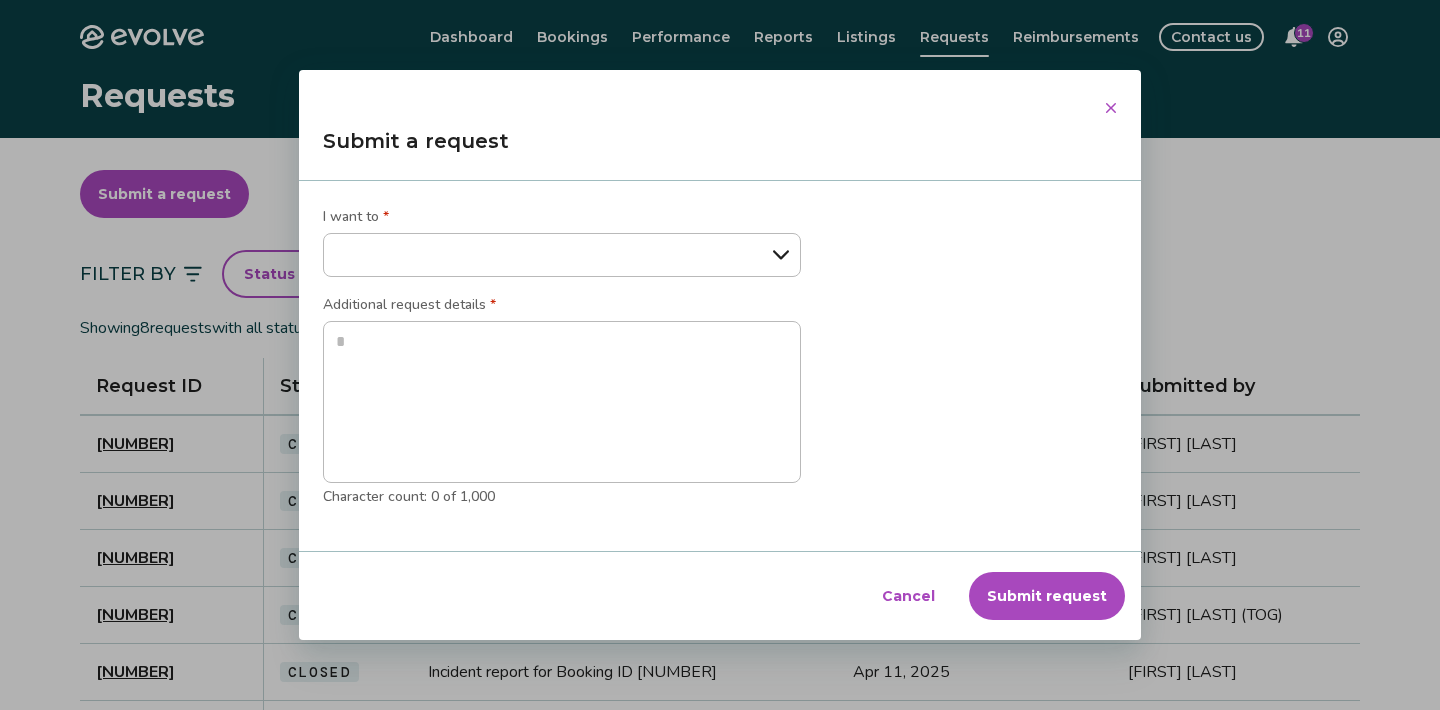 click on "**********" at bounding box center (562, 255) 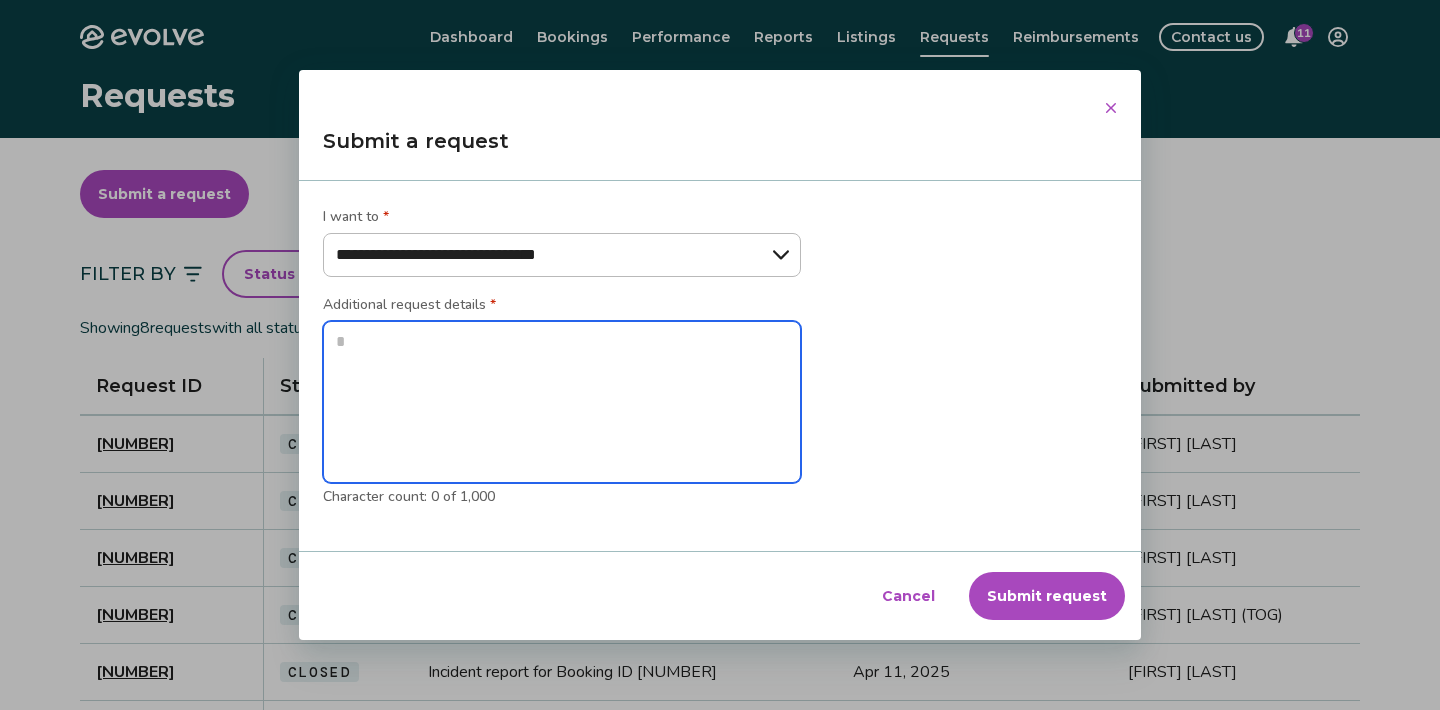 click at bounding box center (562, 402) 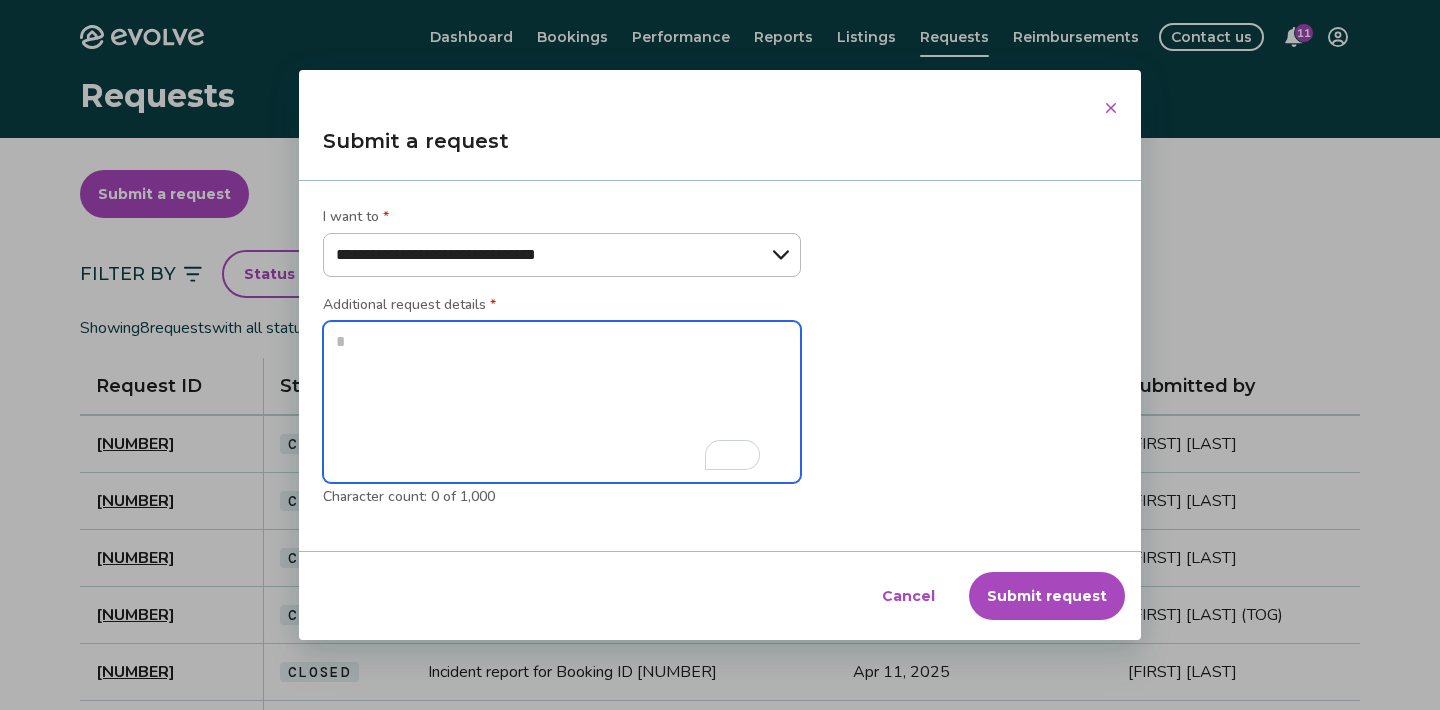 type on "*" 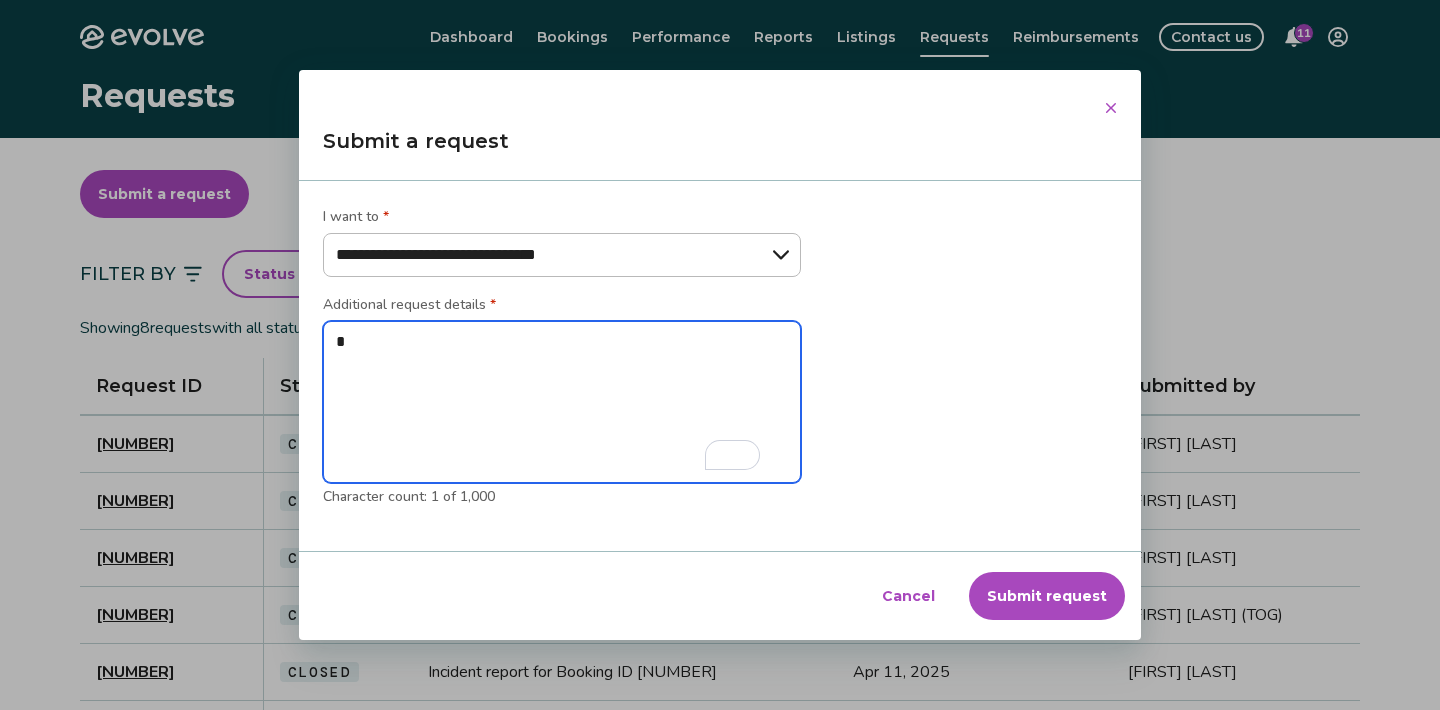 type on "*" 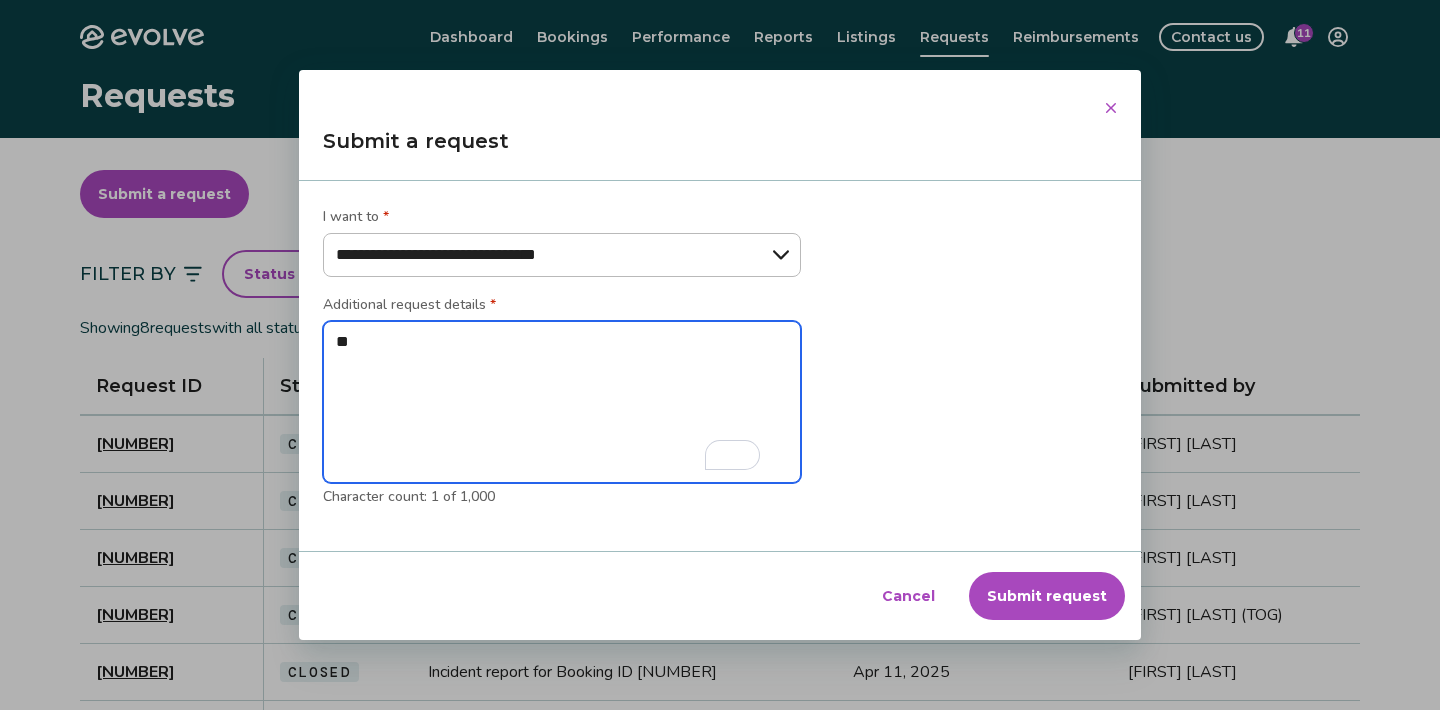 type on "*" 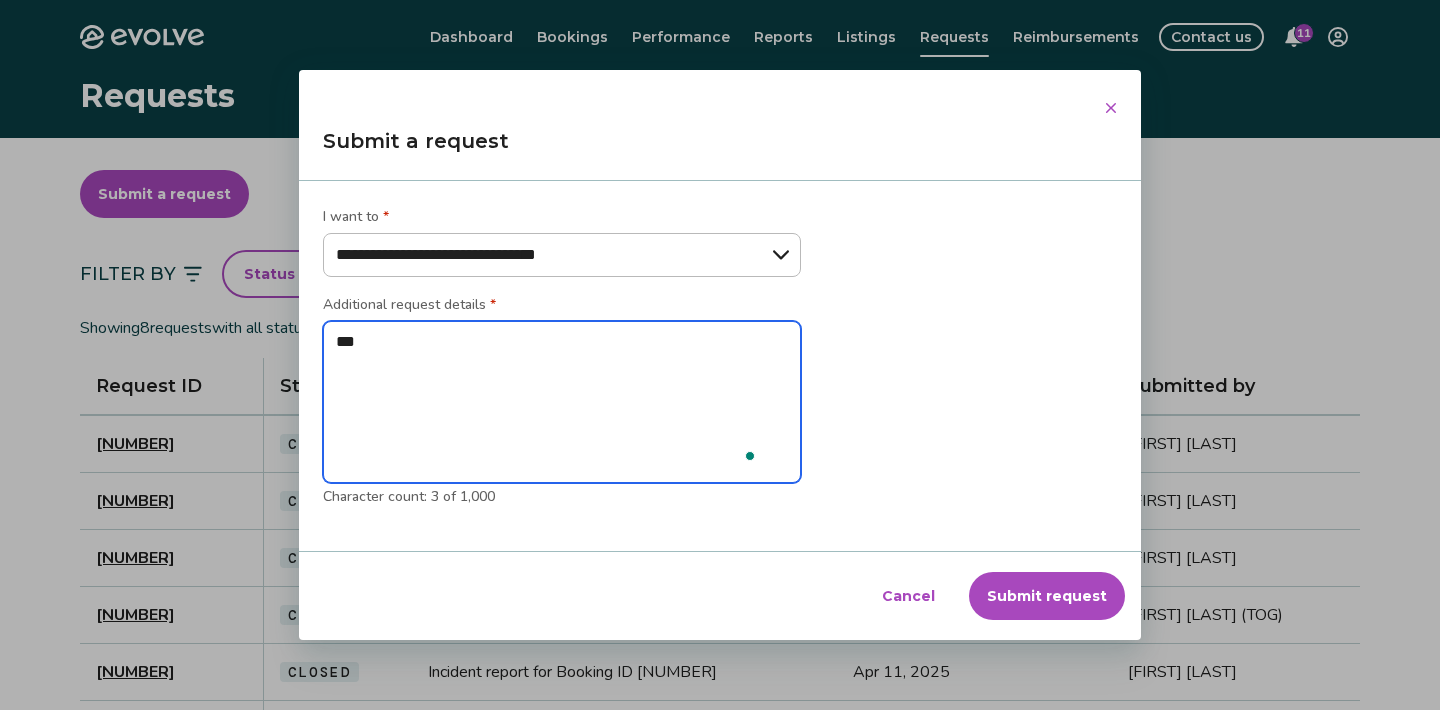 type on "*" 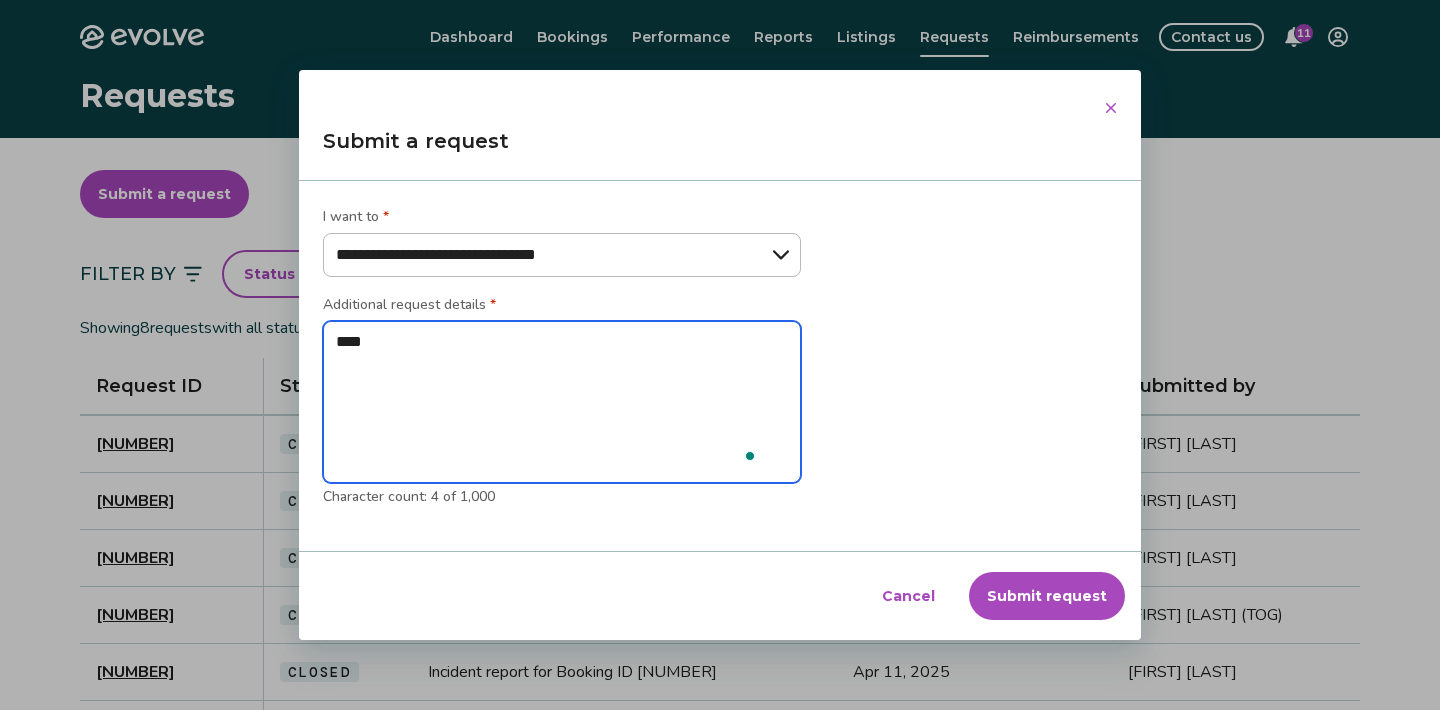 type on "*" 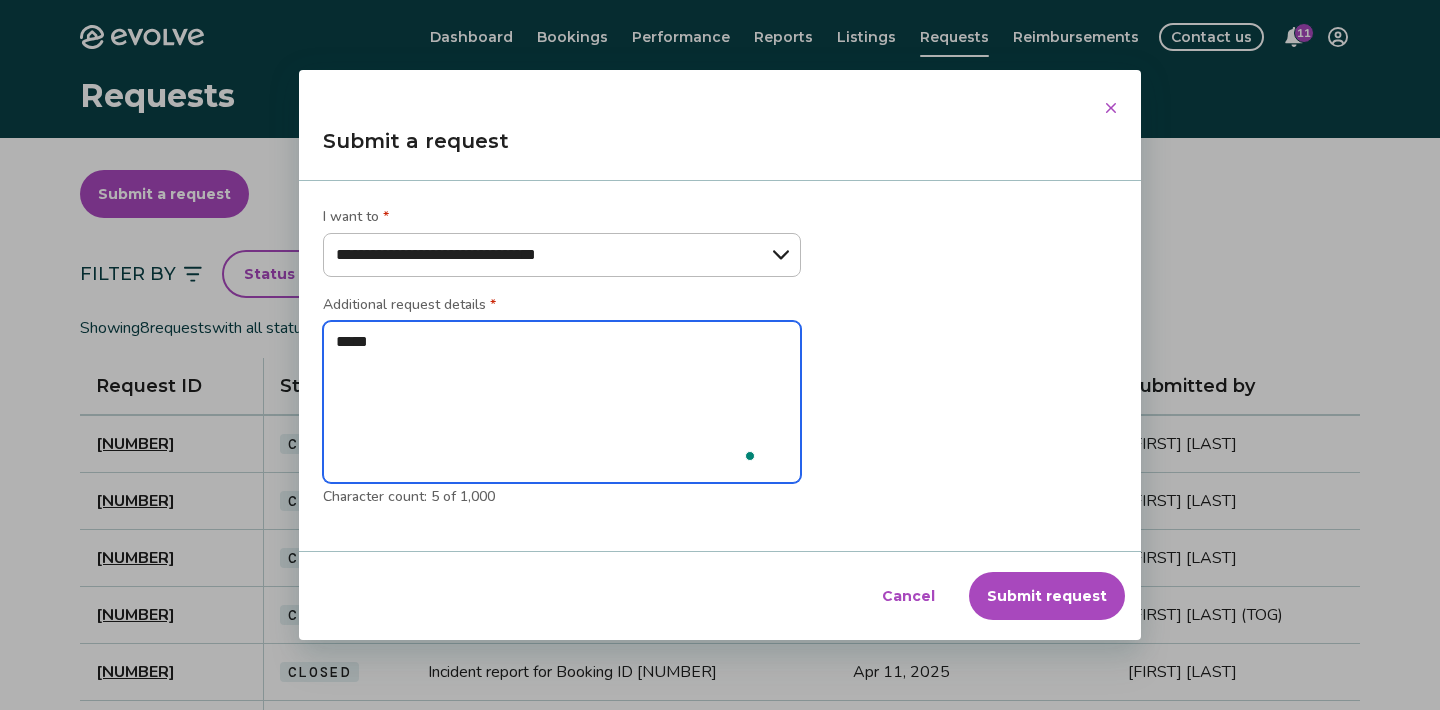 type on "*" 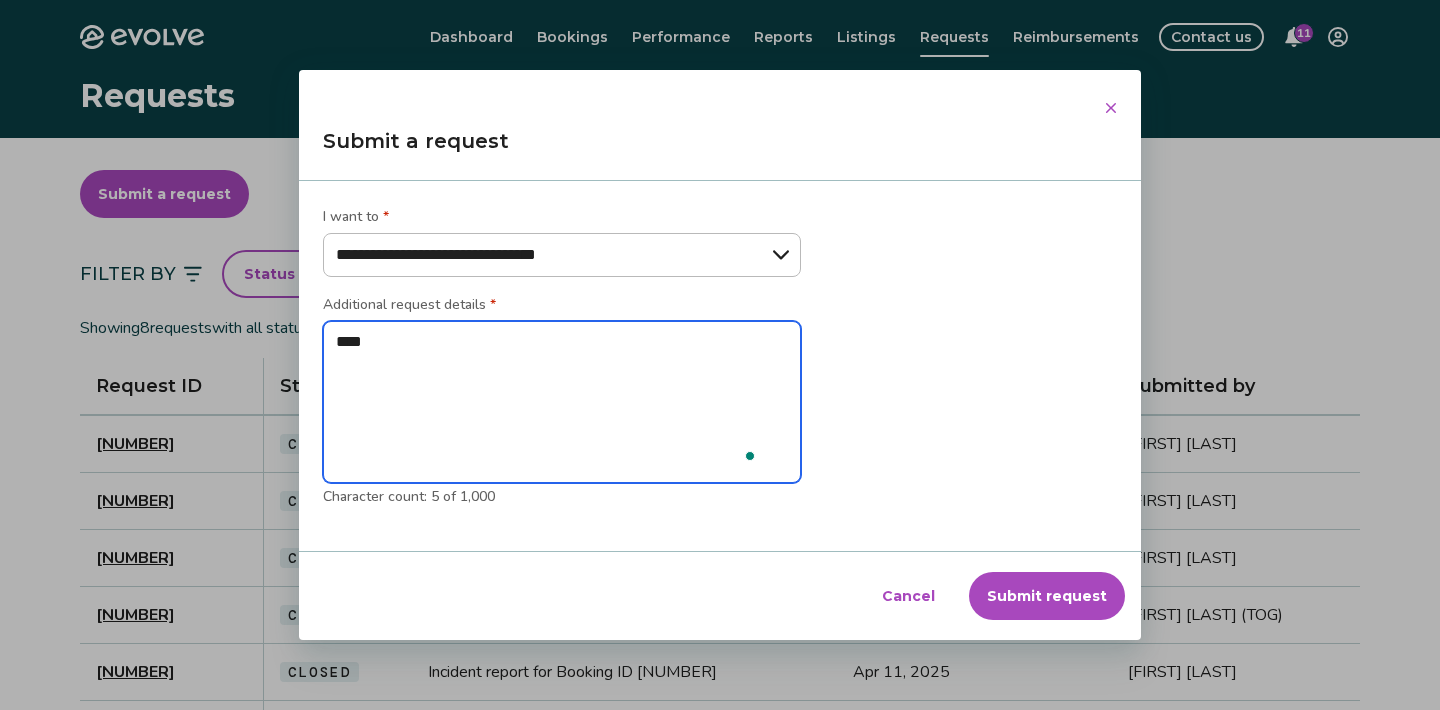type on "*" 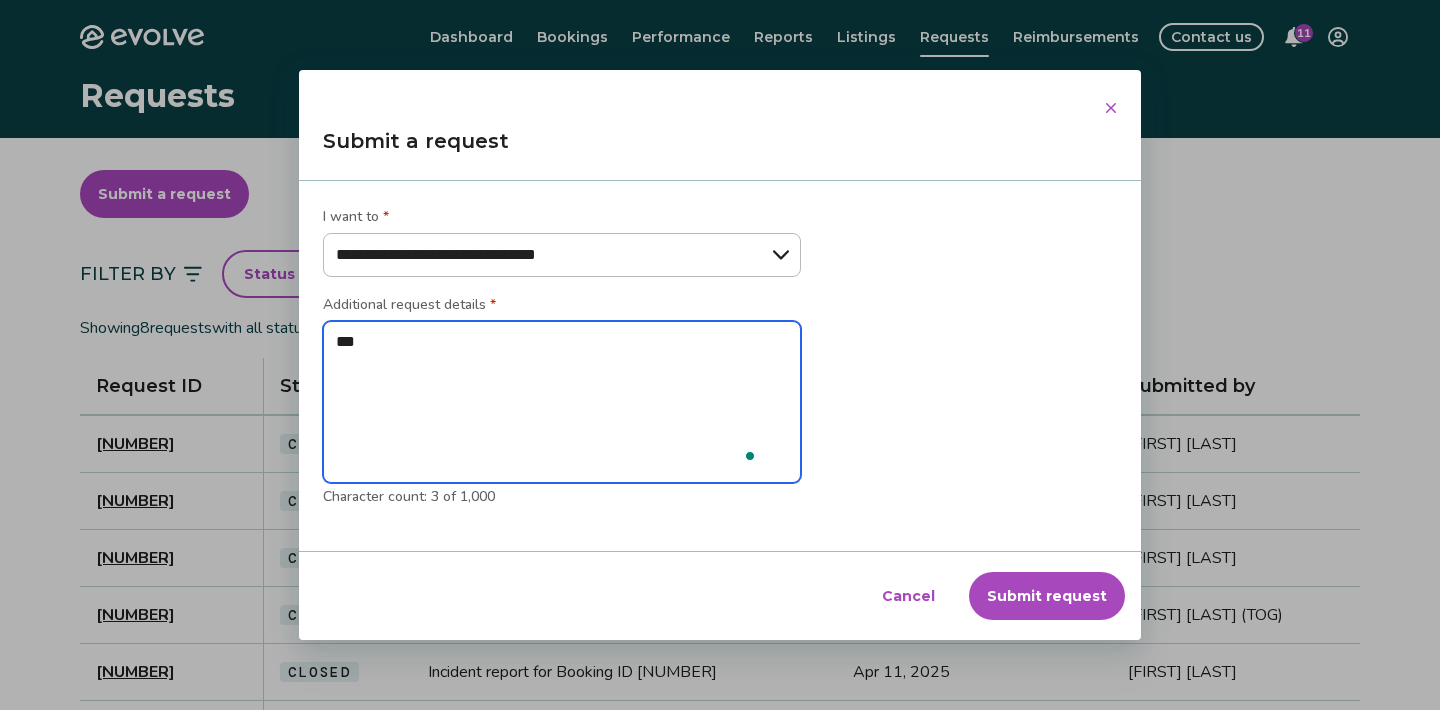type on "*" 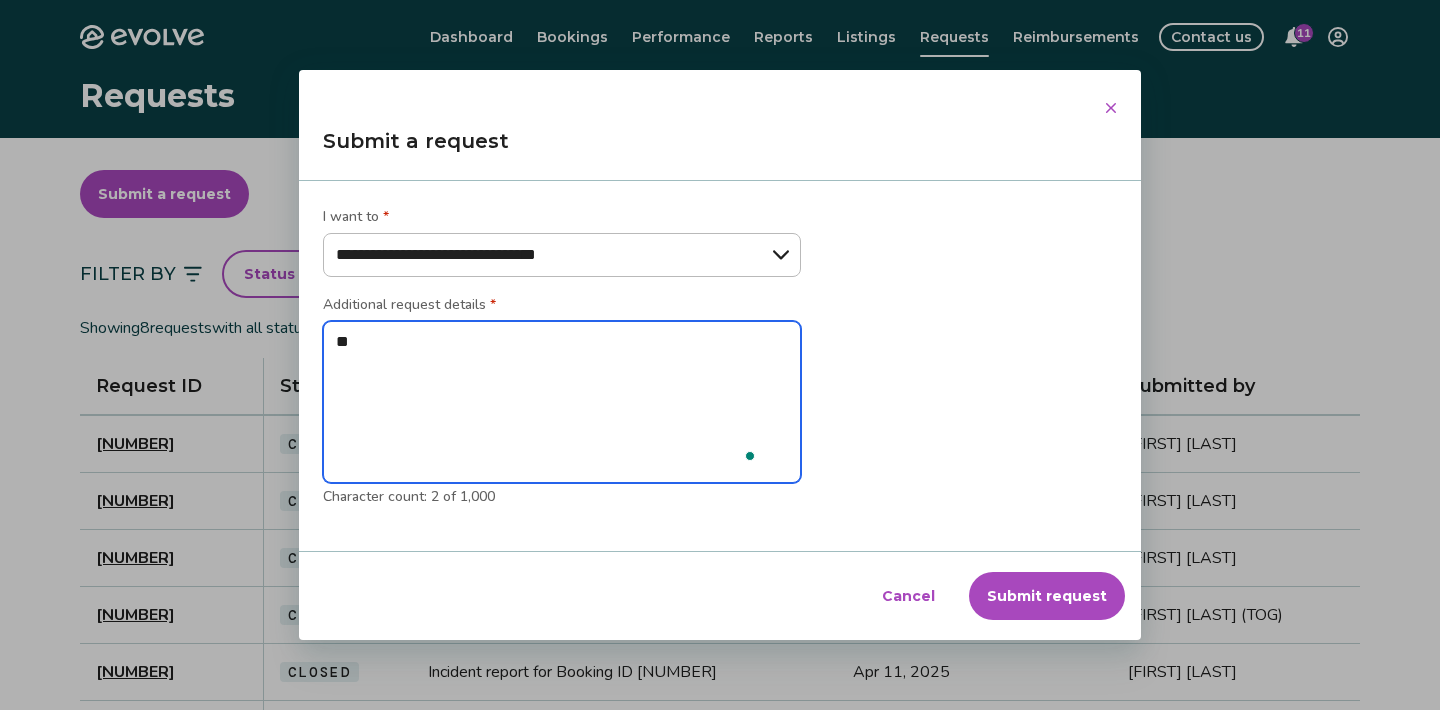 type on "*" 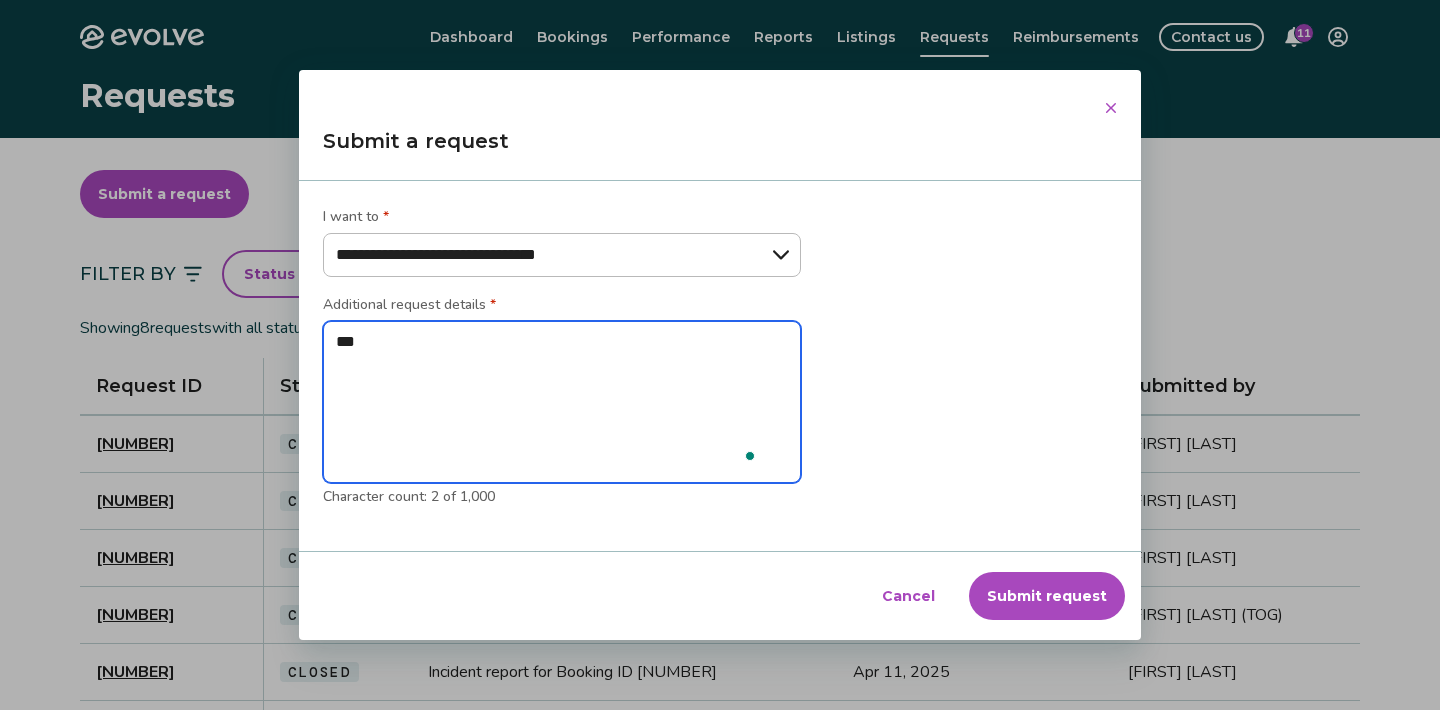 type on "****" 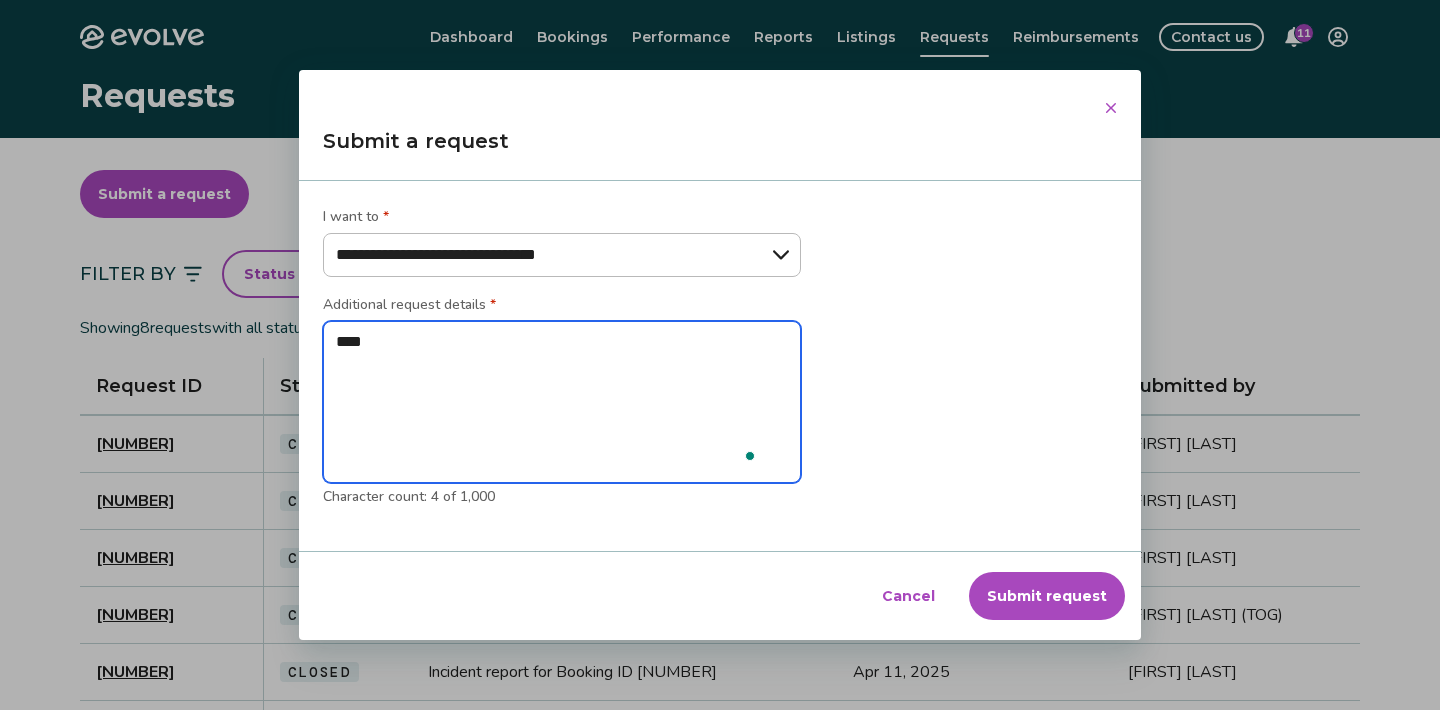 type on "*" 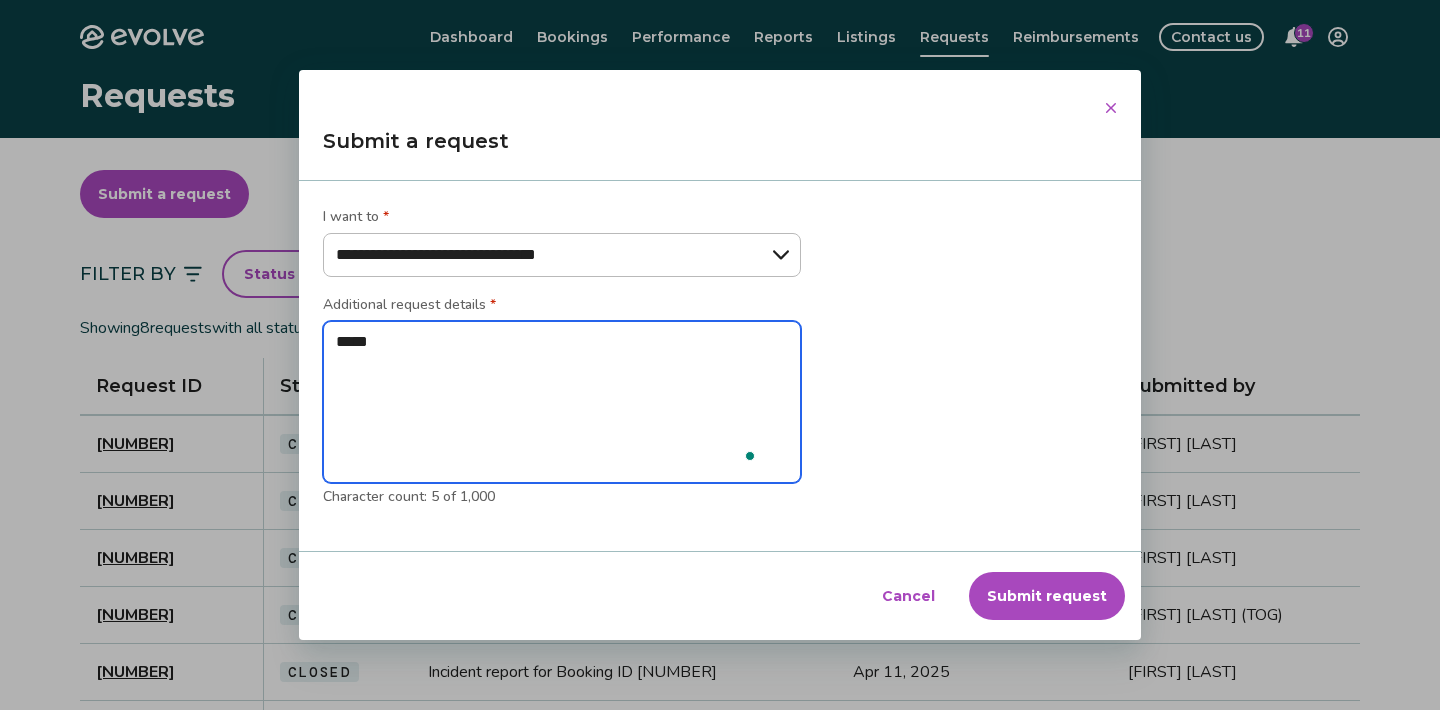 type on "*" 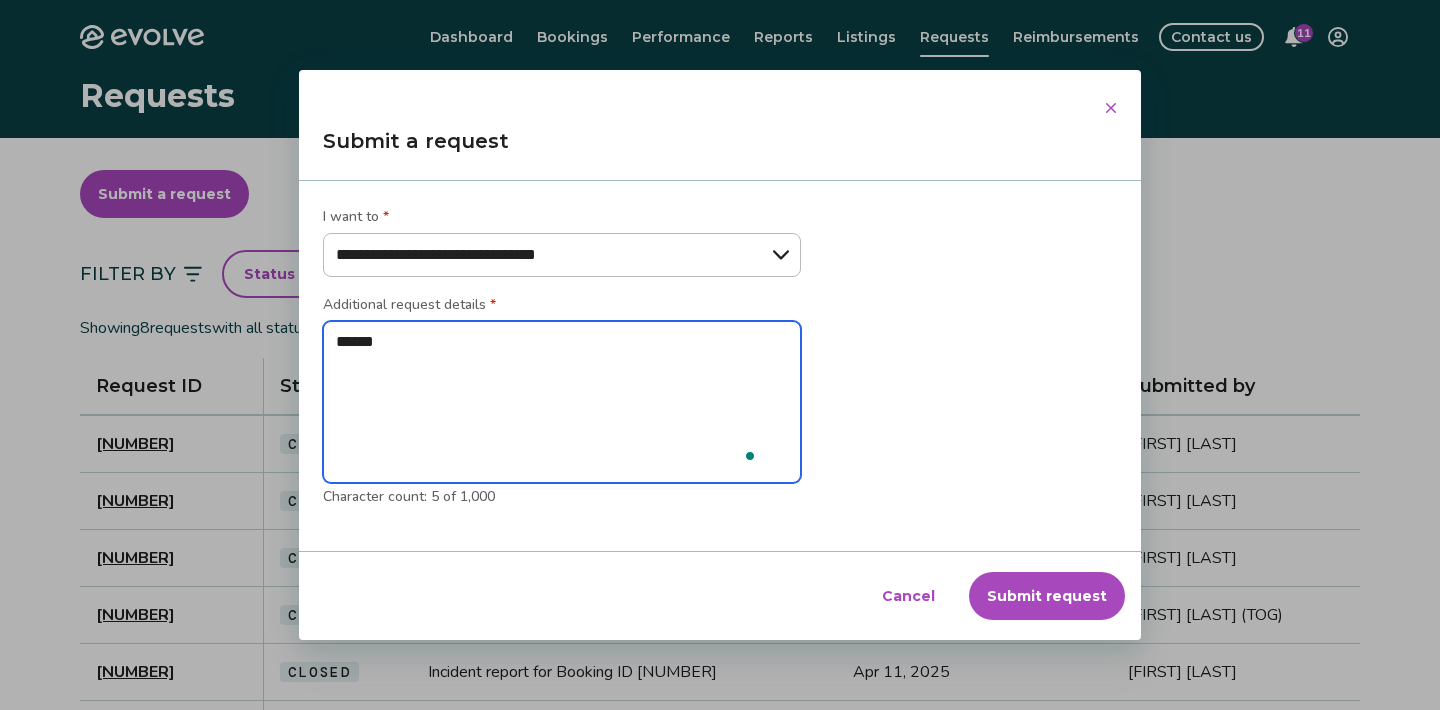 type on "******" 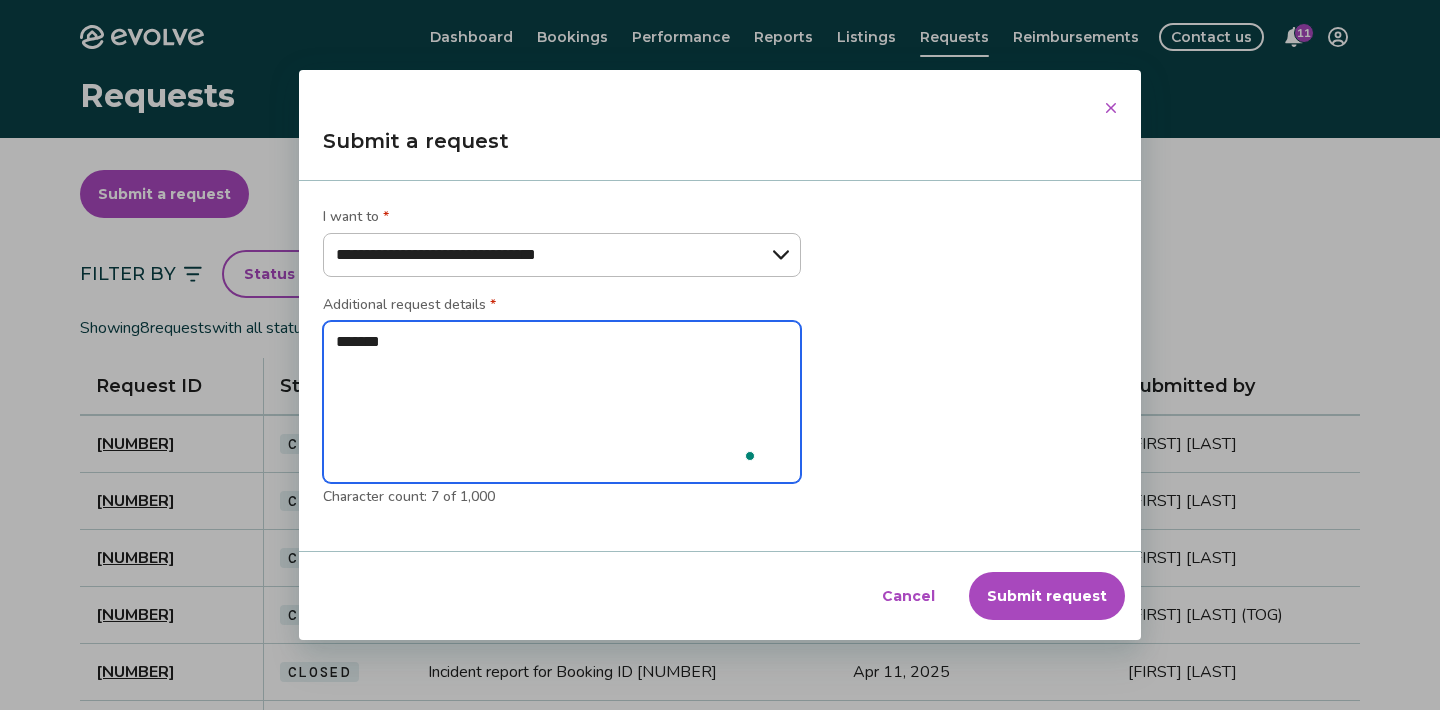 type on "*" 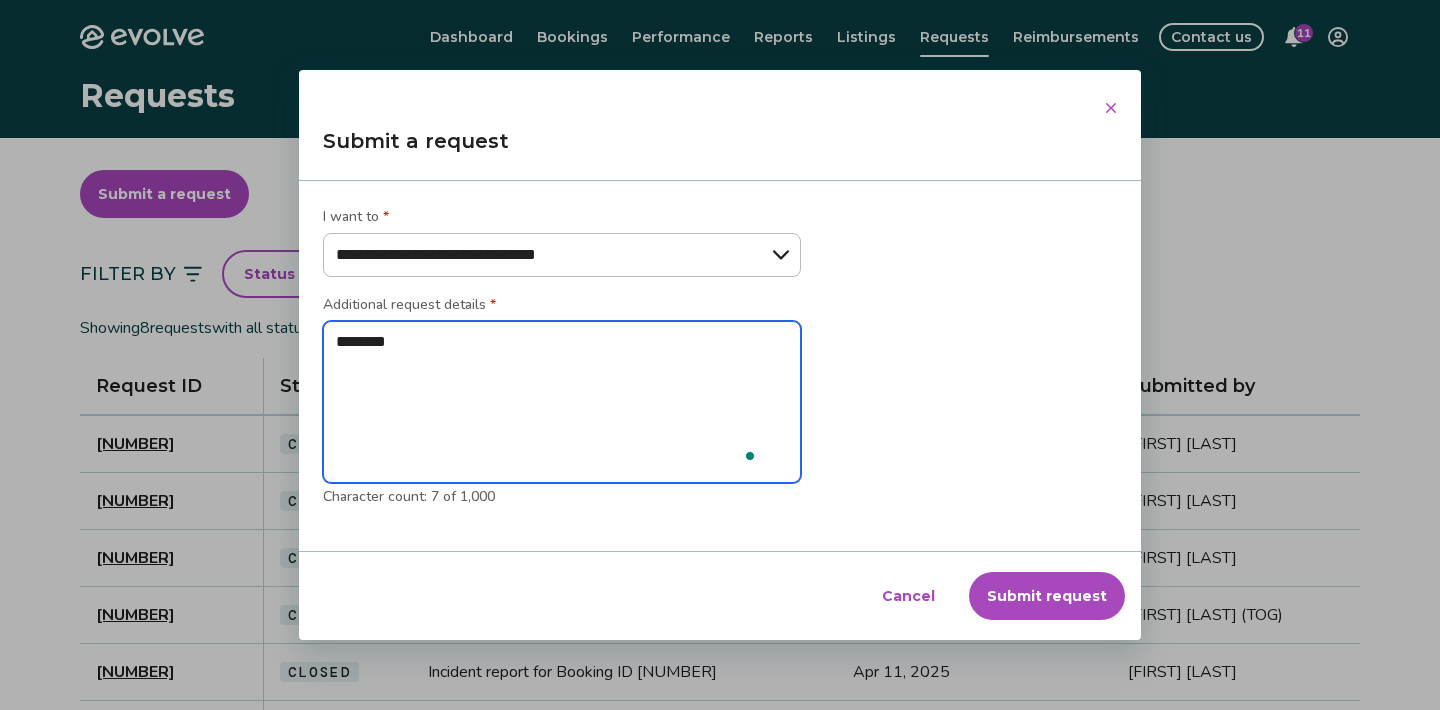 type on "*" 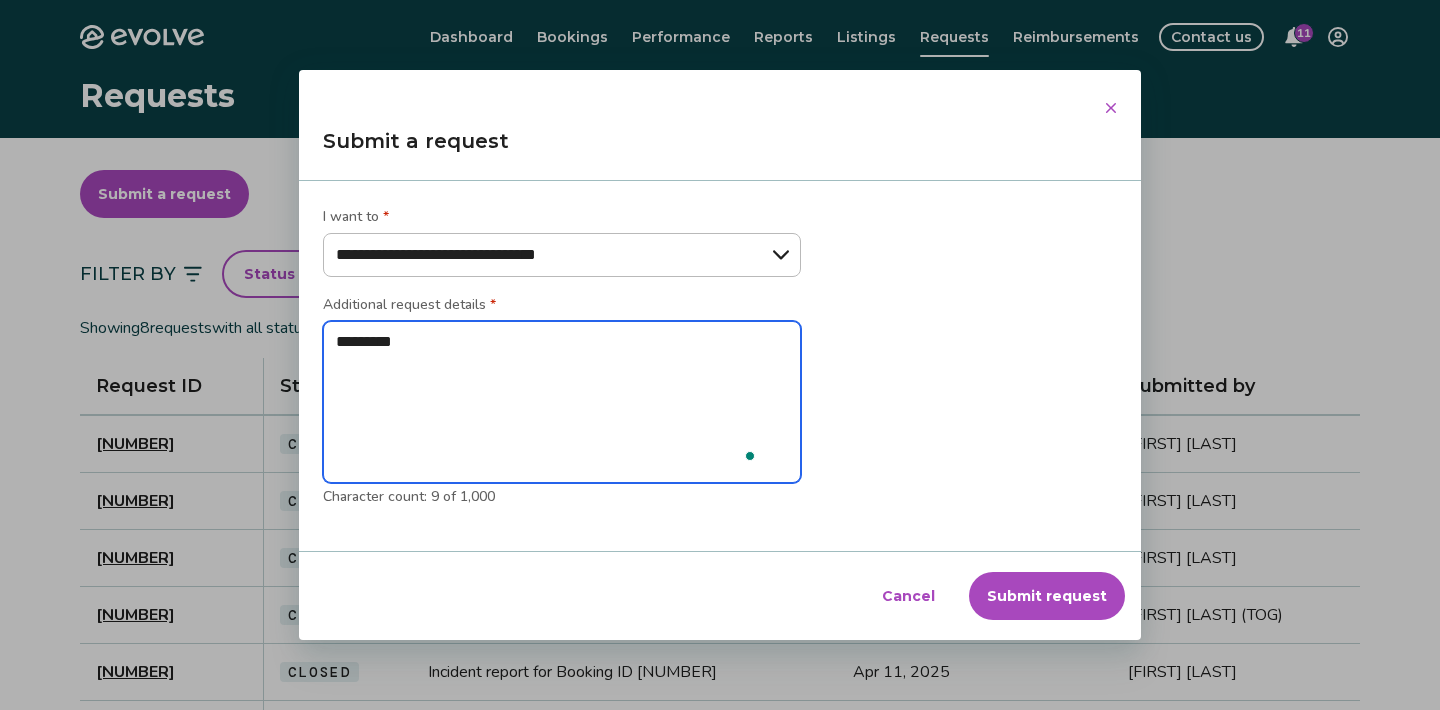 type on "*" 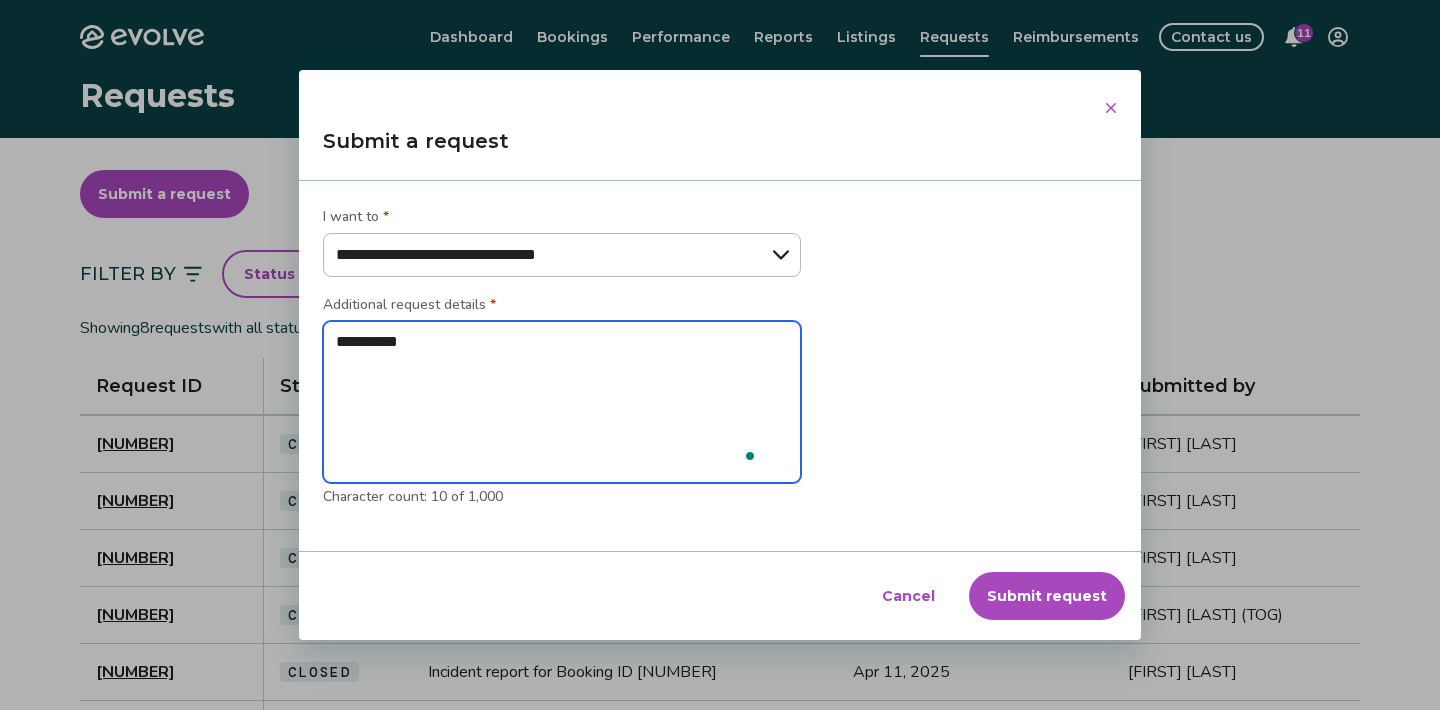 type on "*" 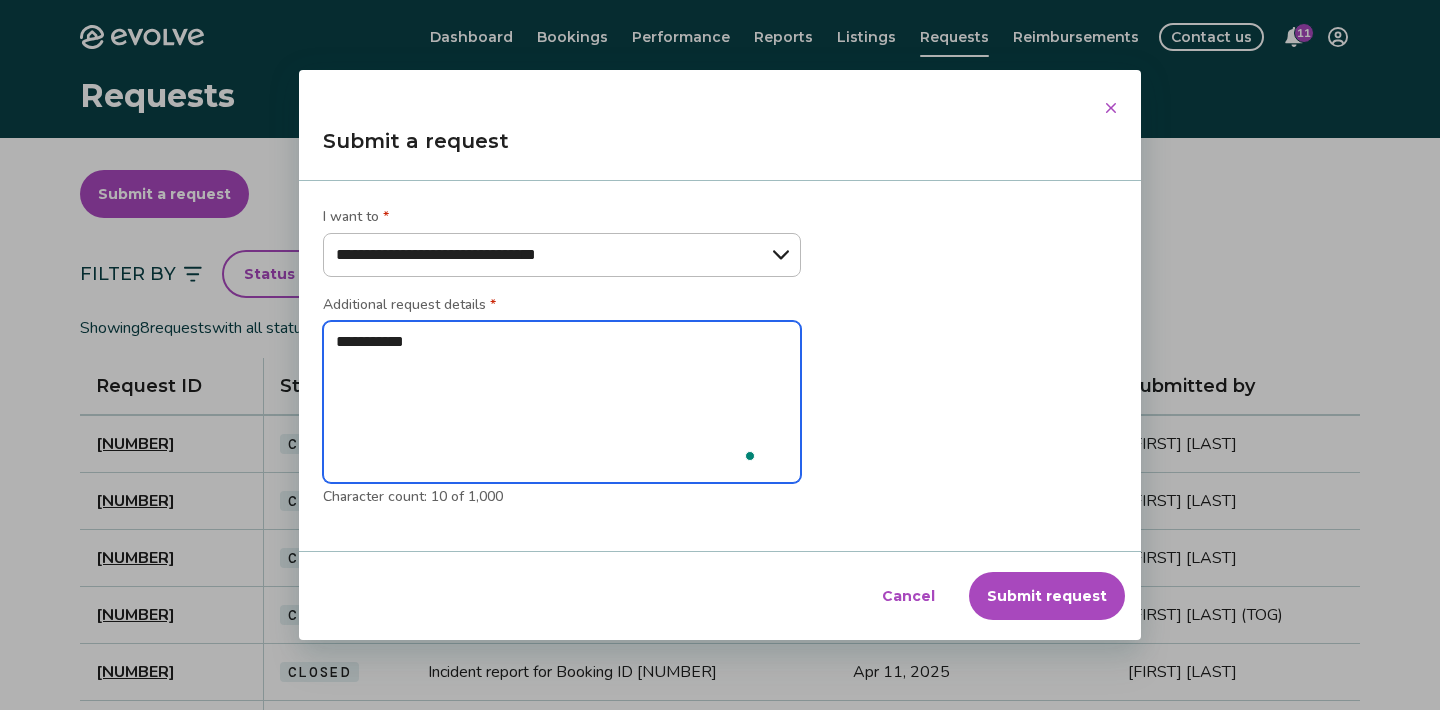 type on "*" 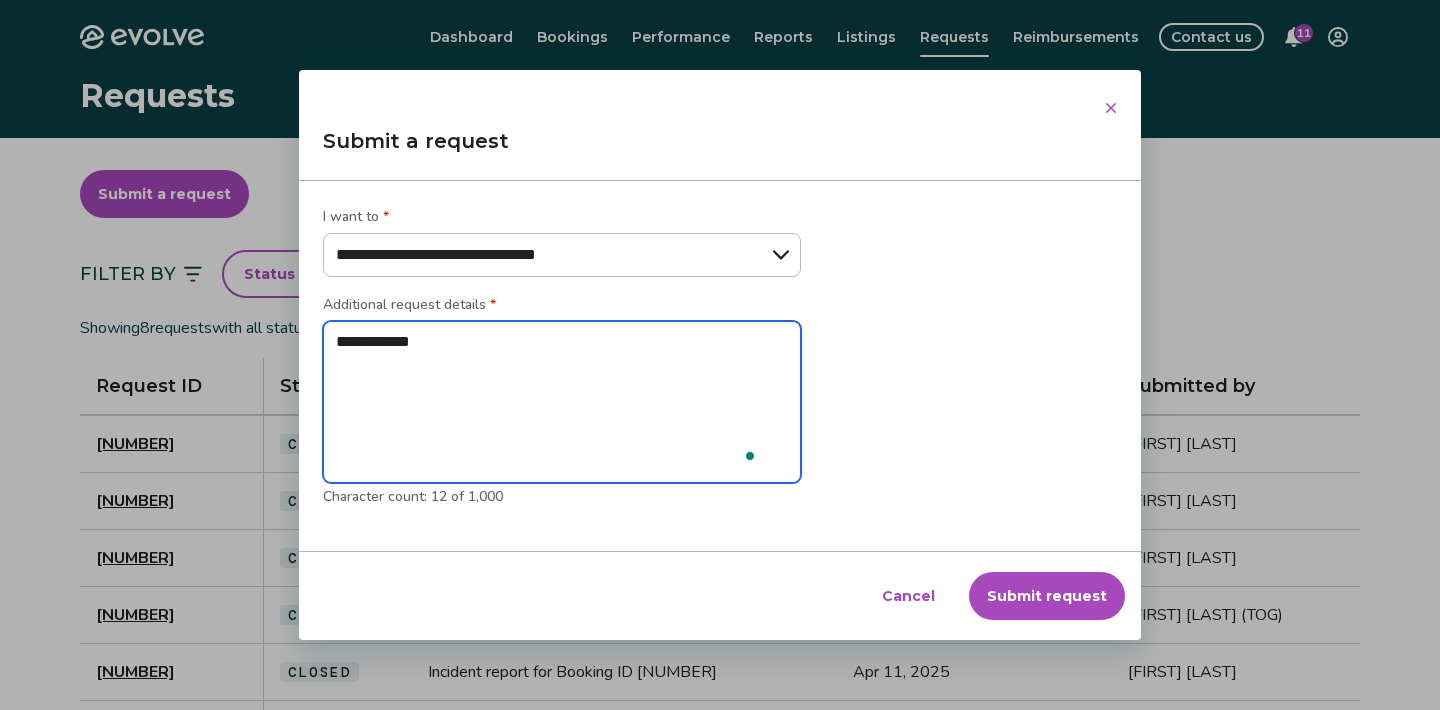 type on "*" 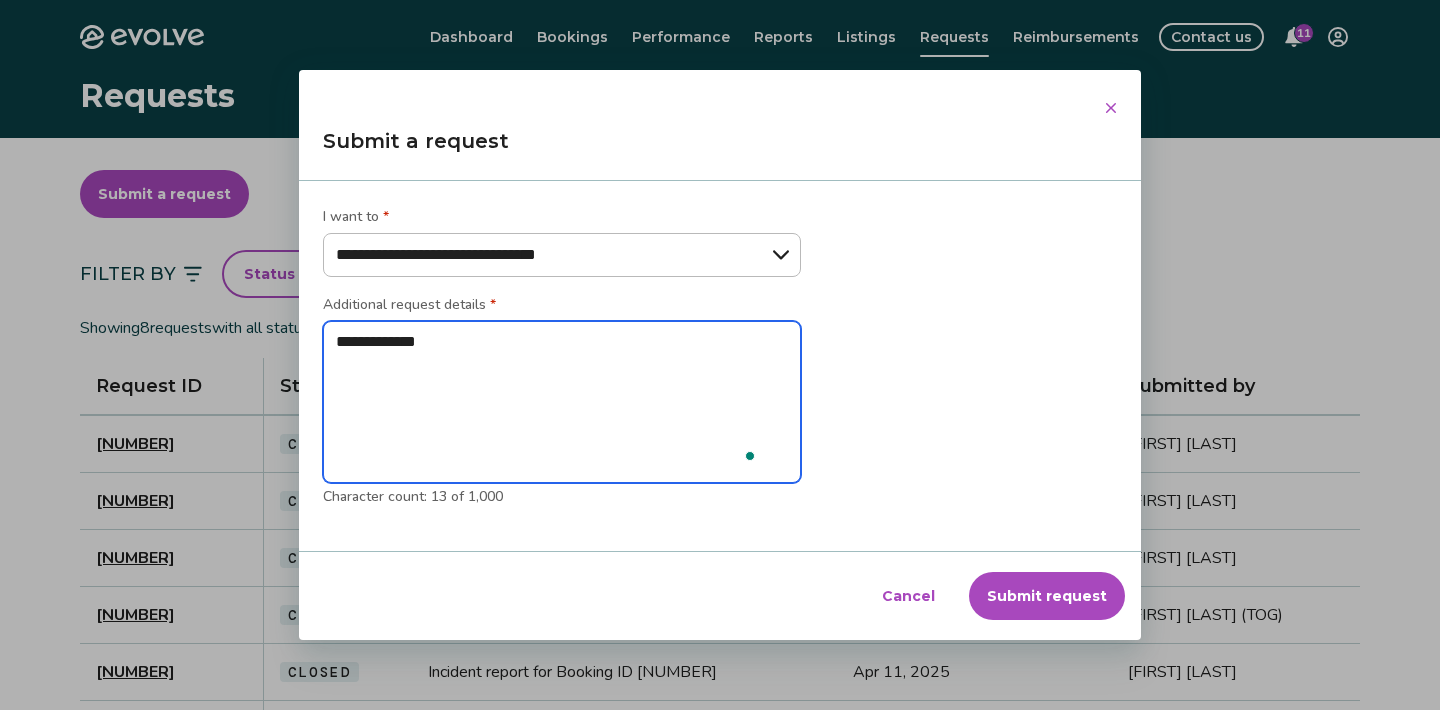 type on "**********" 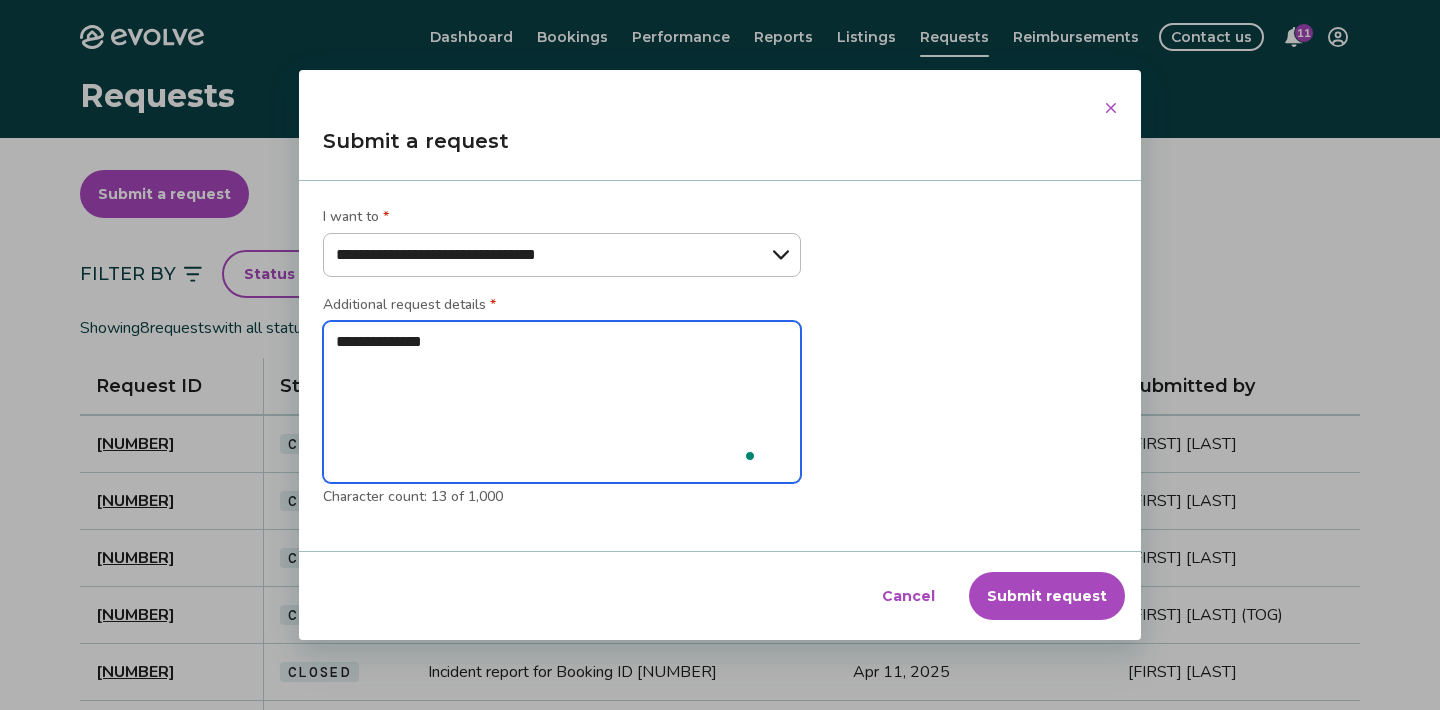 type on "*" 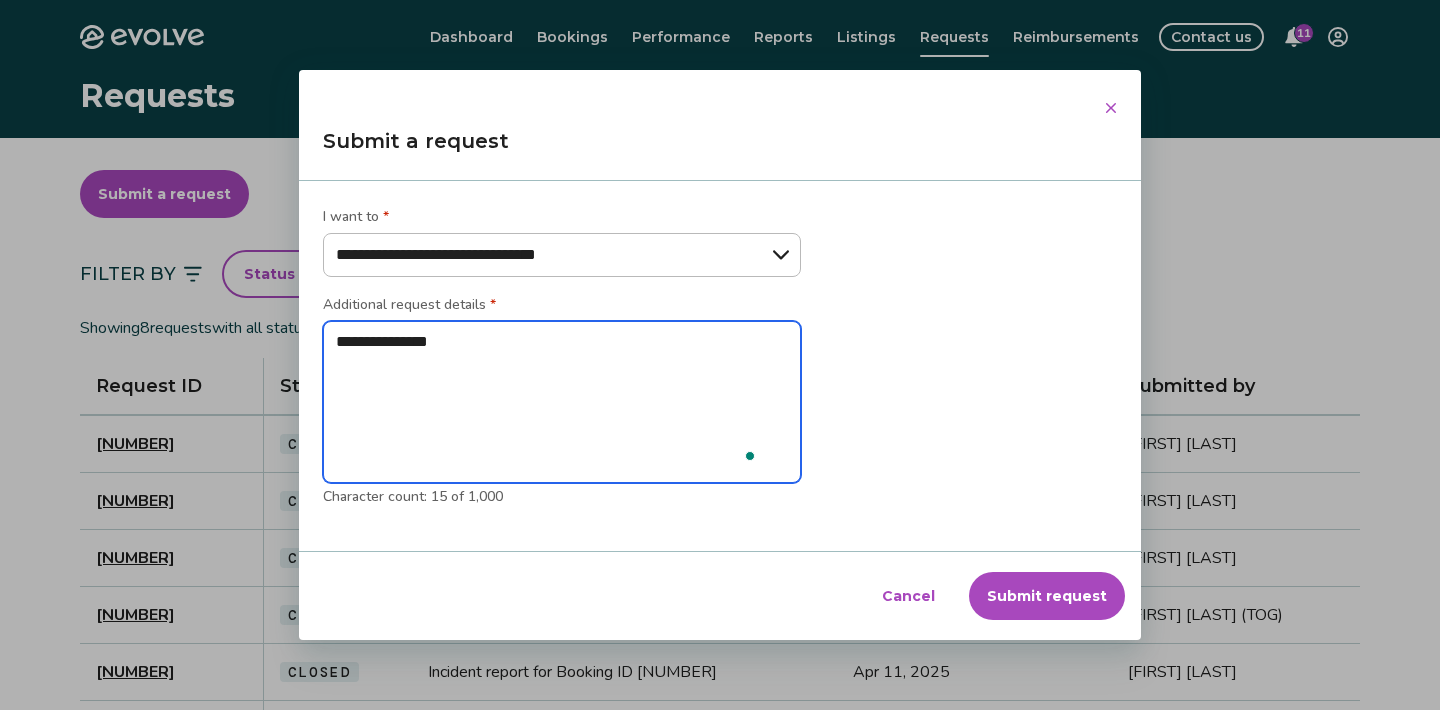 type on "*" 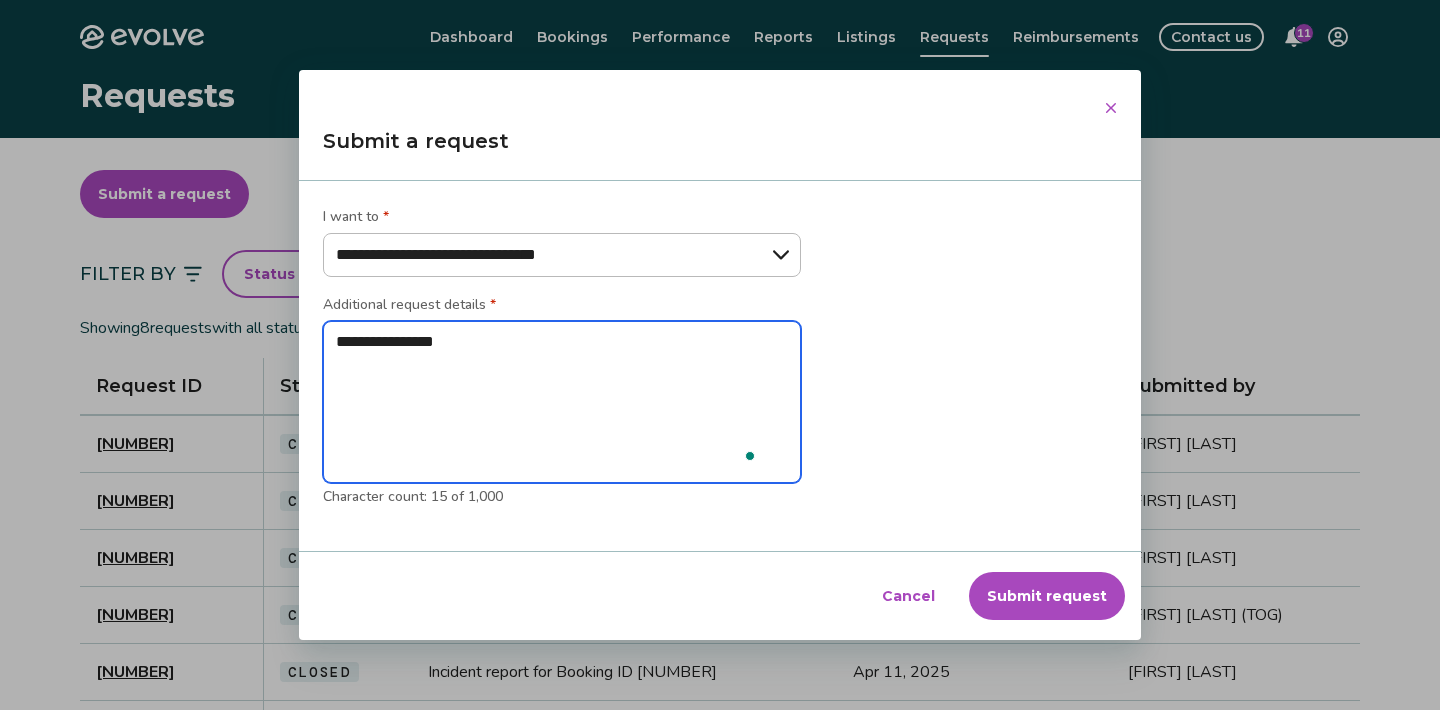 type on "**********" 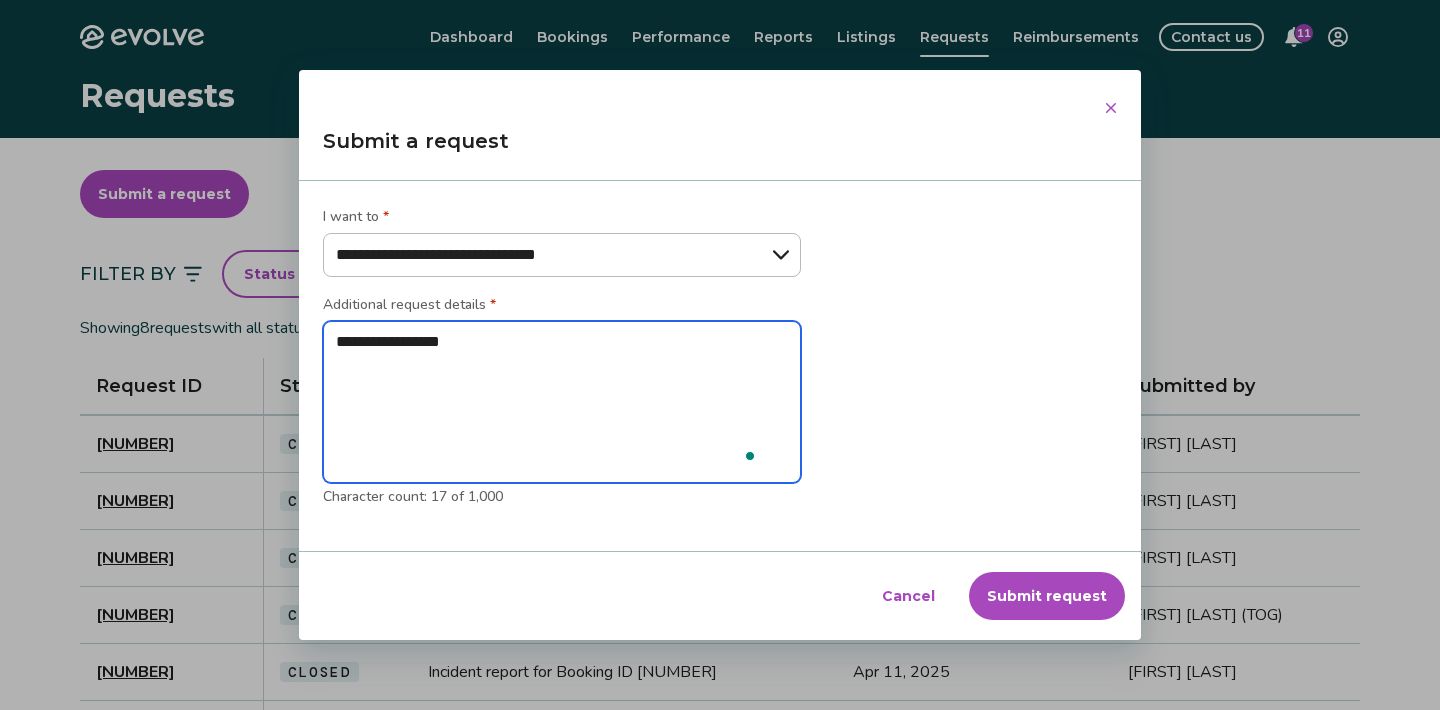 type on "*" 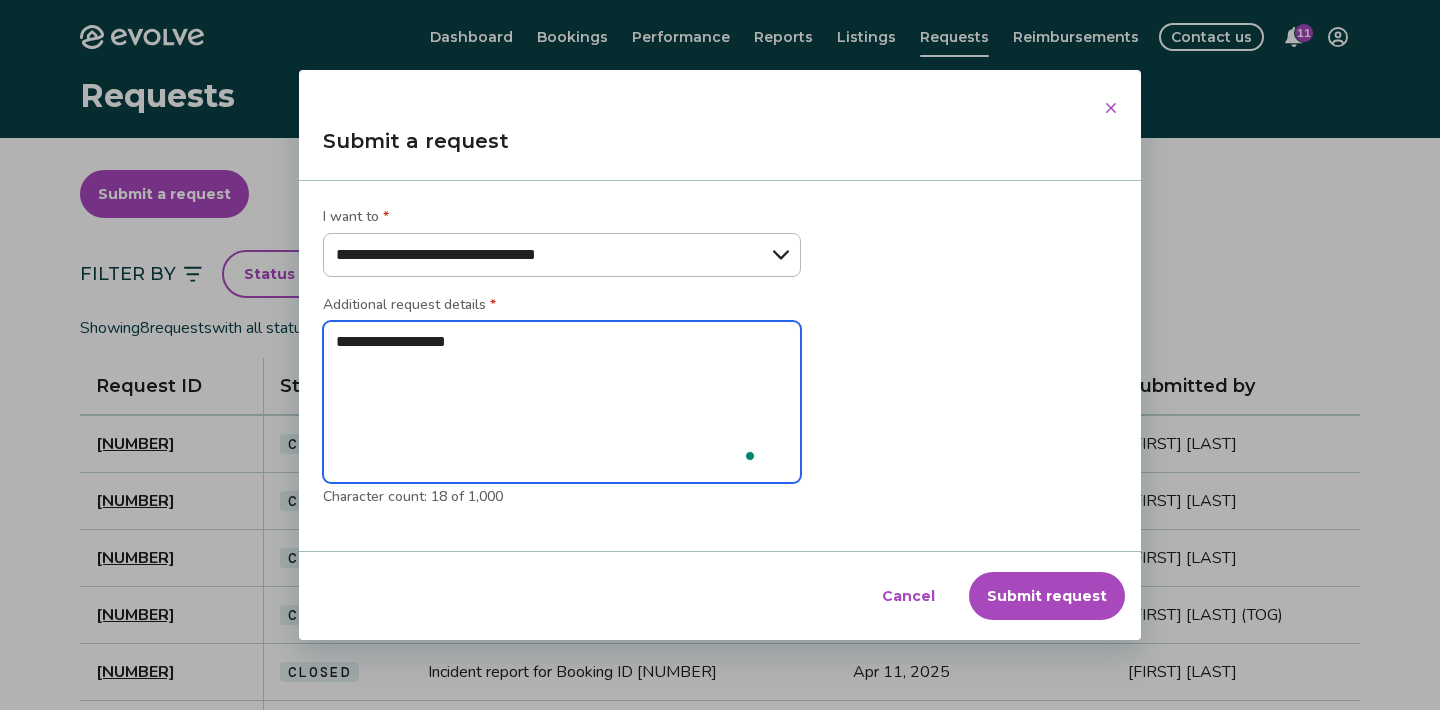 type on "**********" 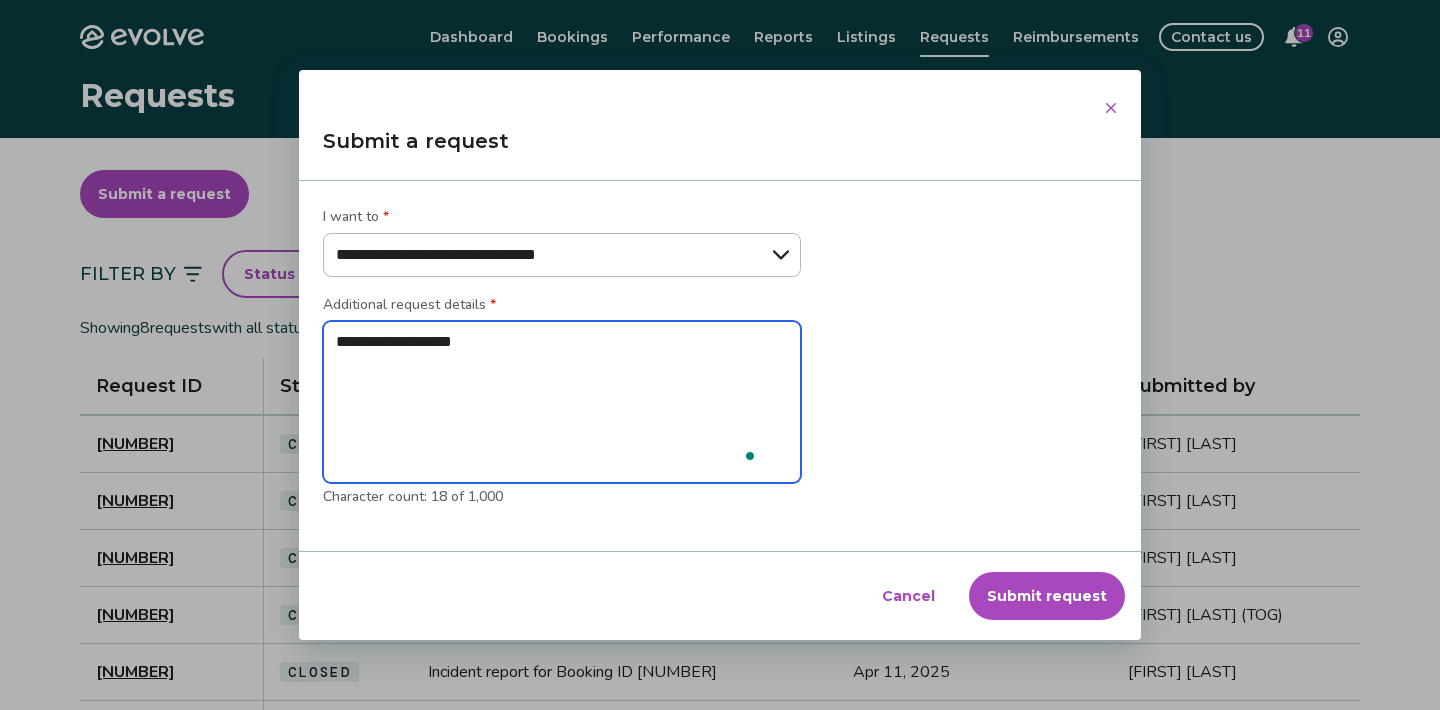 type on "*" 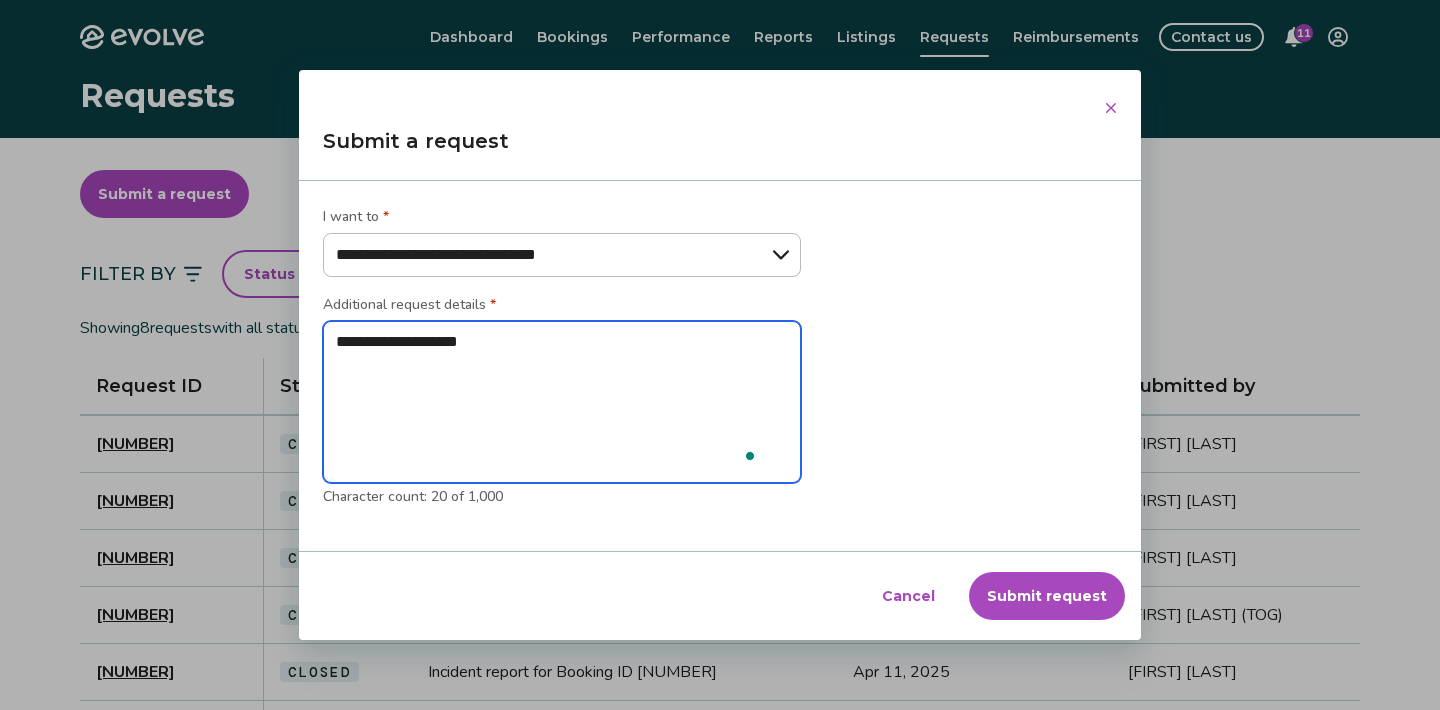 type on "*" 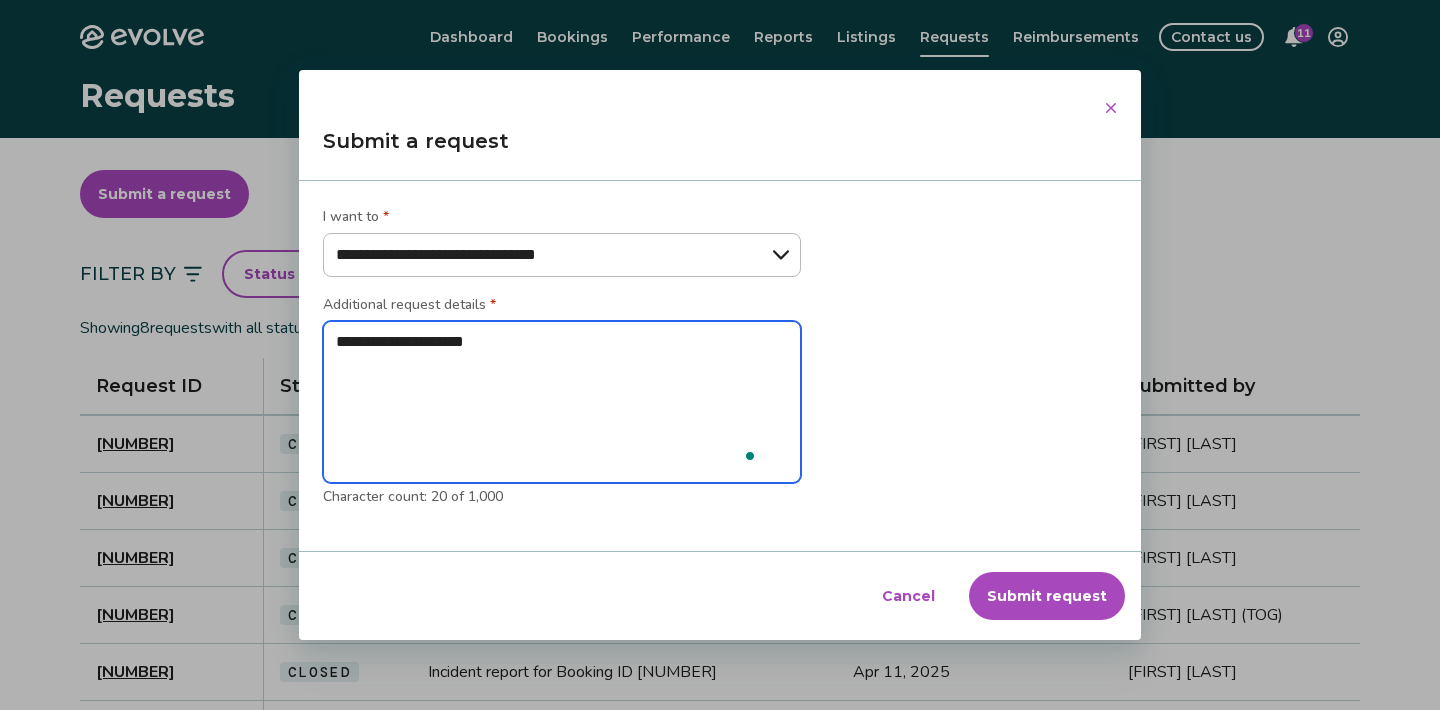 type on "*" 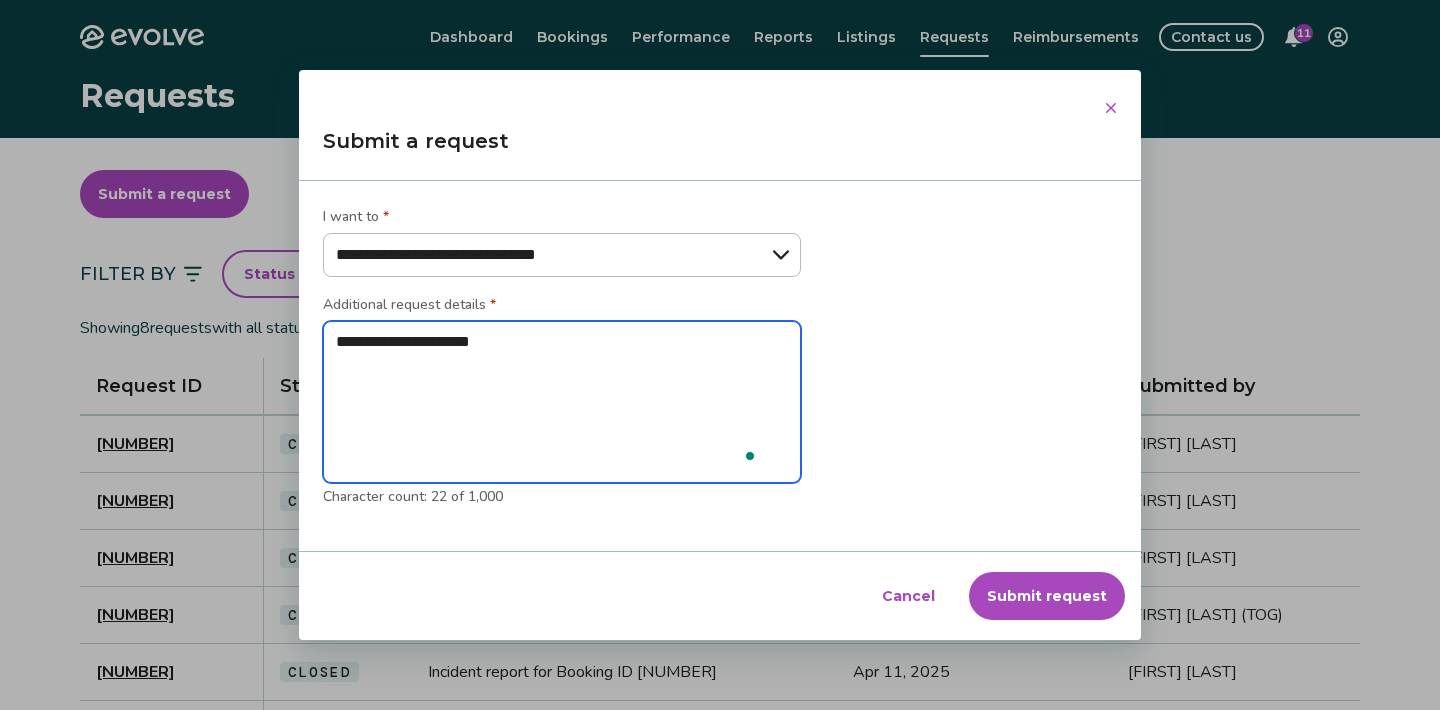 type on "*" 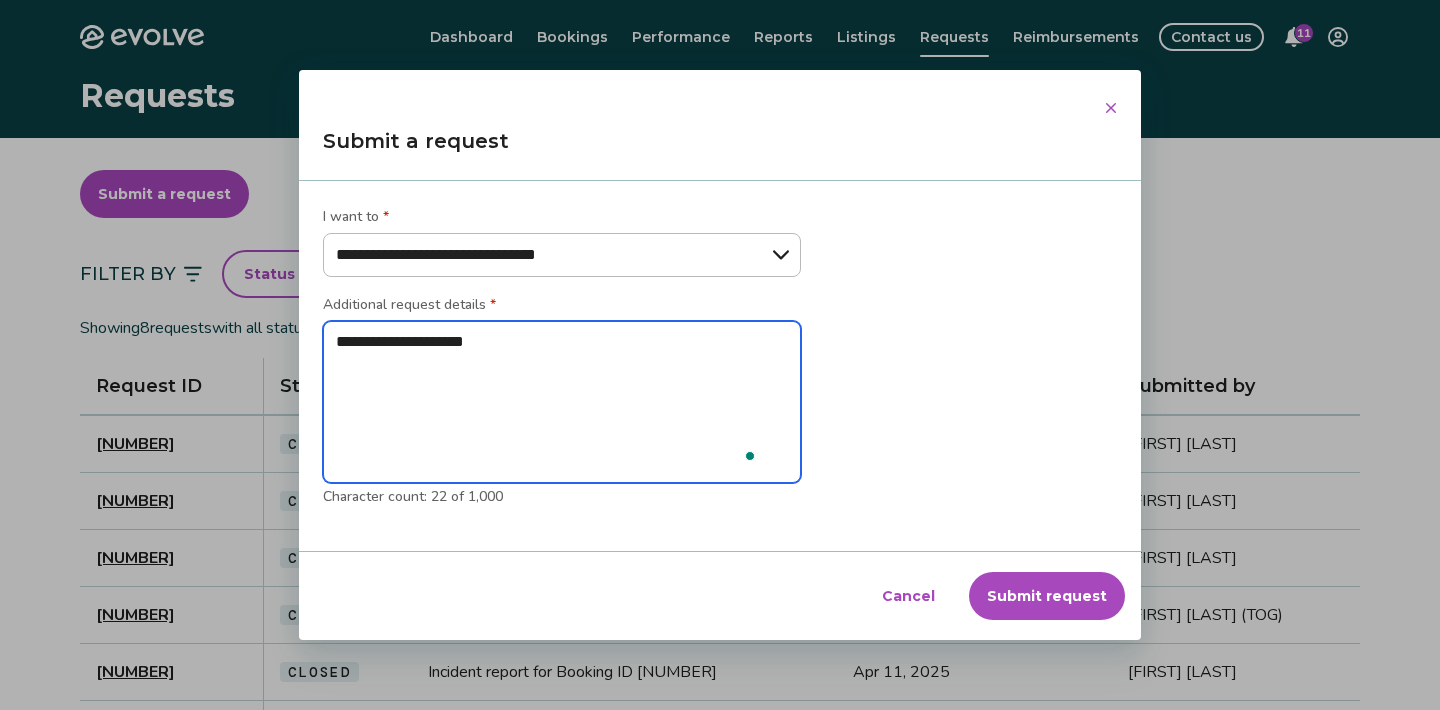 type on "**********" 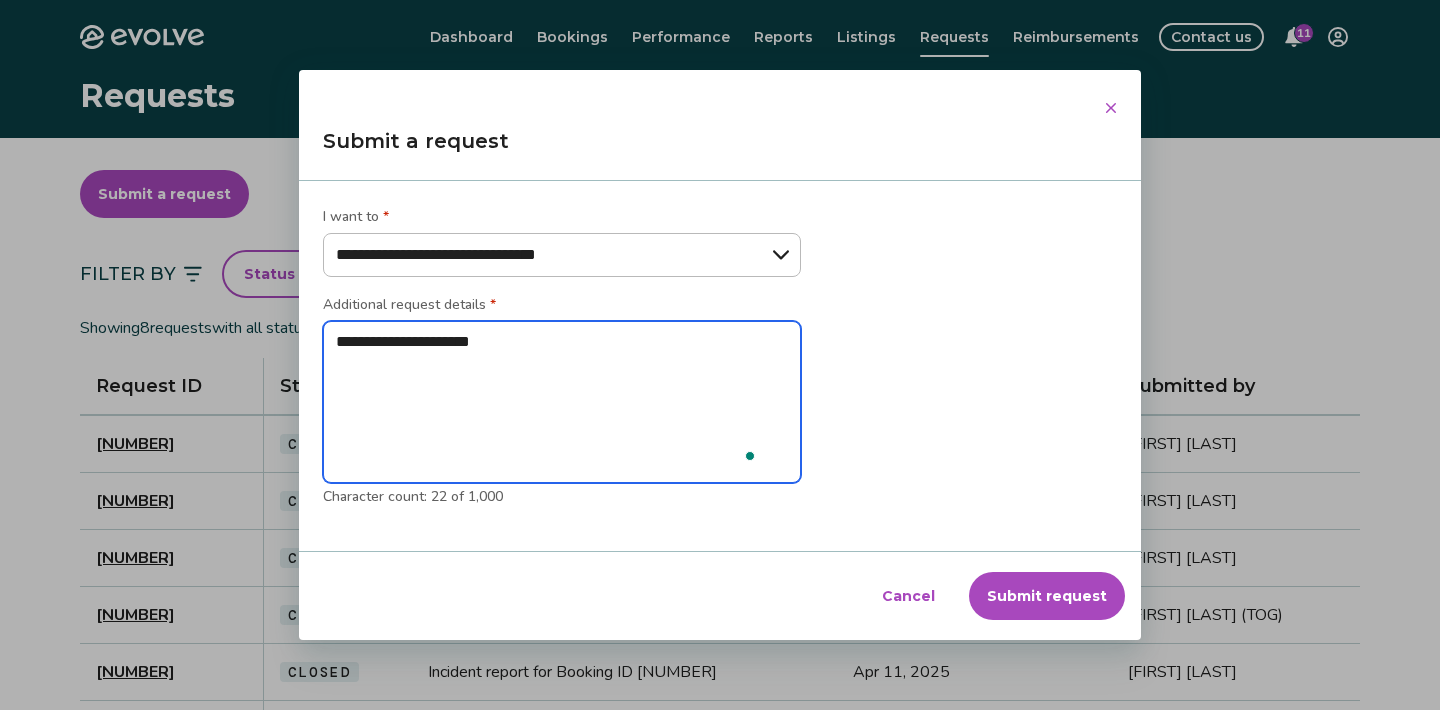 type on "*" 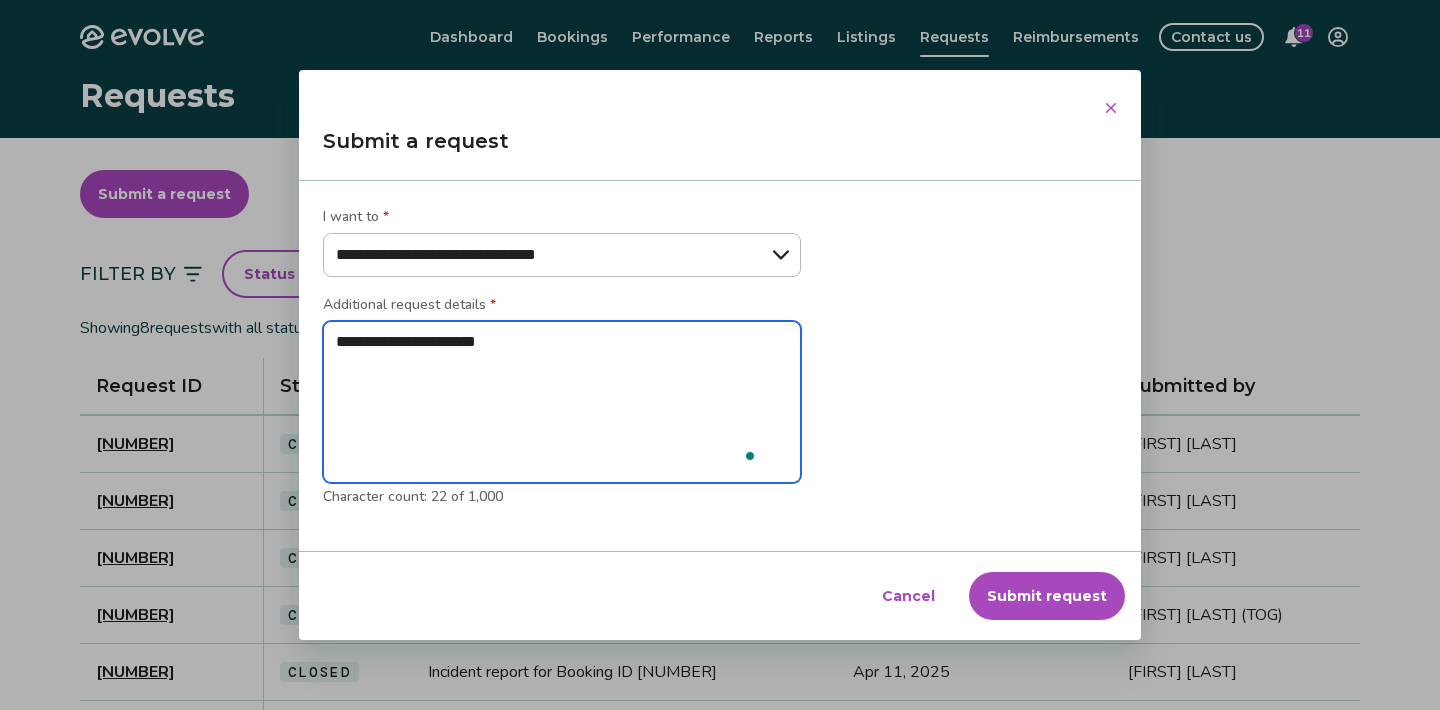 type on "*" 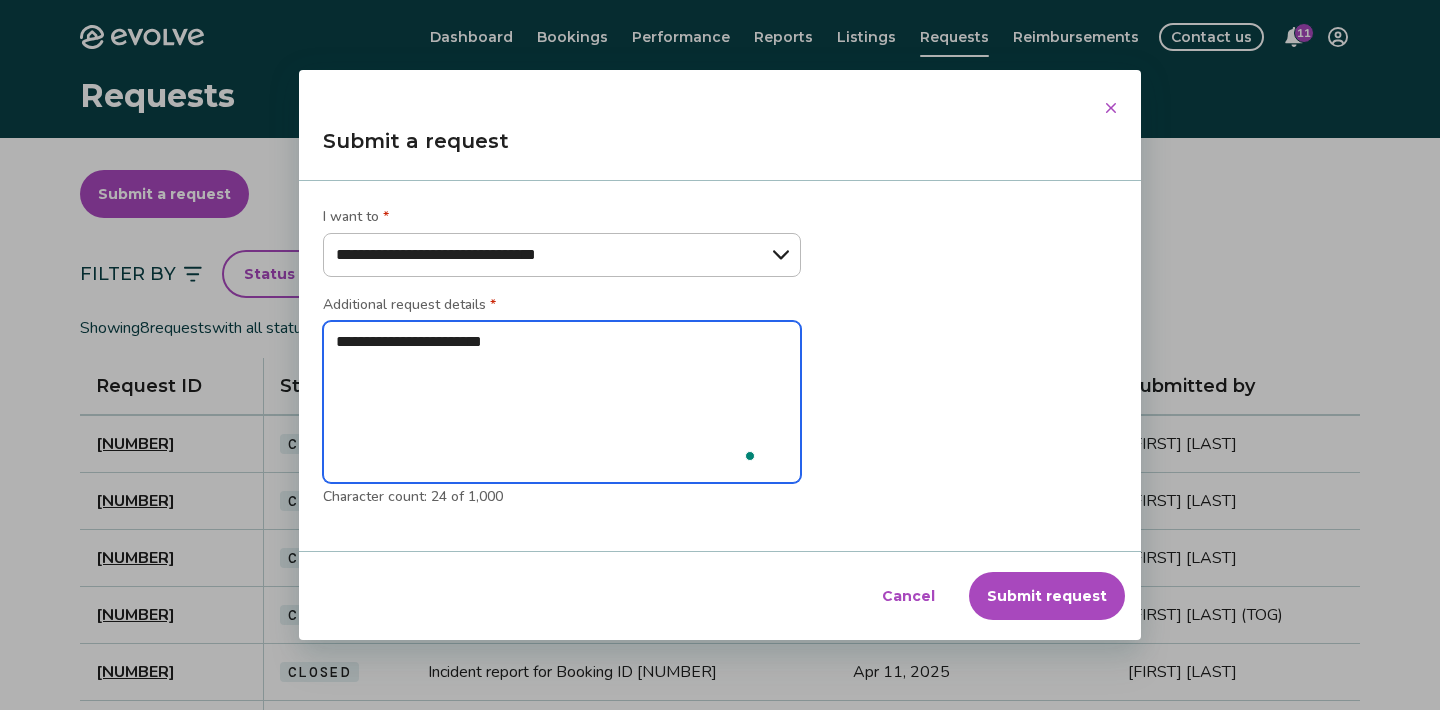 type on "*" 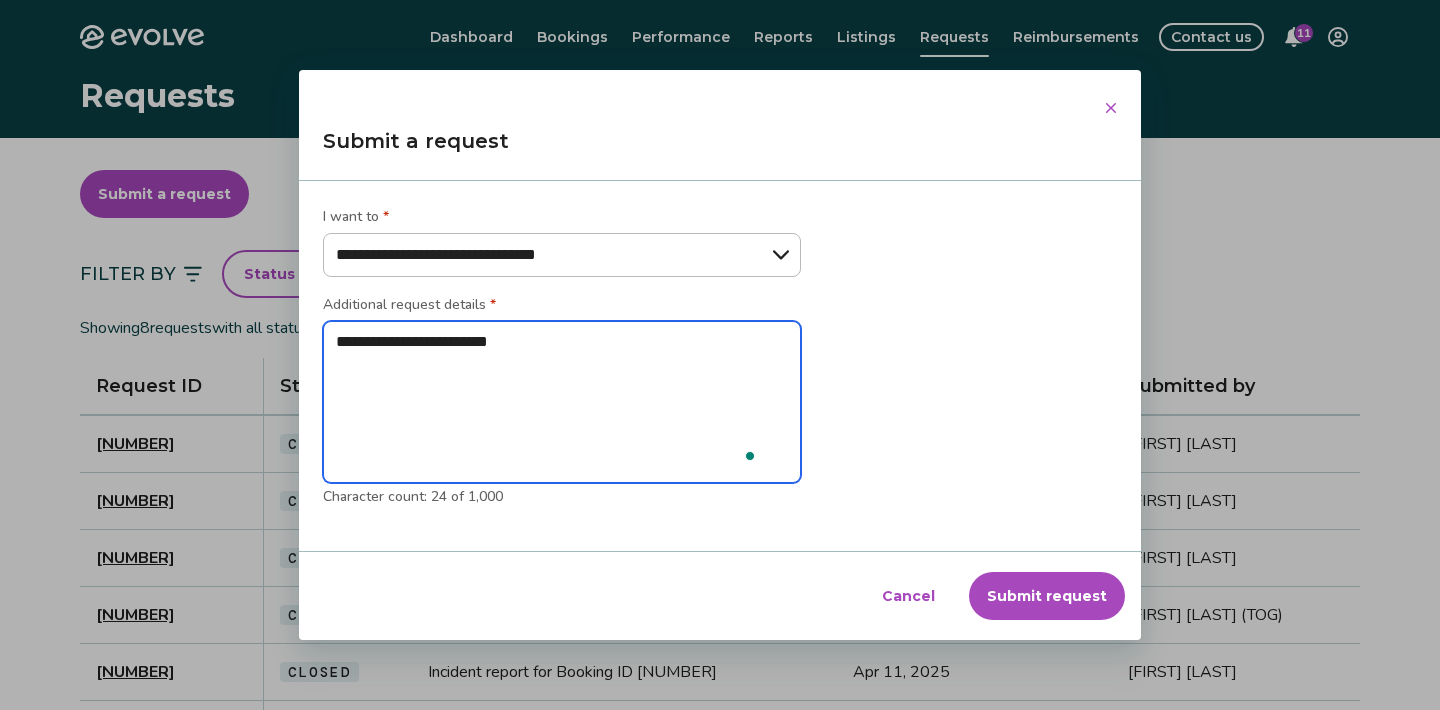 type on "*" 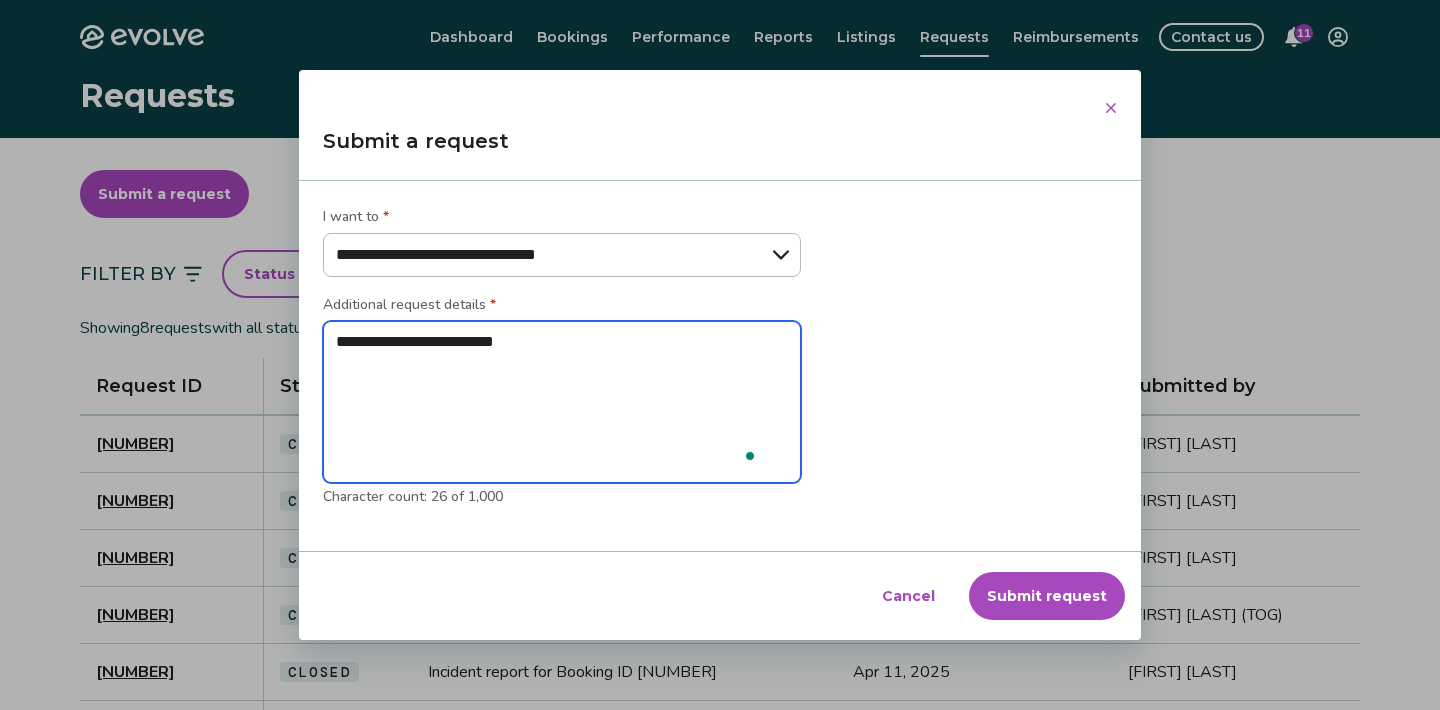 type on "*" 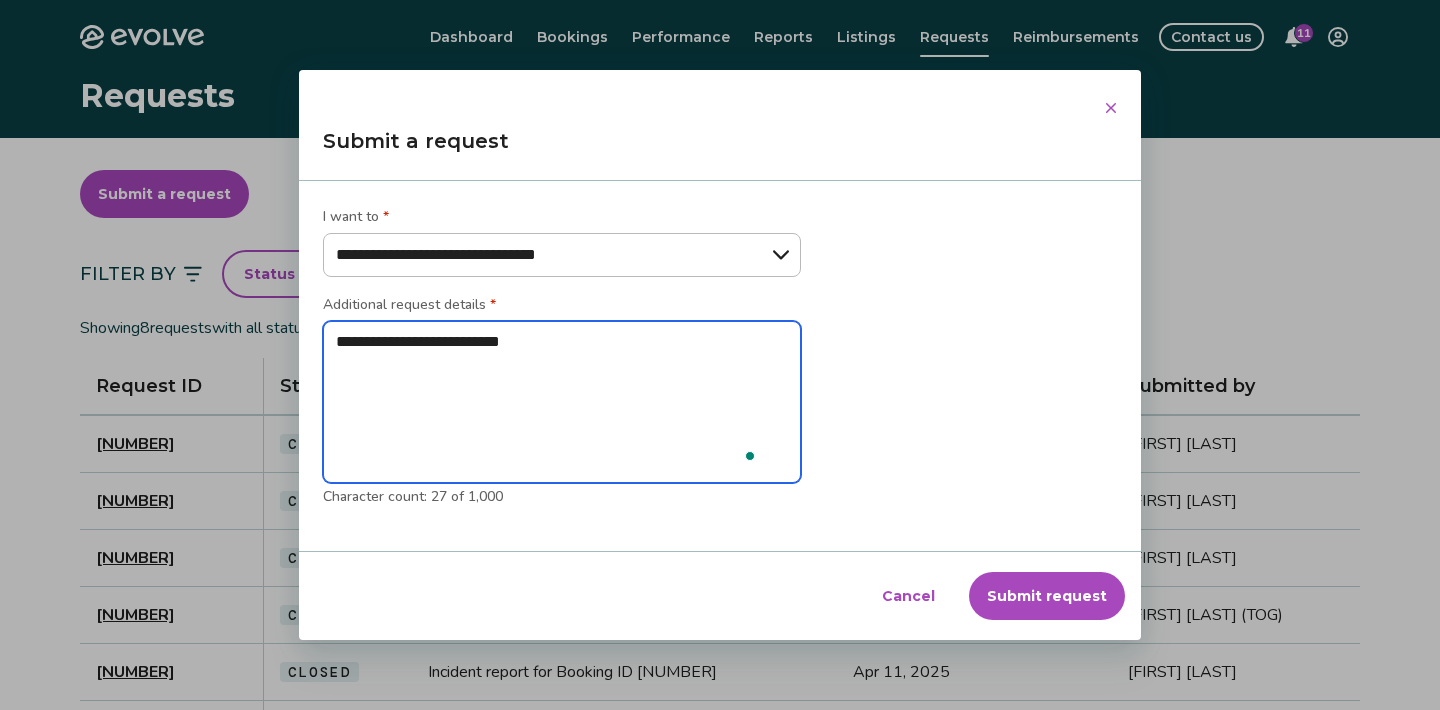 type on "*" 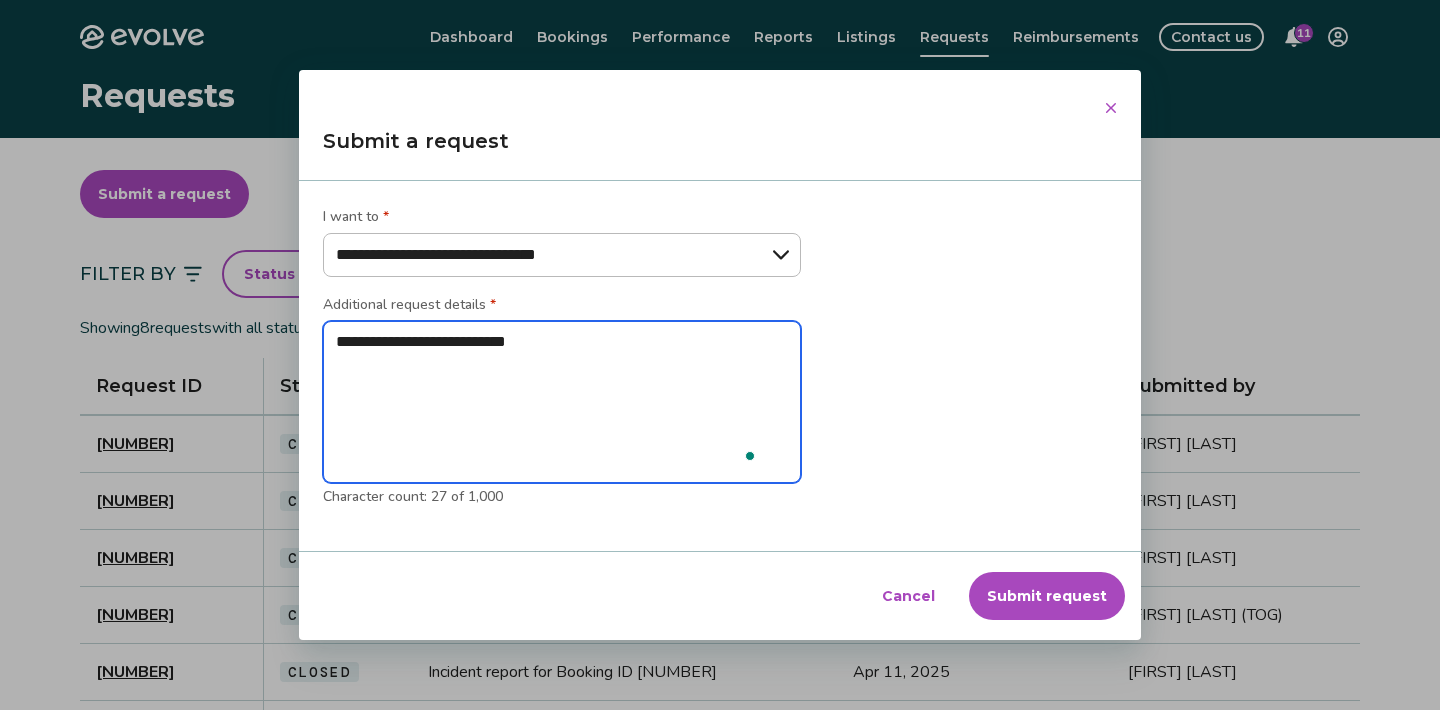 type on "*" 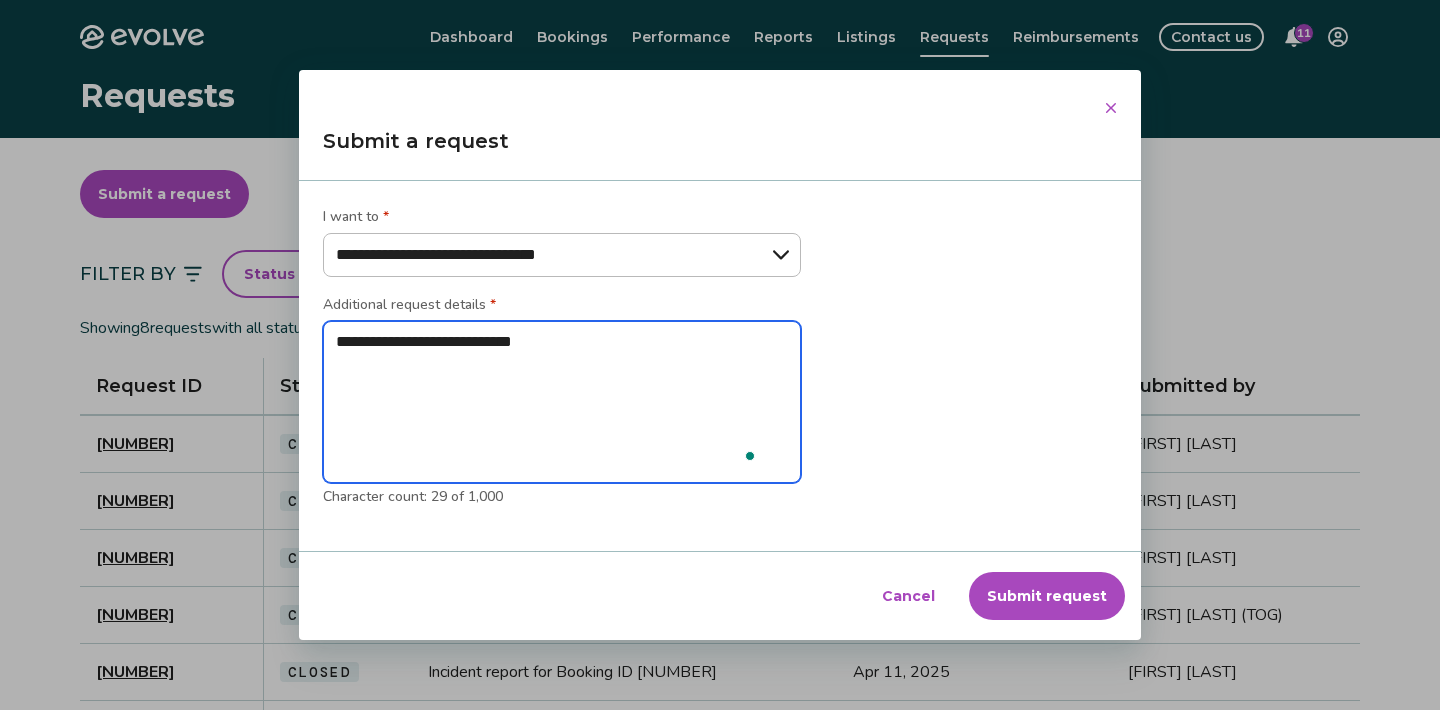 type on "*" 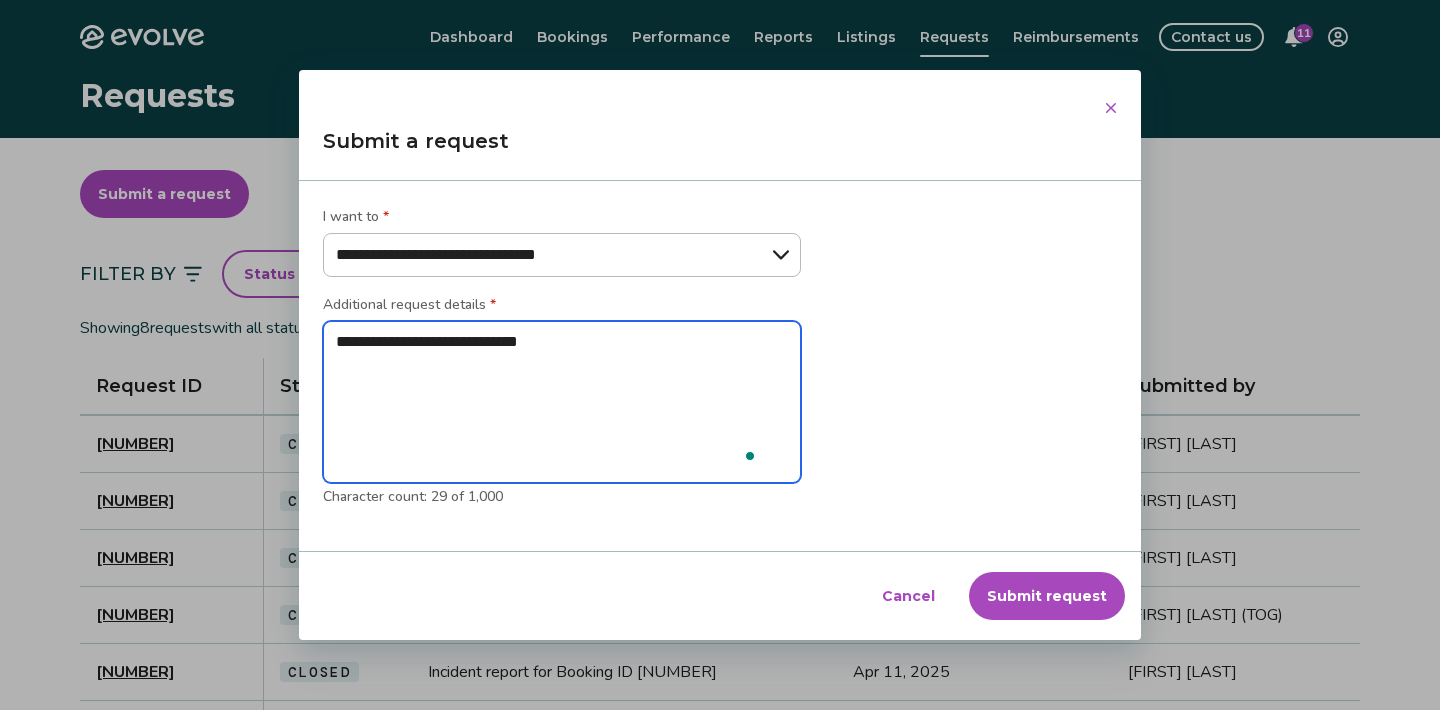 type on "*" 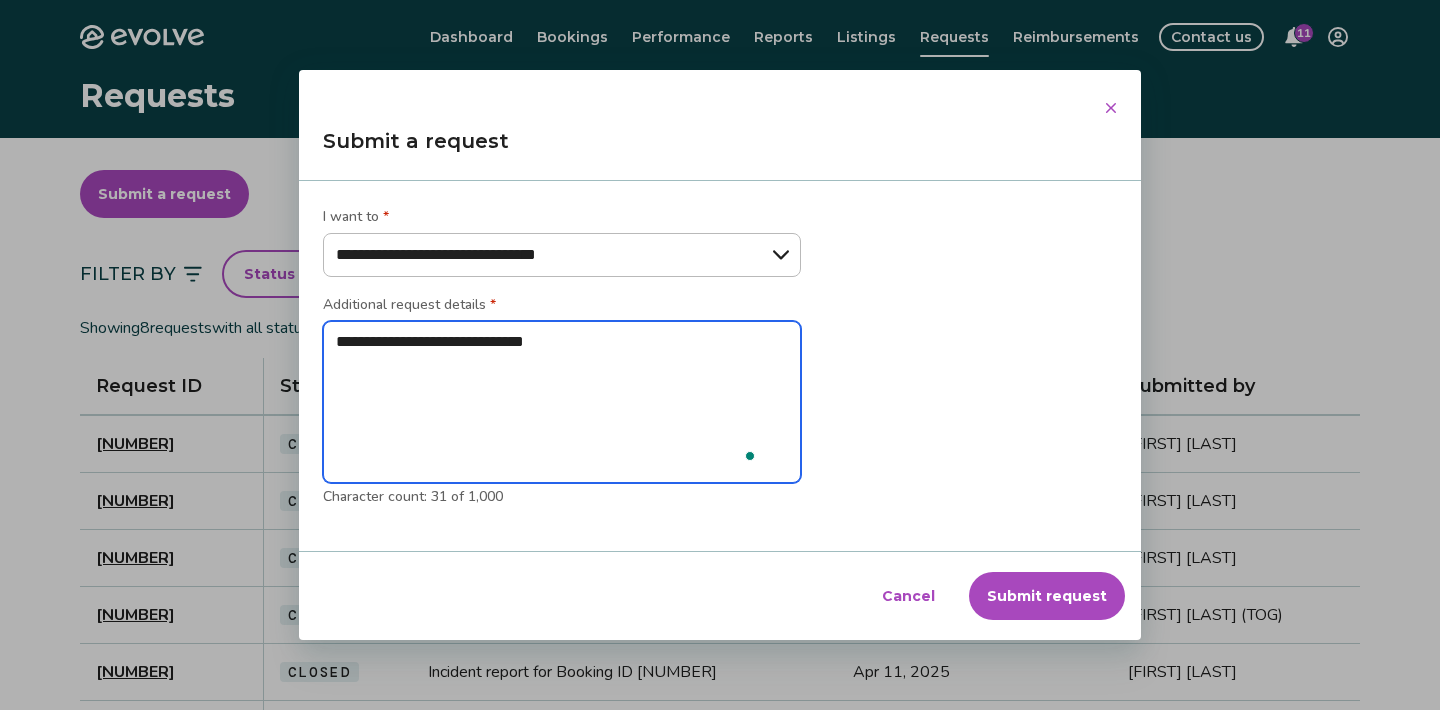 type on "*" 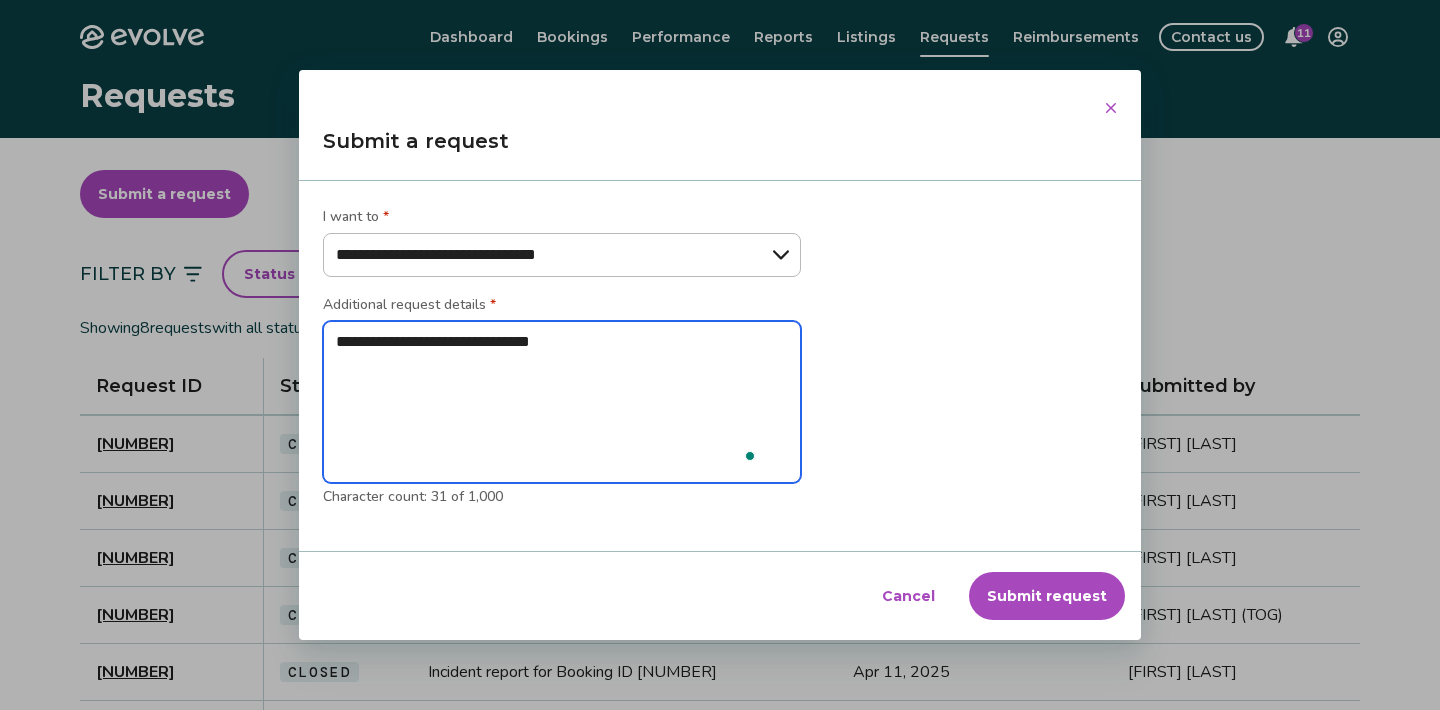 type on "*" 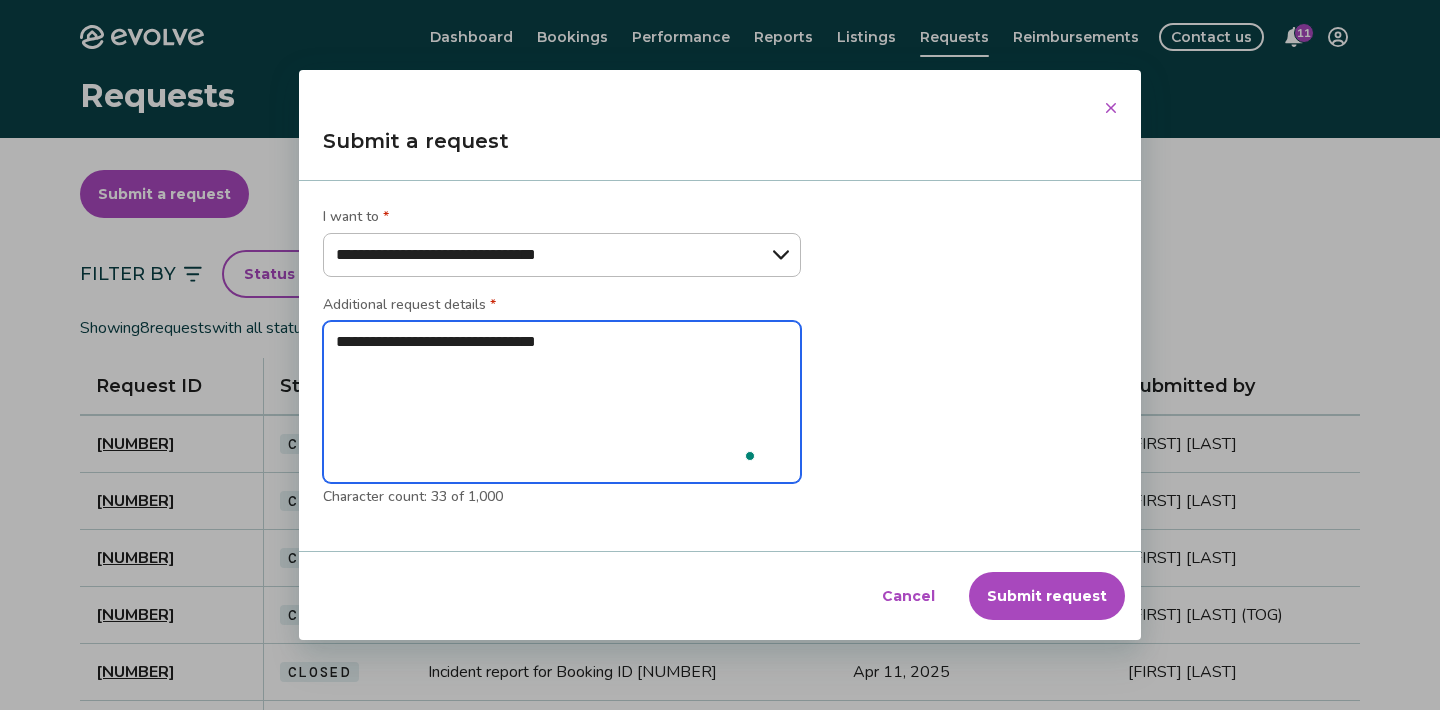 type on "*" 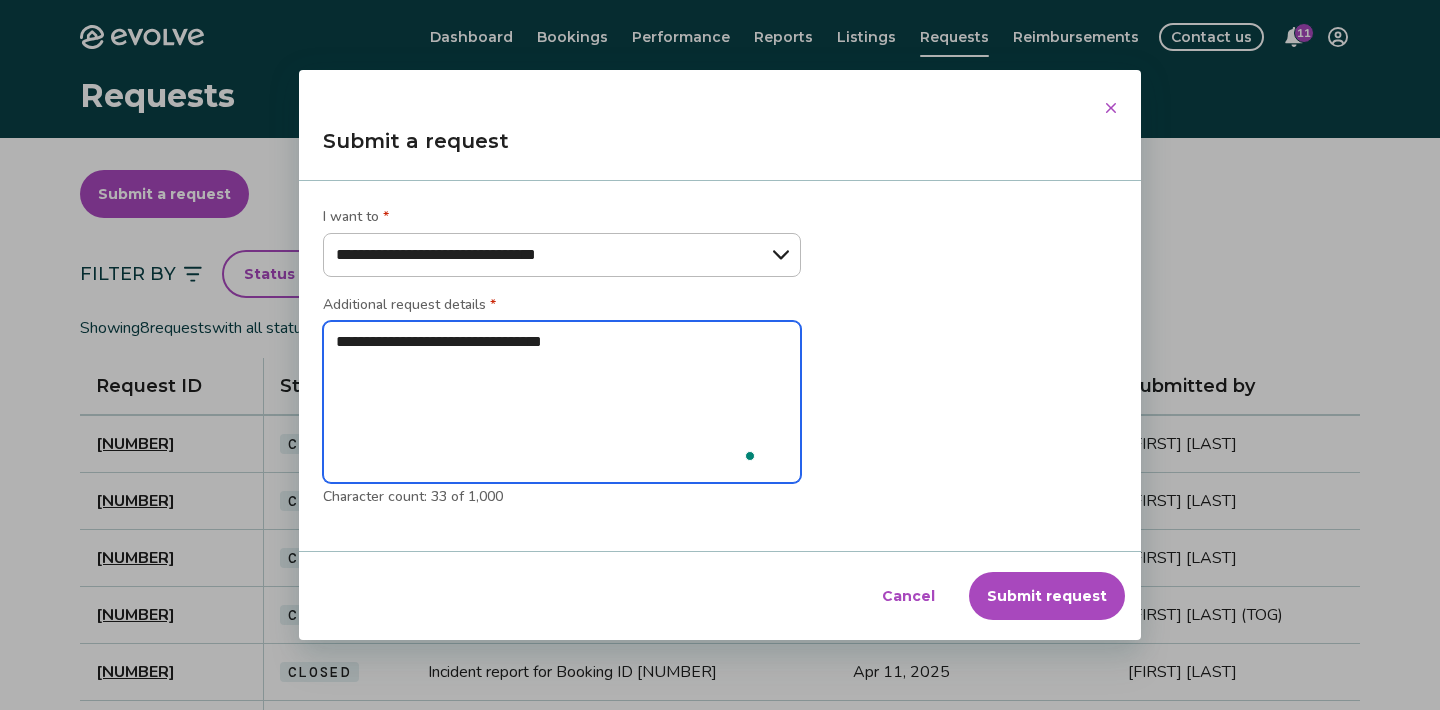 type on "**********" 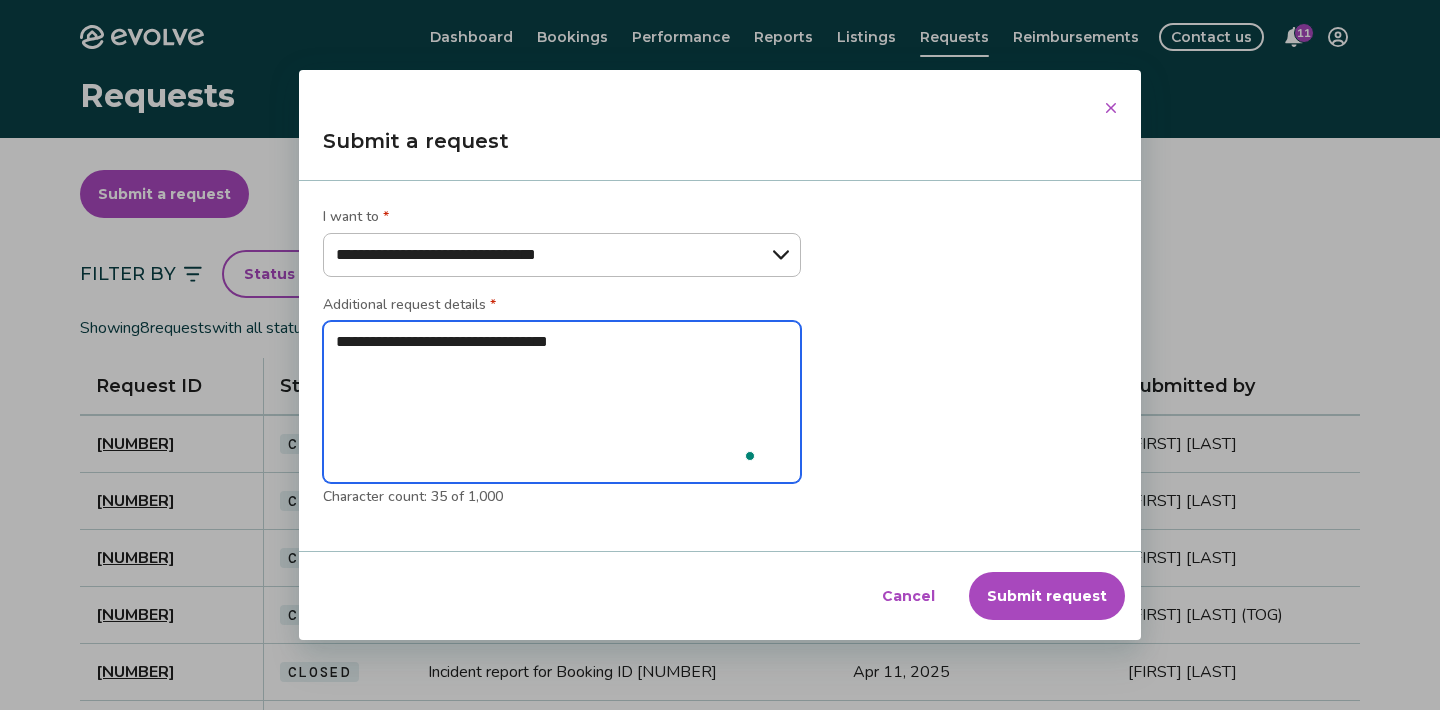 type on "*" 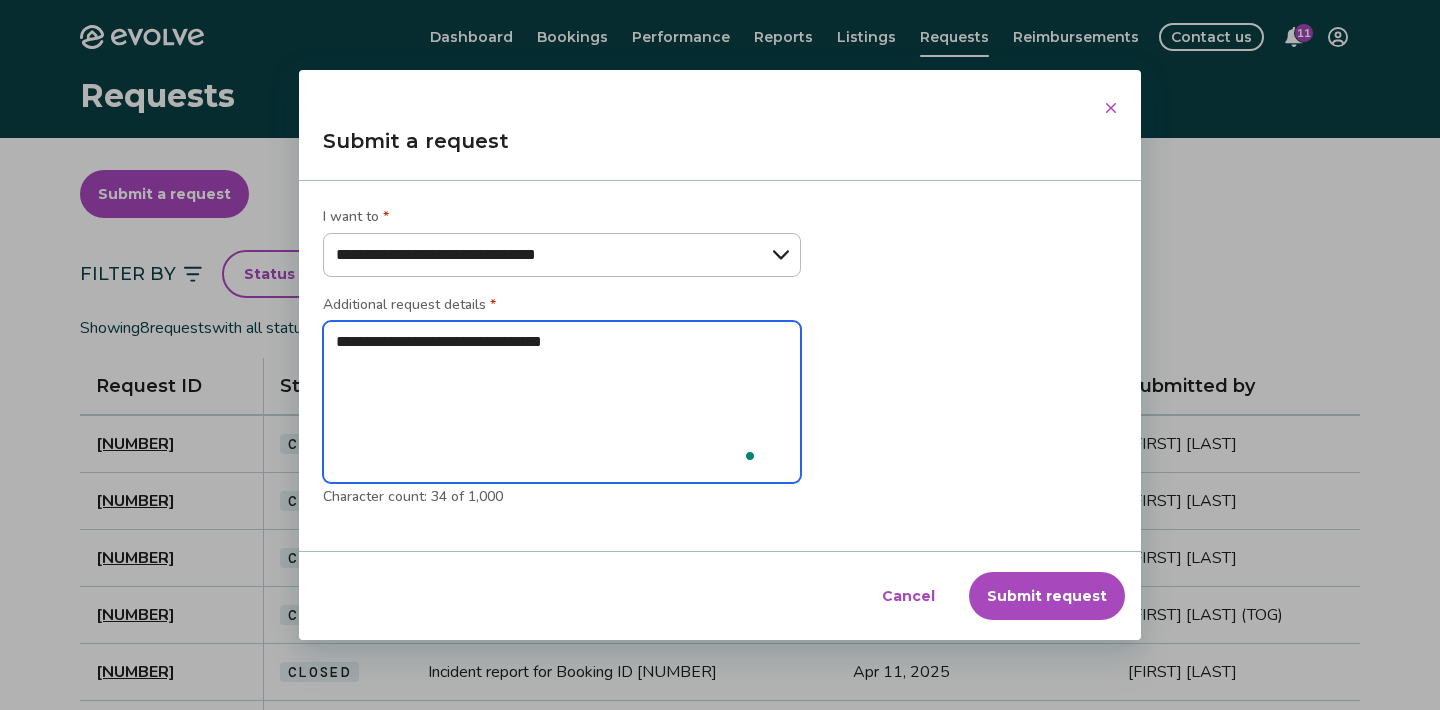 type on "*" 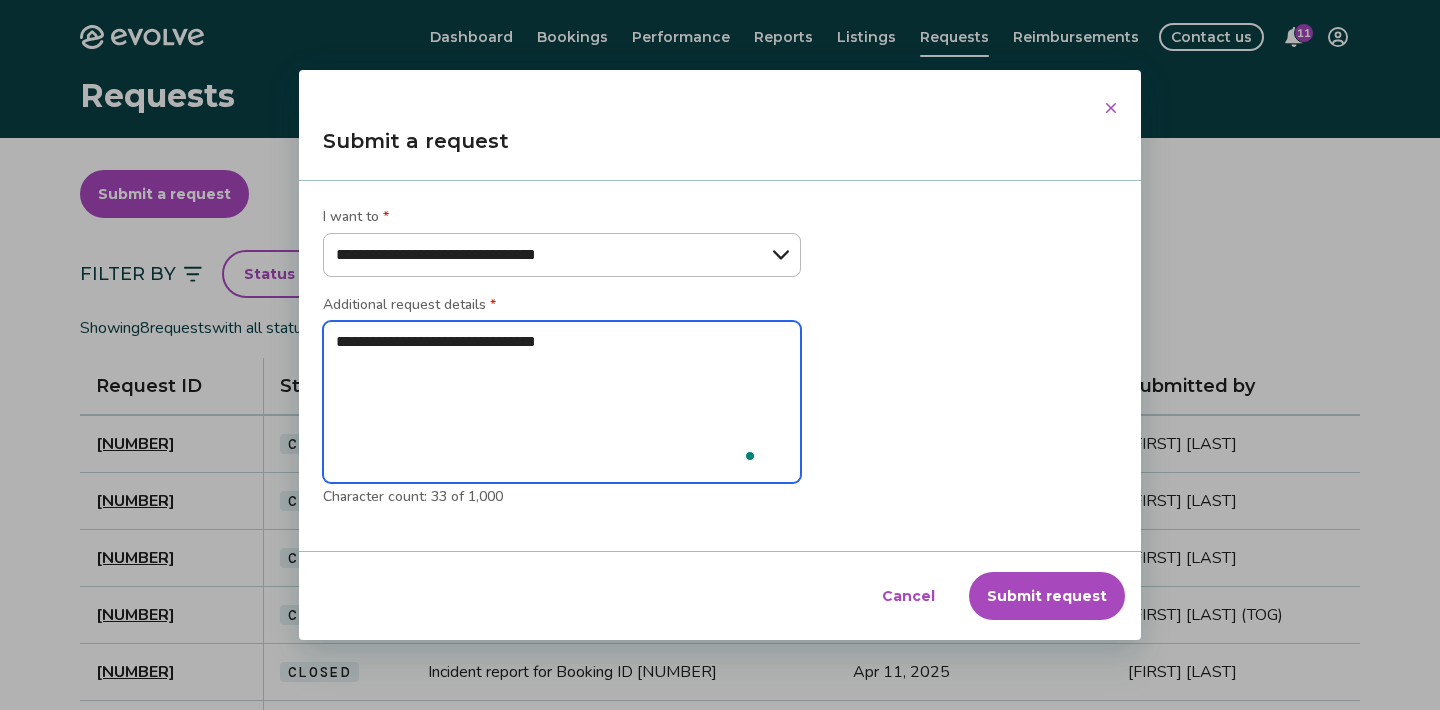 type on "*" 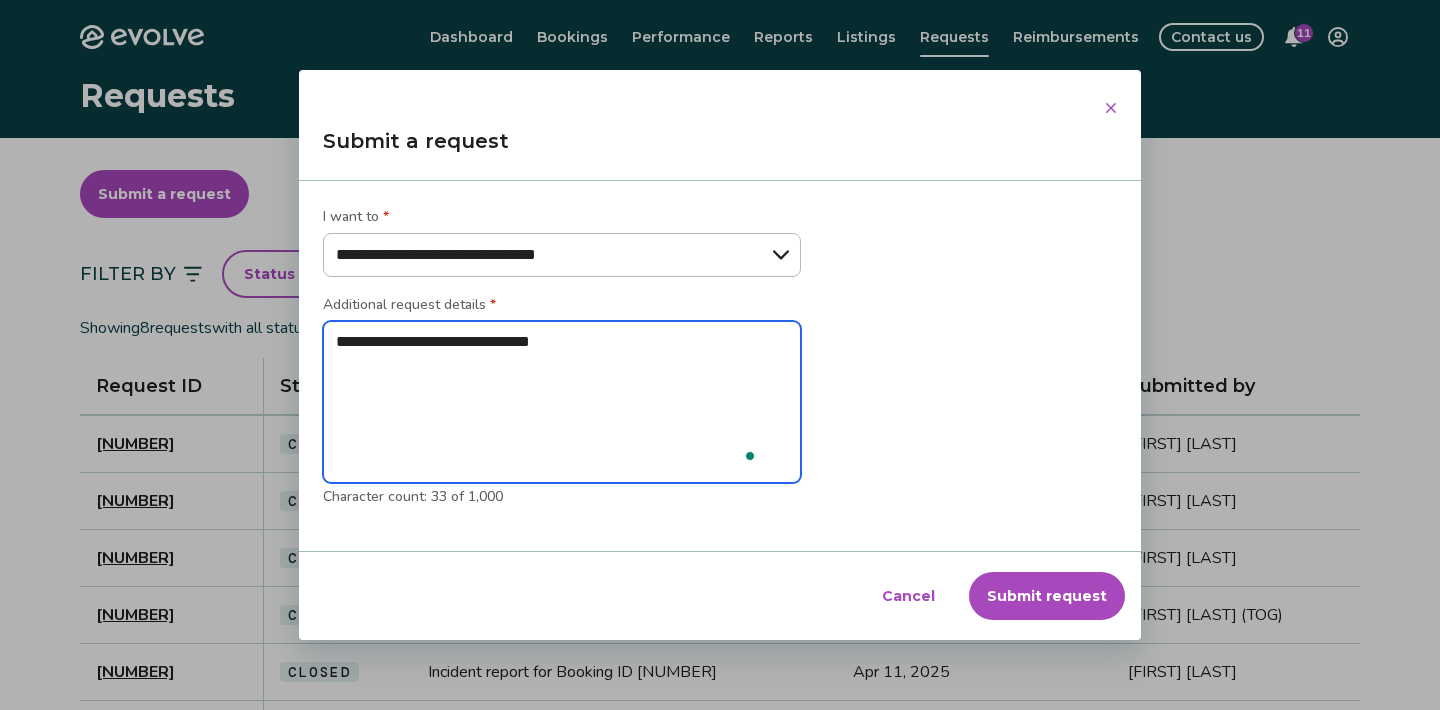 type on "*" 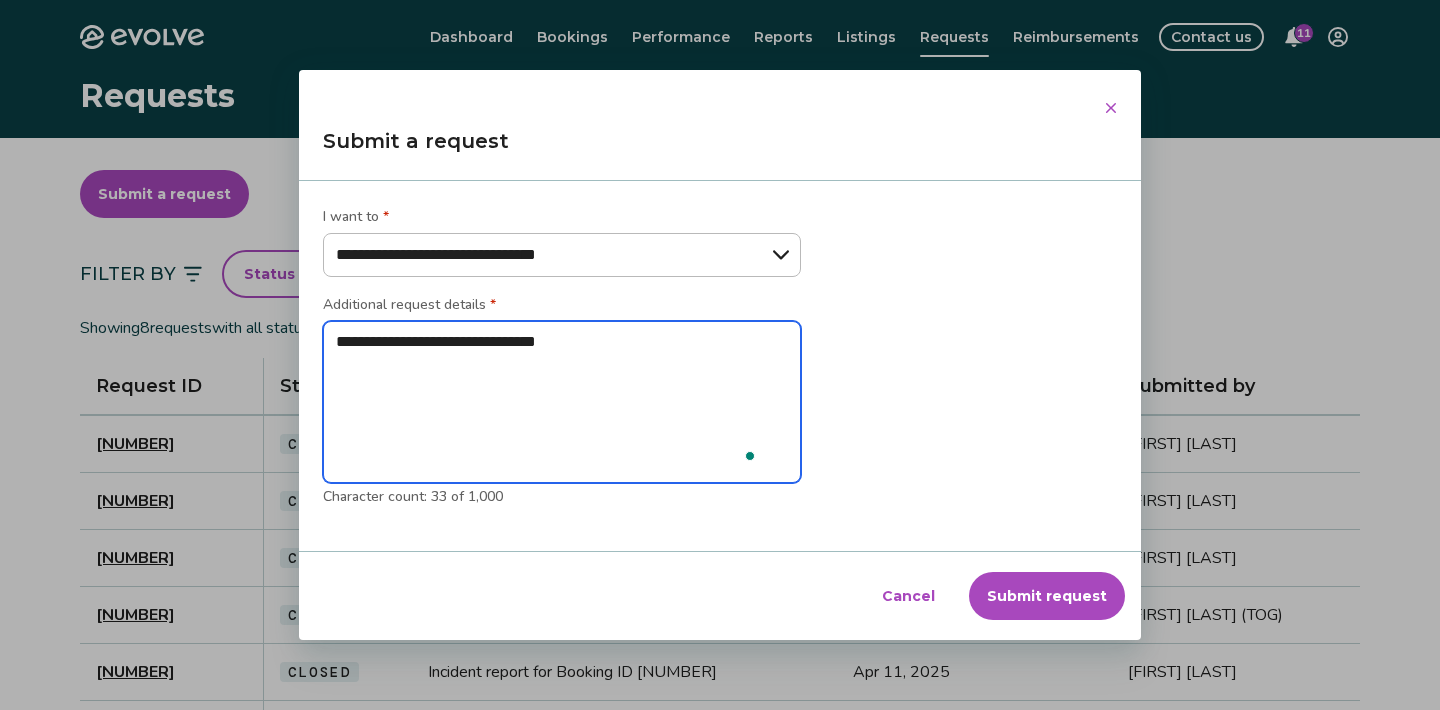 type on "*" 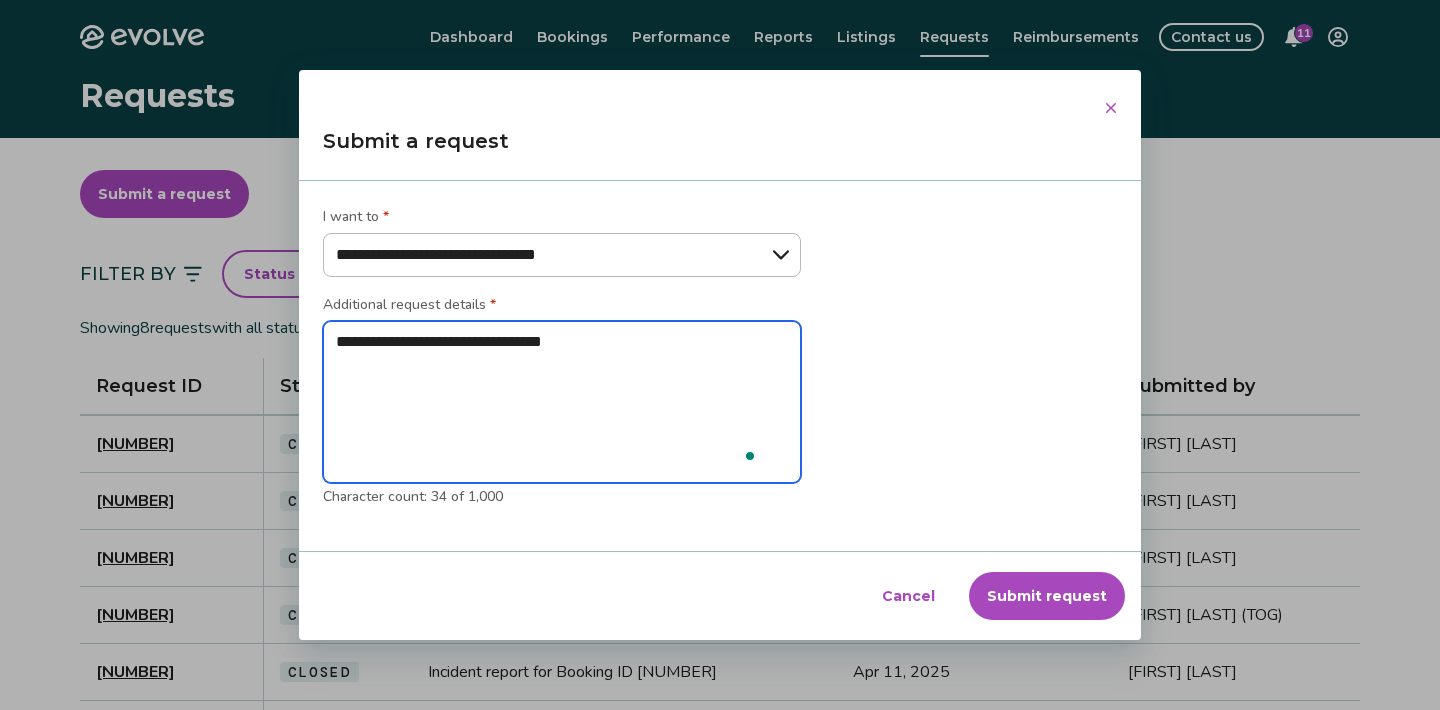 type on "*" 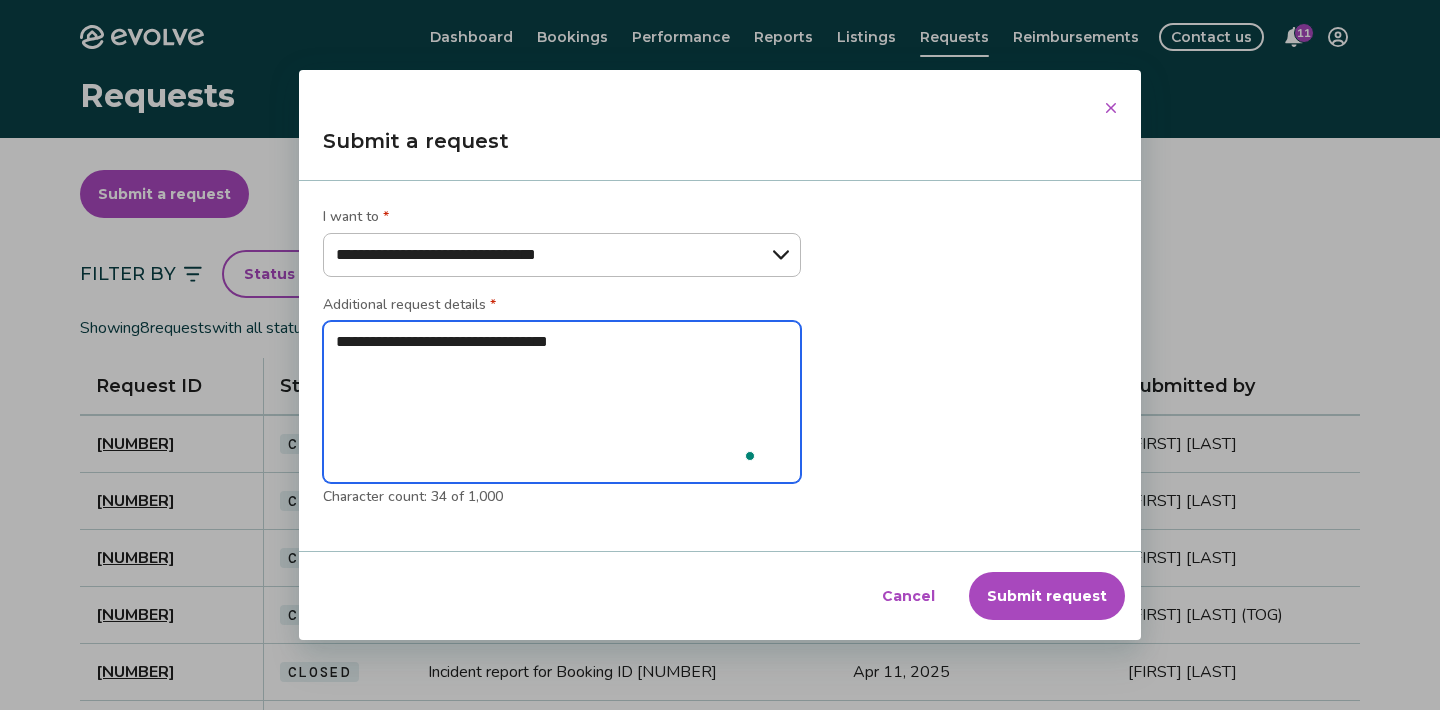 type on "*" 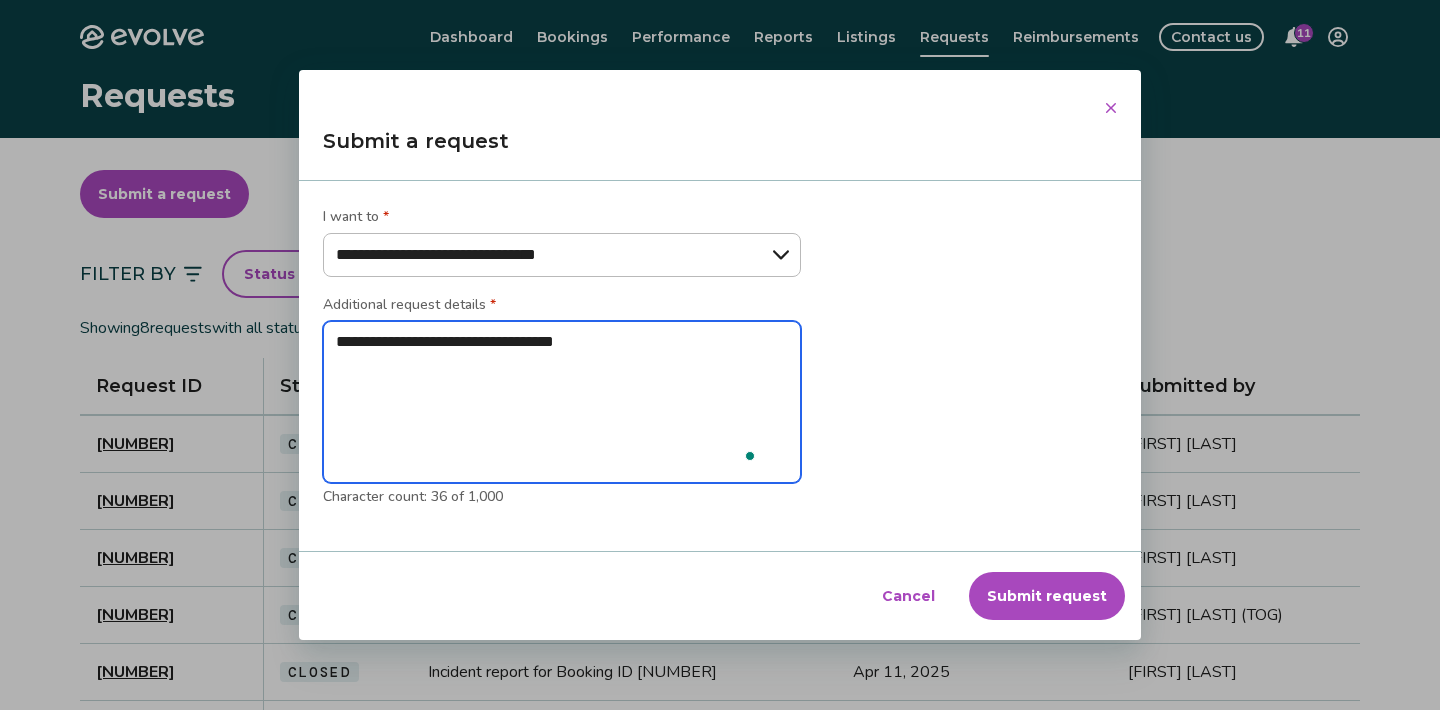 type on "**********" 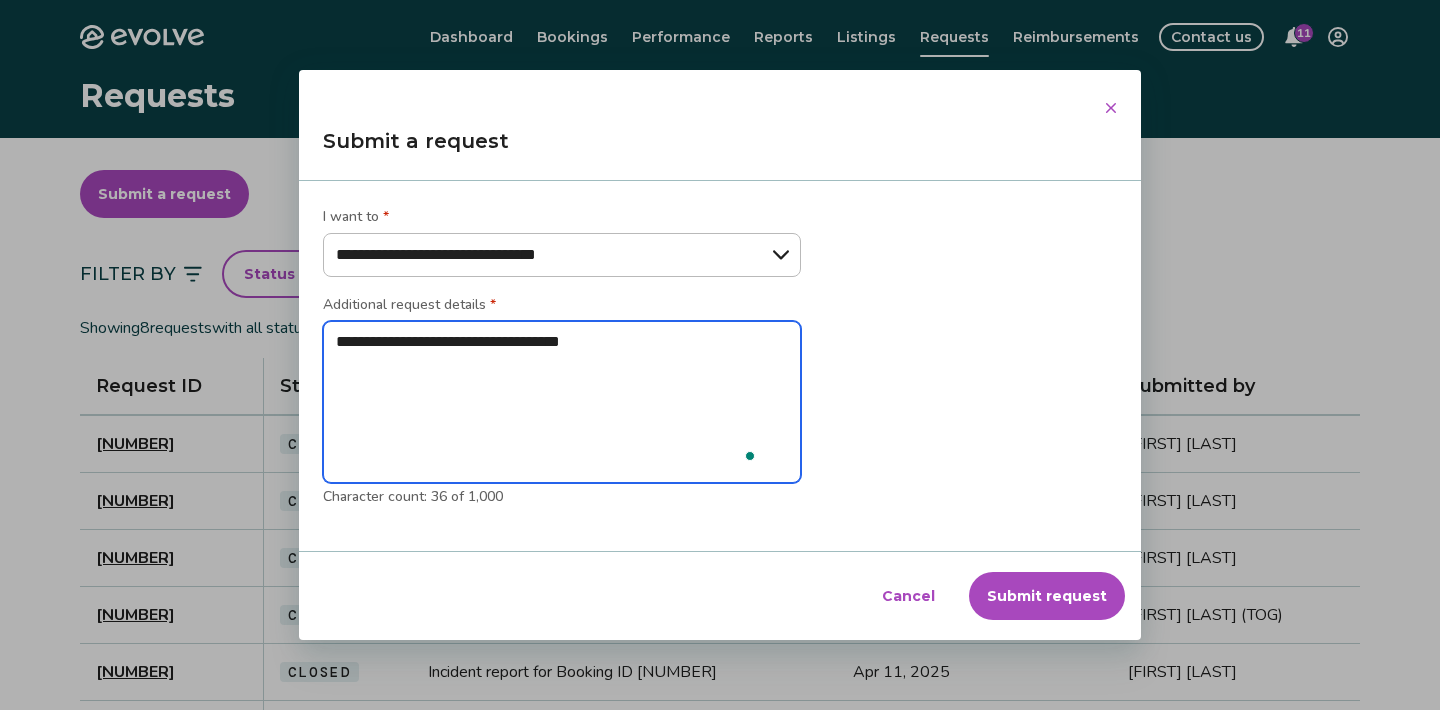 type on "*" 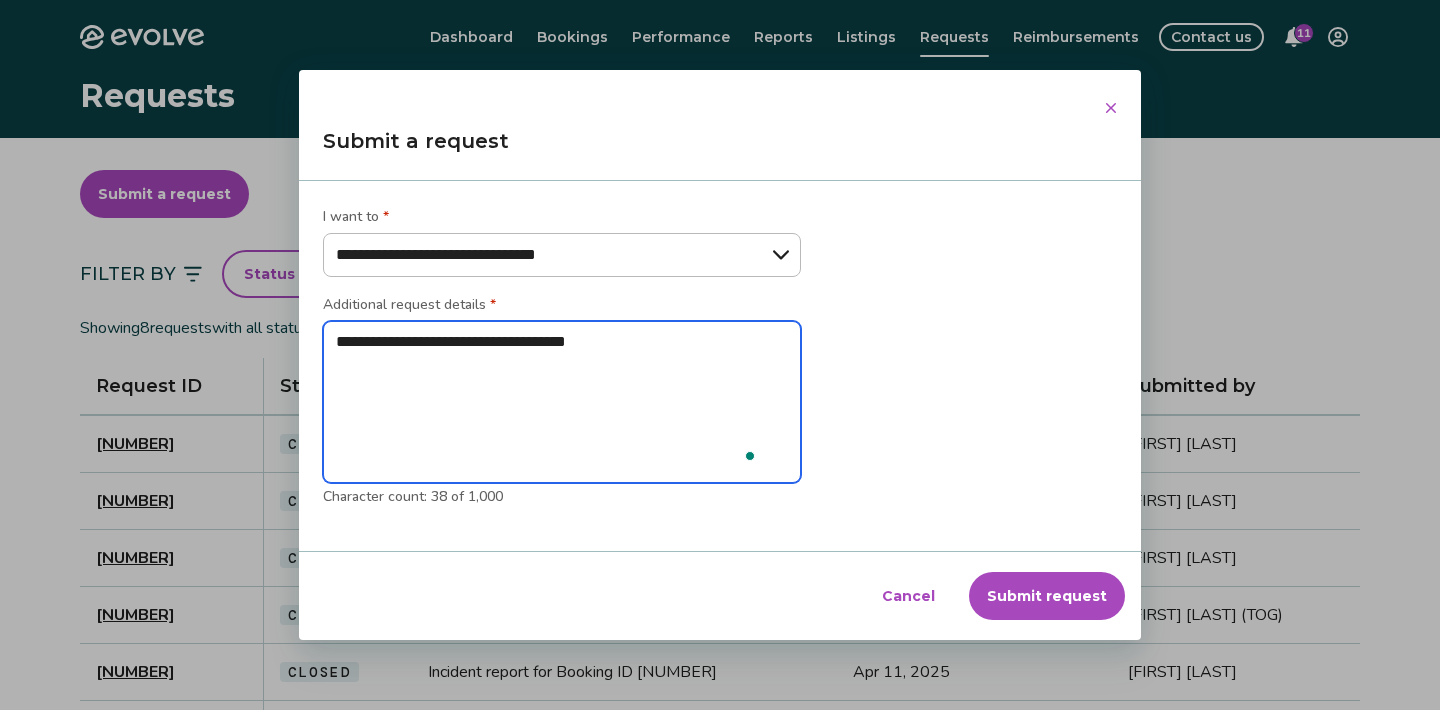 type on "*" 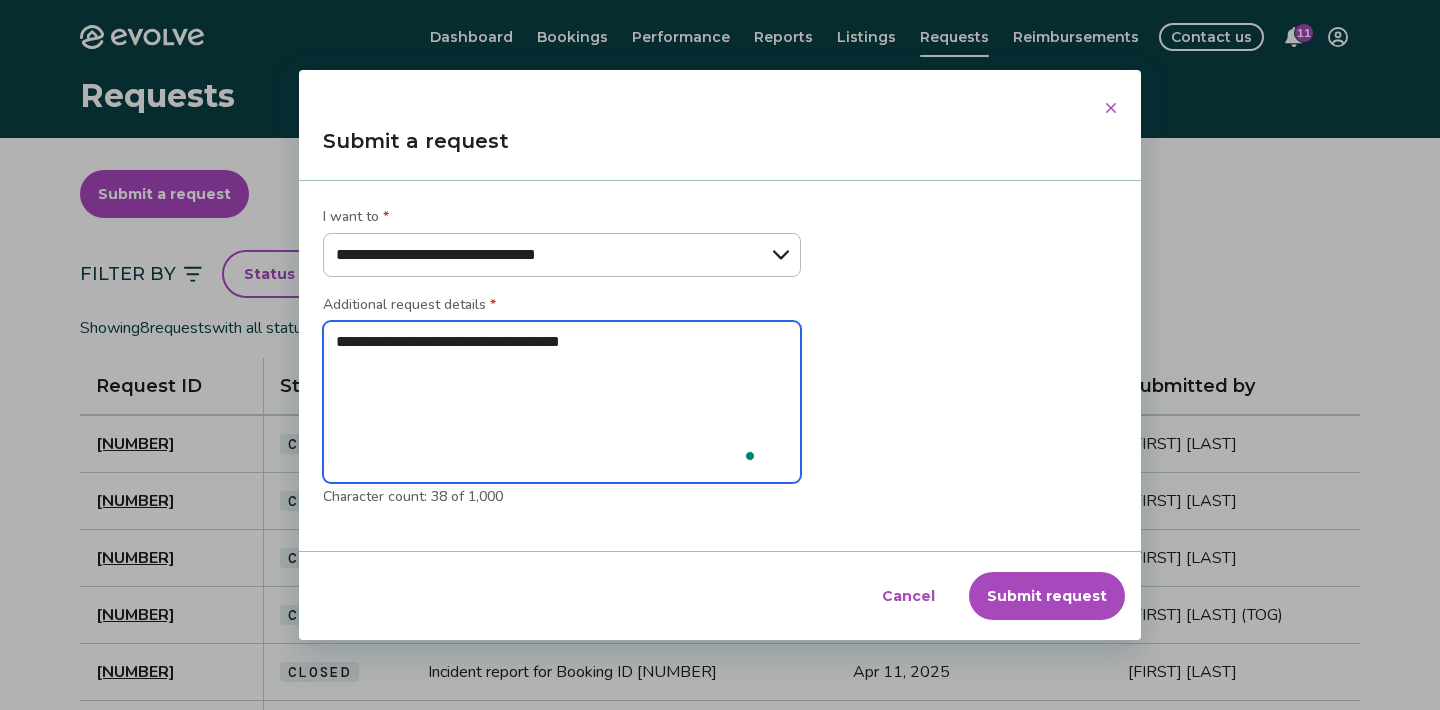 type on "*" 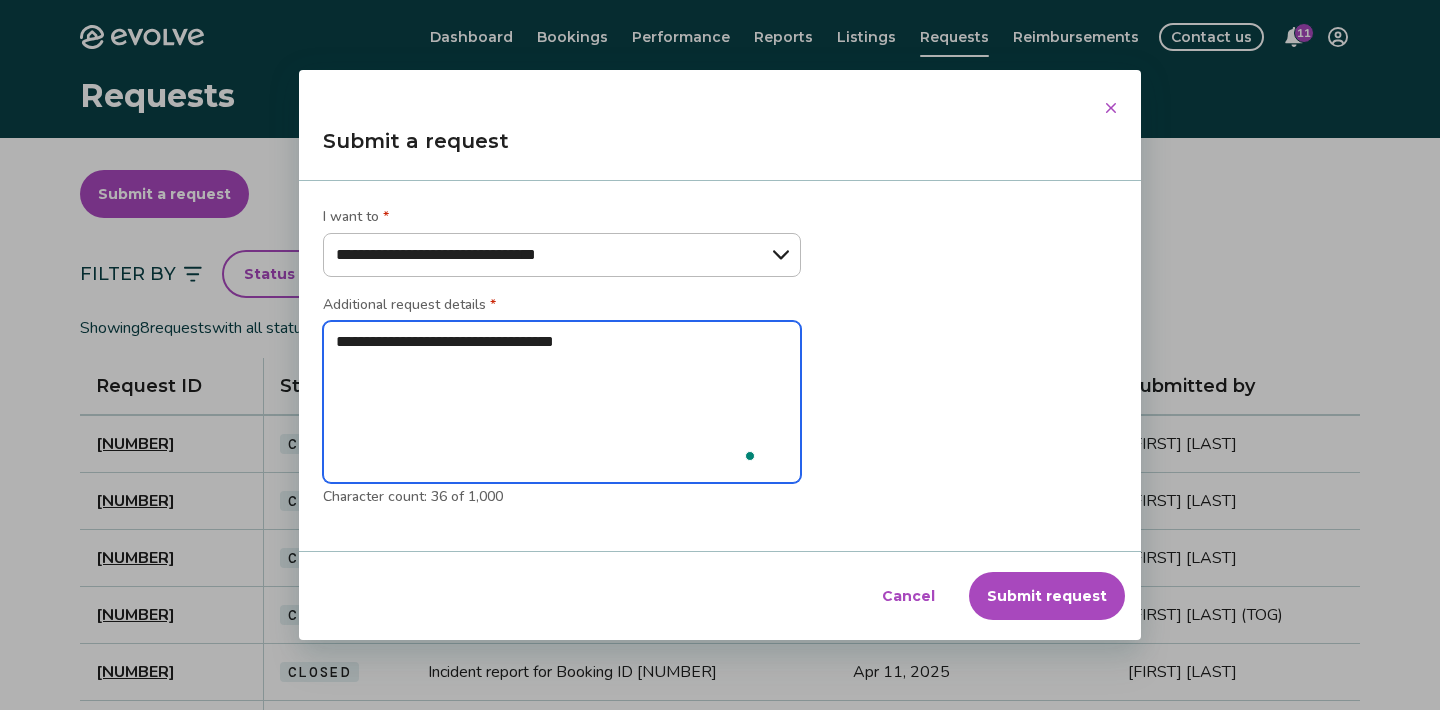 type on "*" 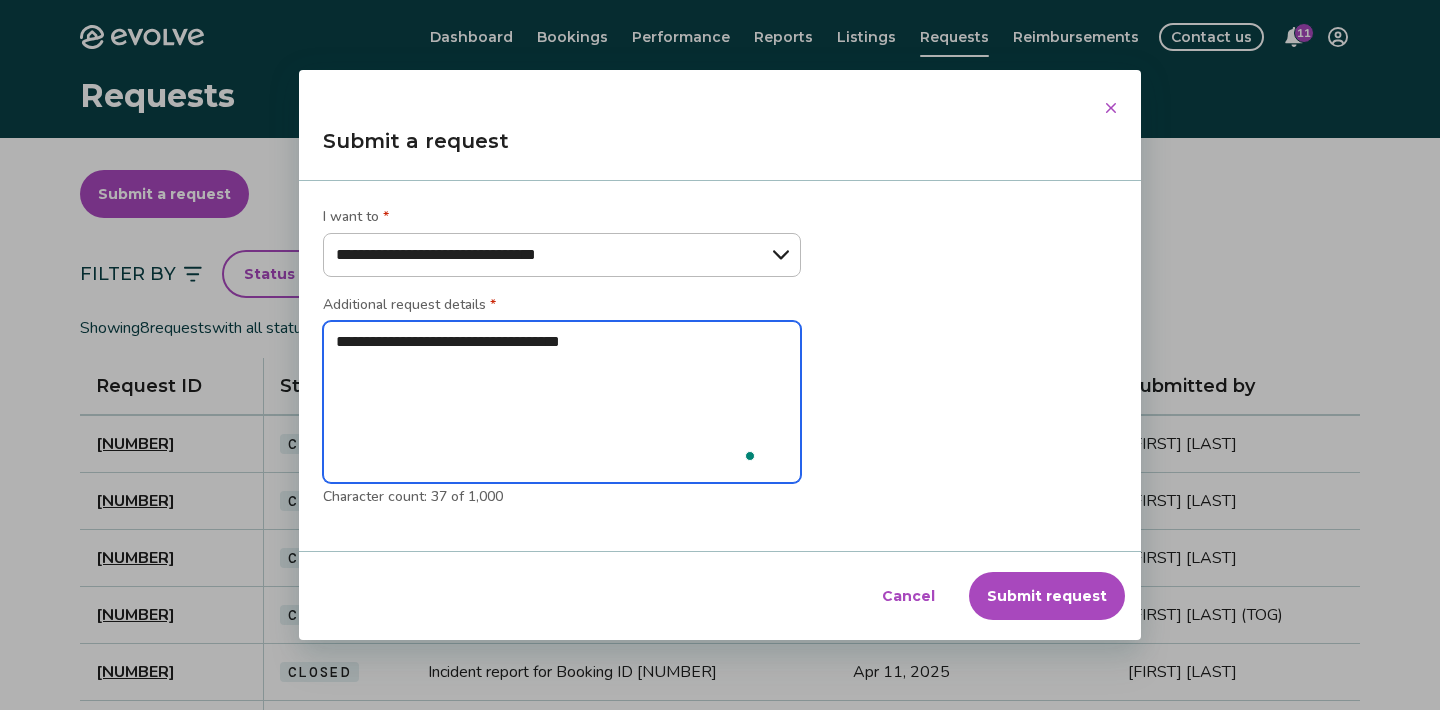 type on "*" 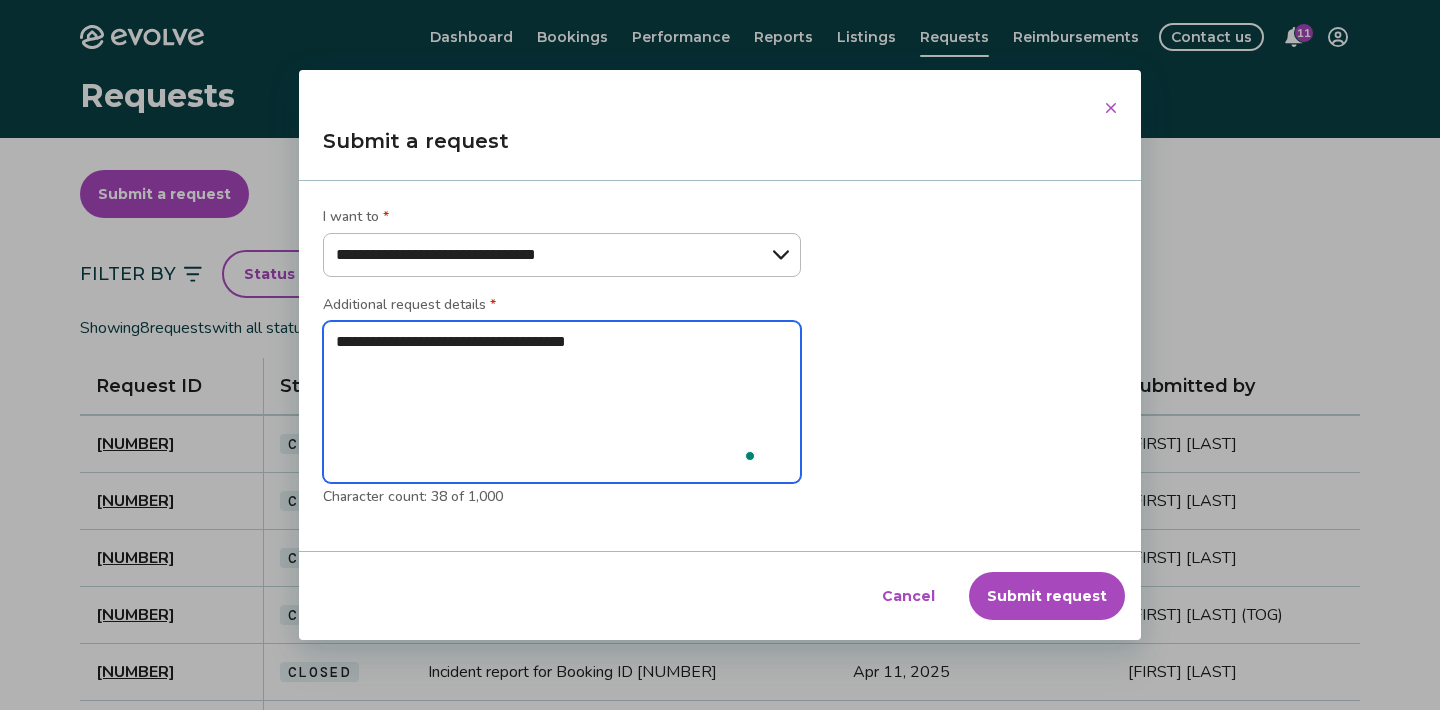 type on "*" 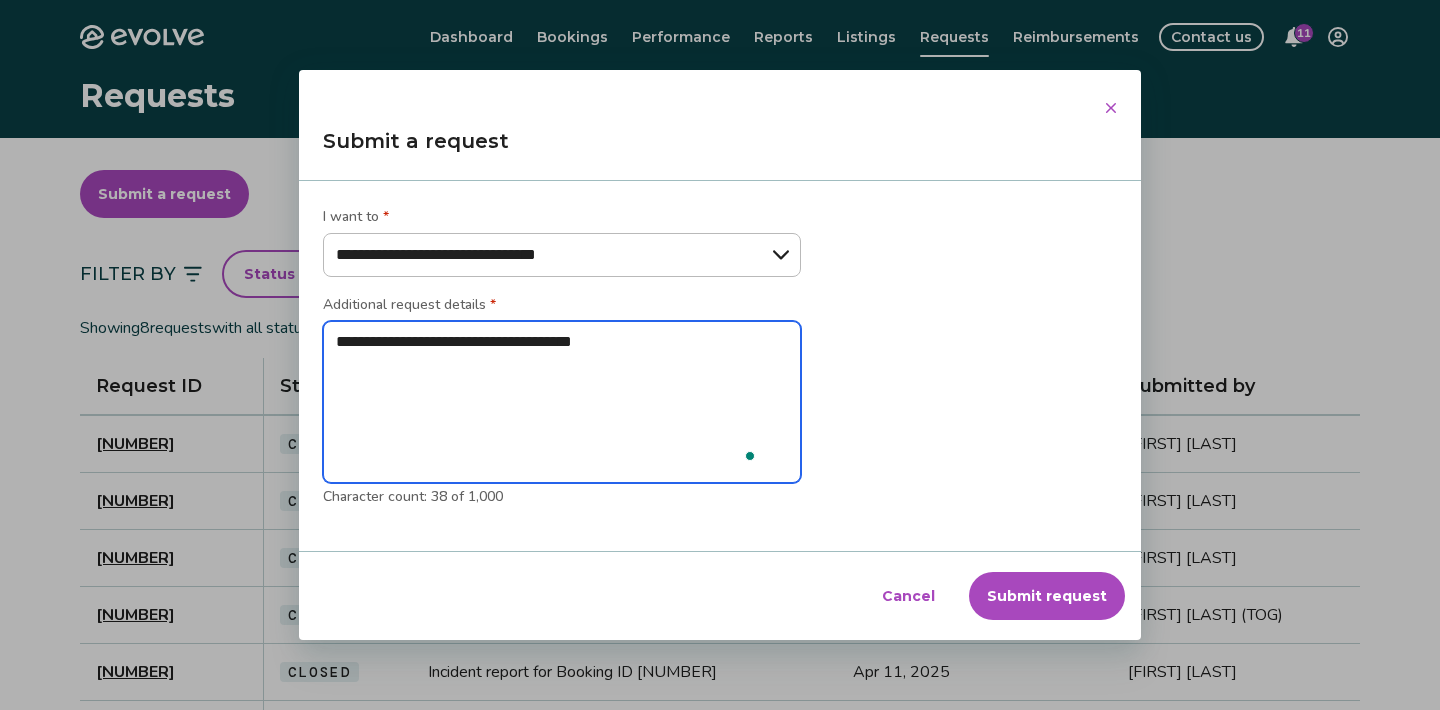 type on "**********" 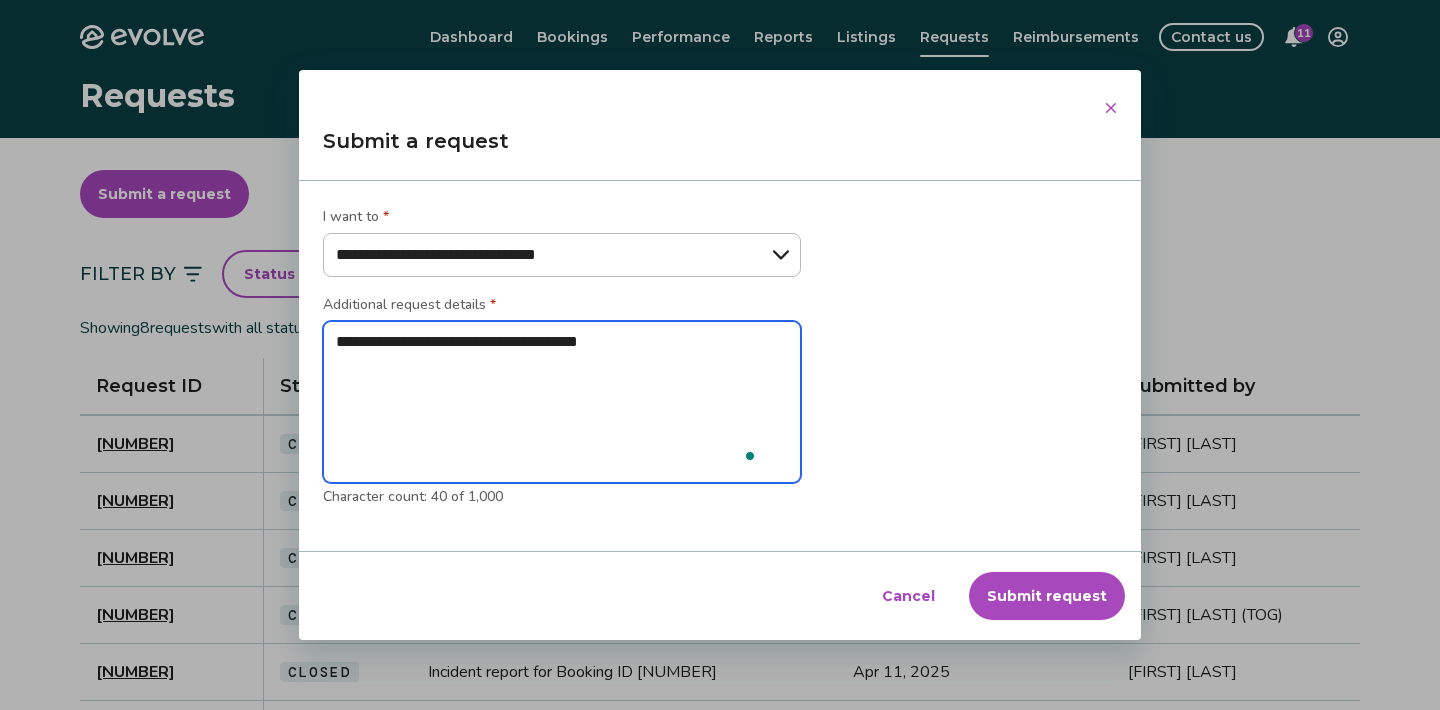 type on "*" 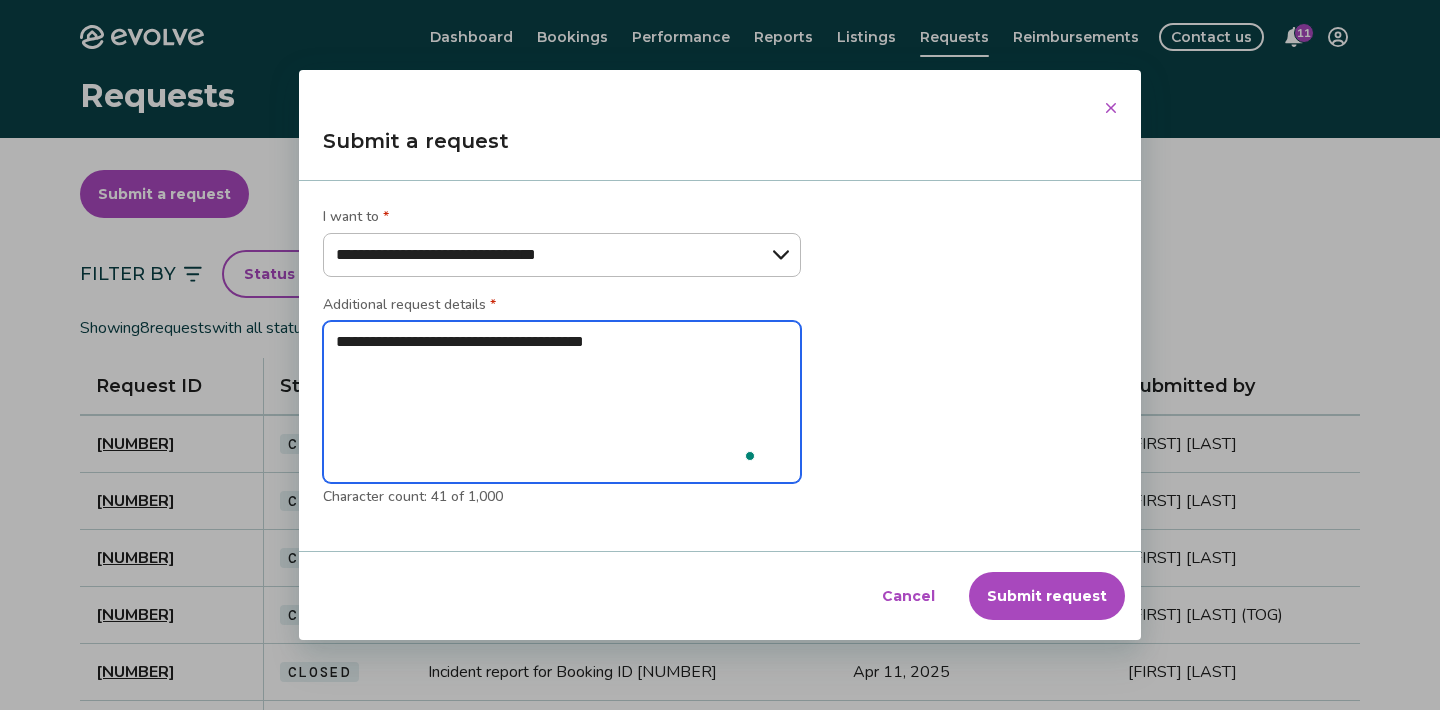 type on "*" 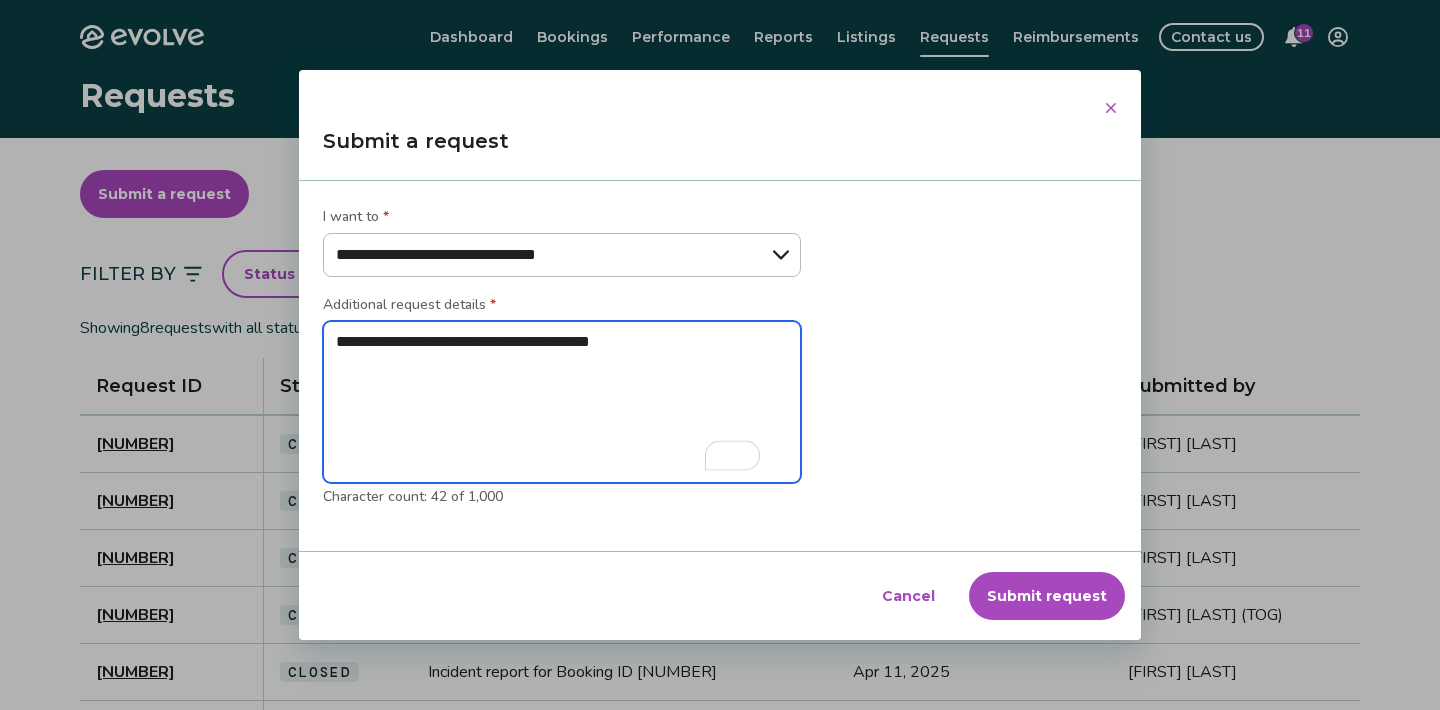 type on "*" 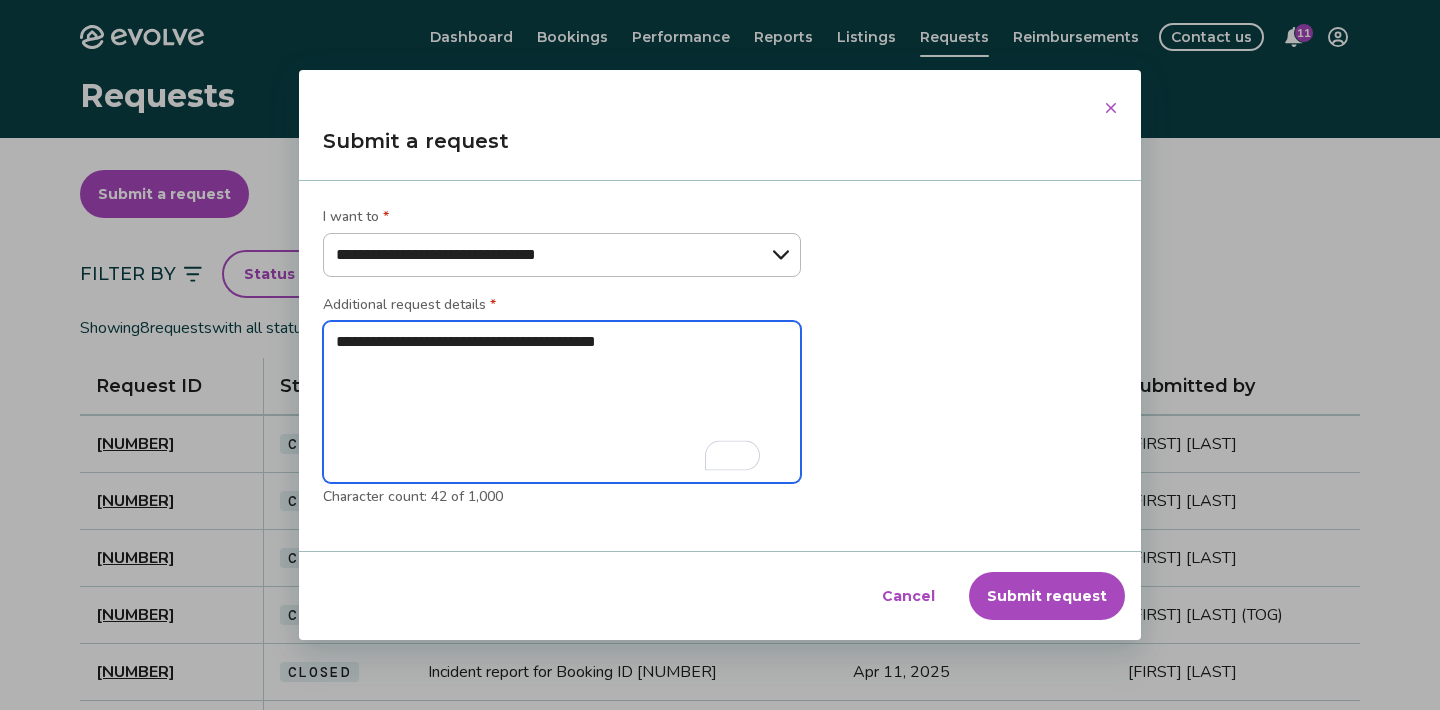 type on "*" 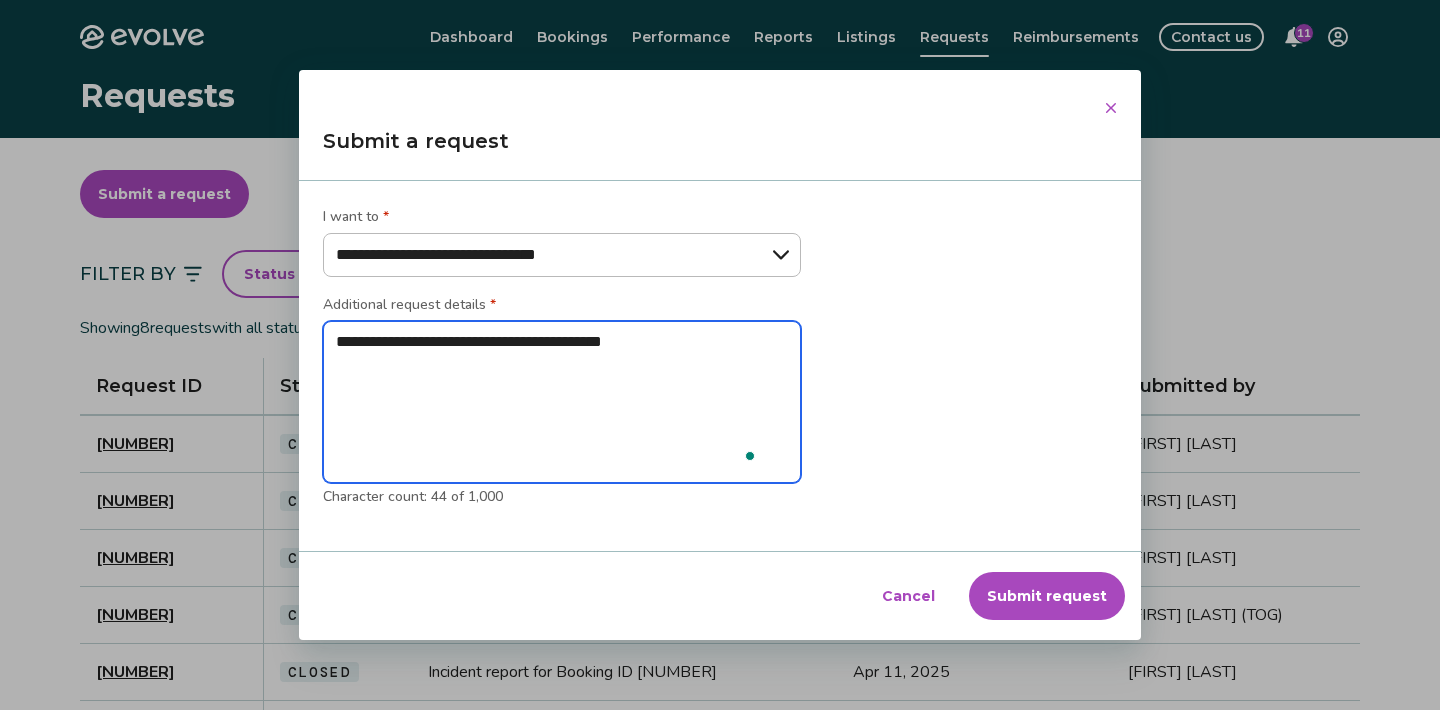 type on "*" 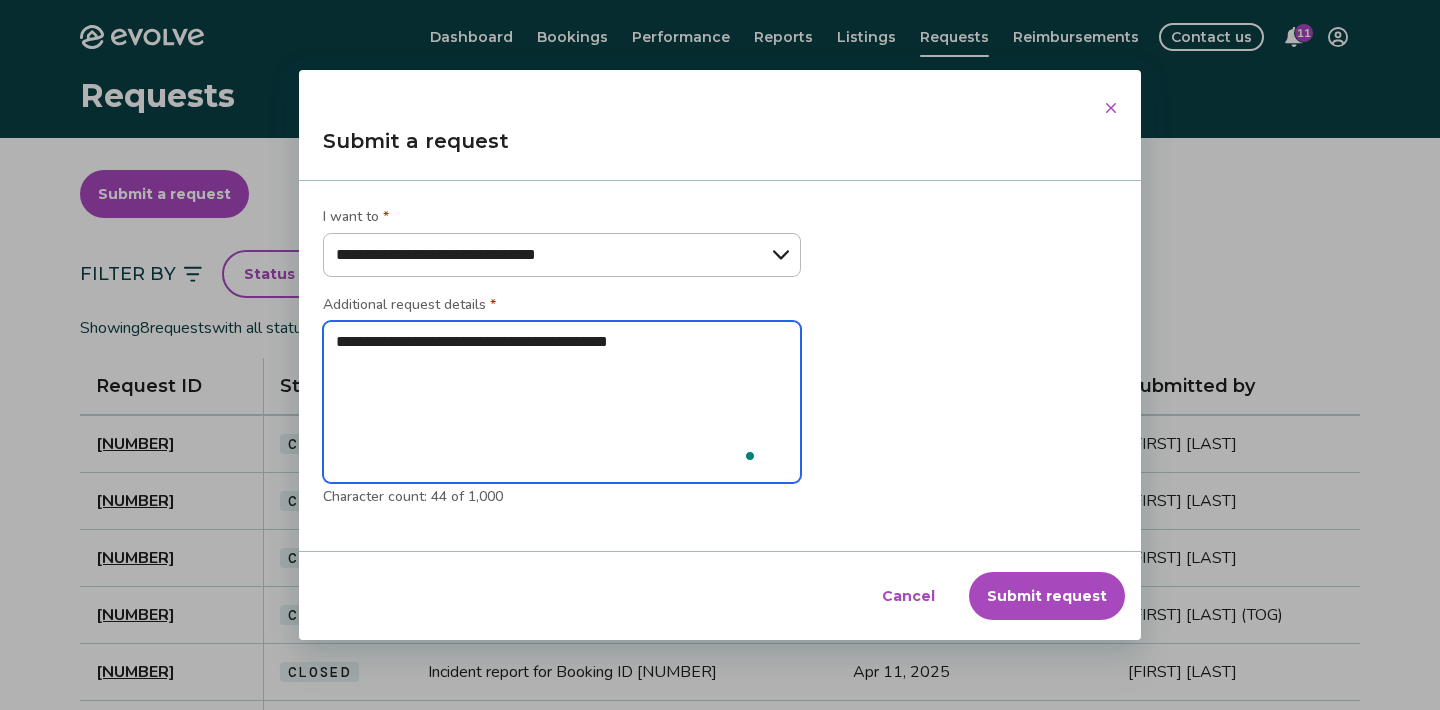 type on "*" 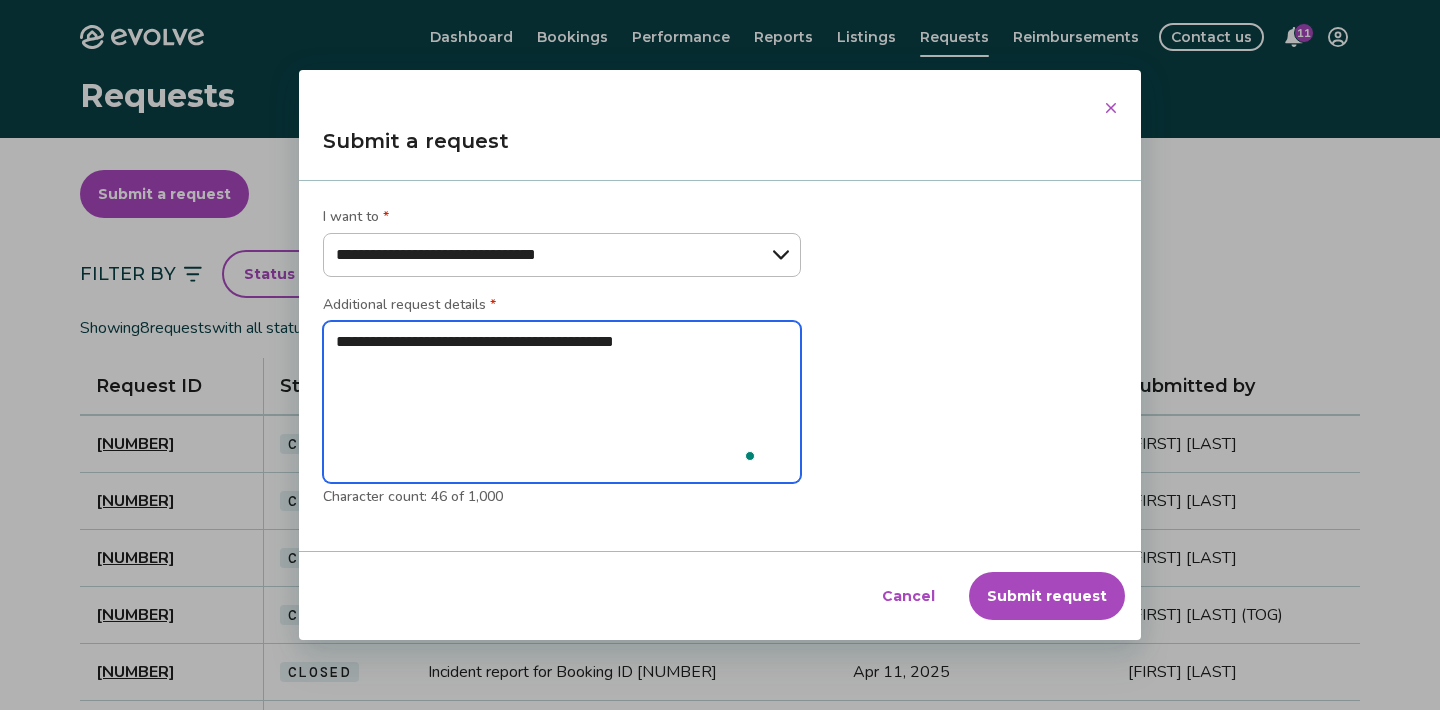 type on "*" 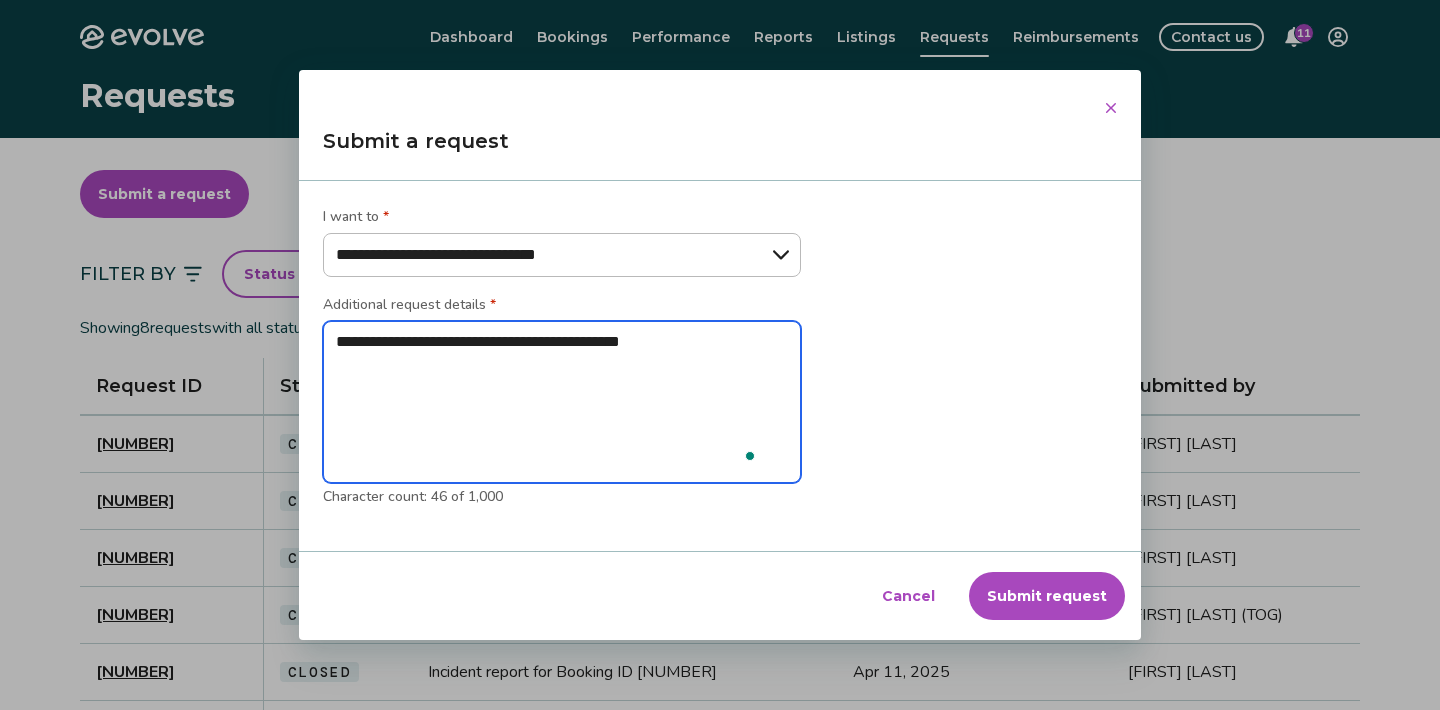 type on "*" 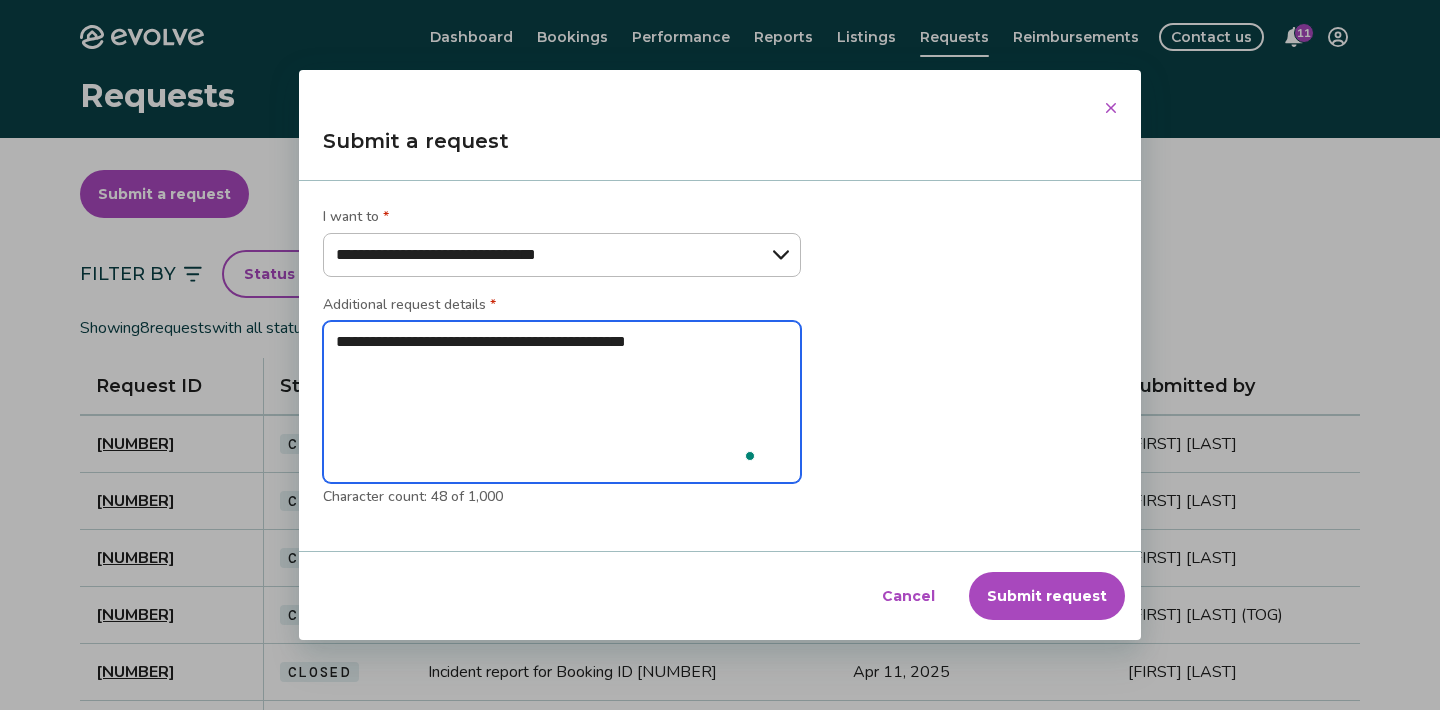 type on "*" 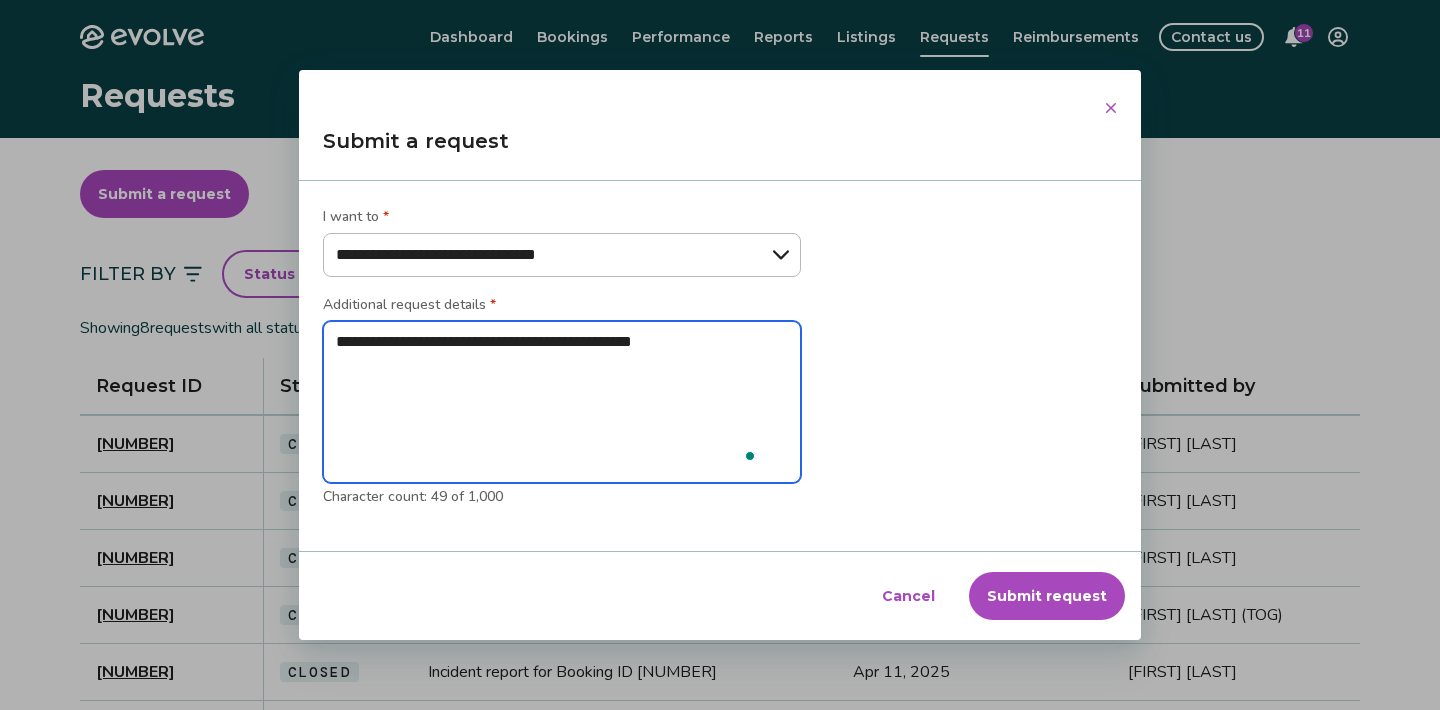 type on "*" 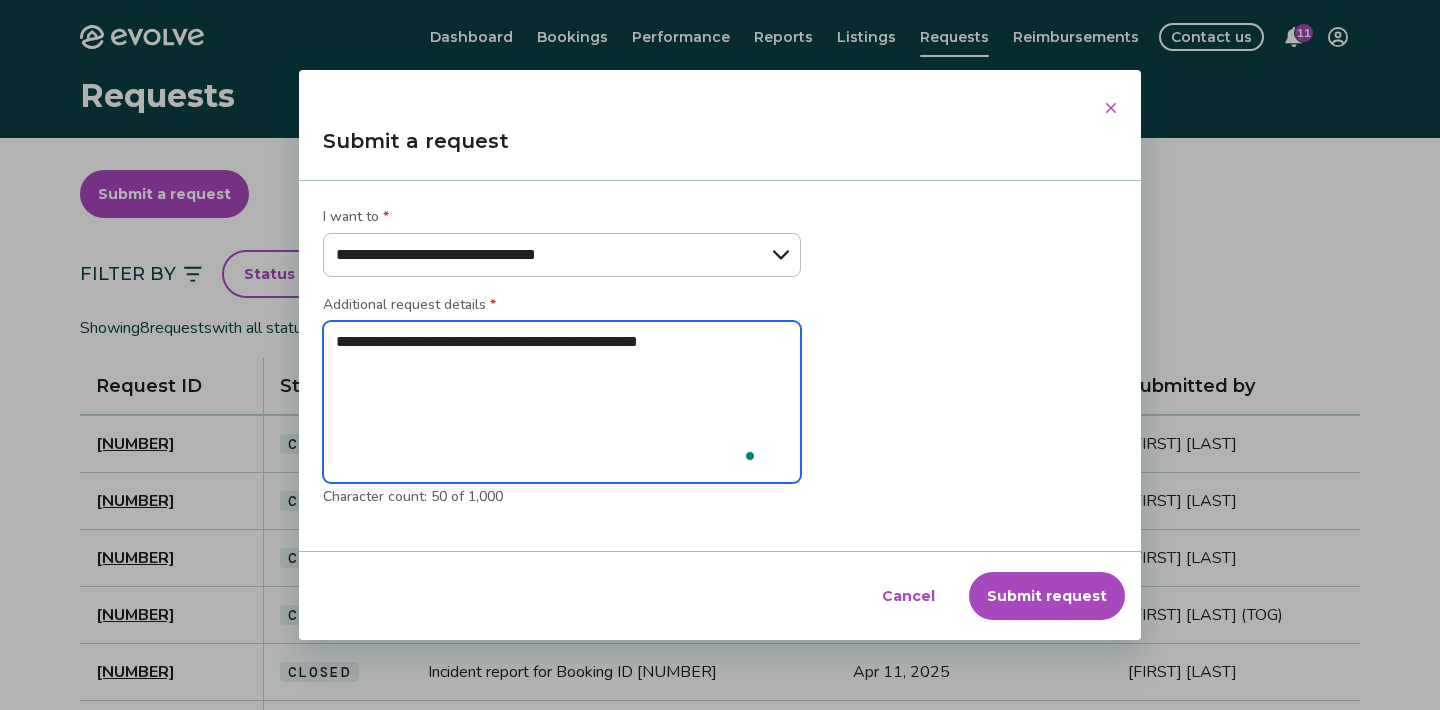 type on "*" 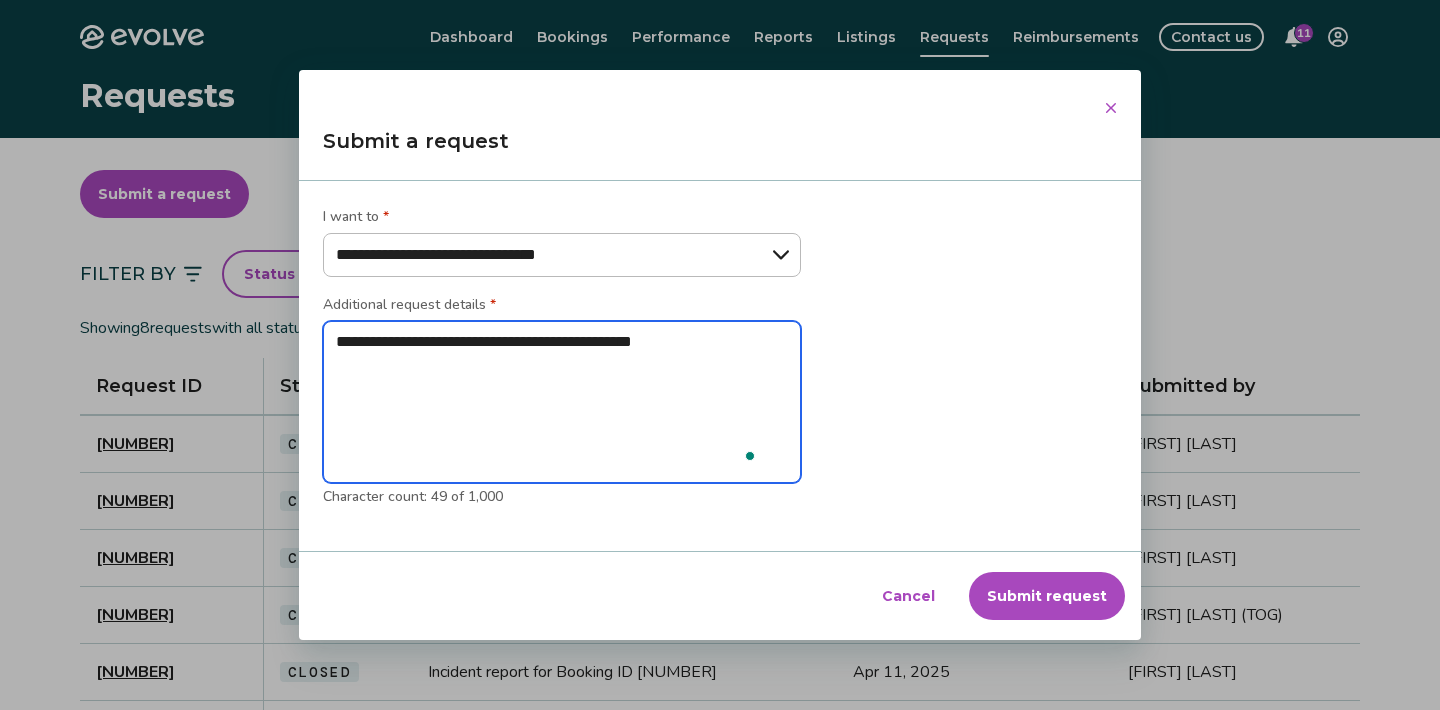 type on "*" 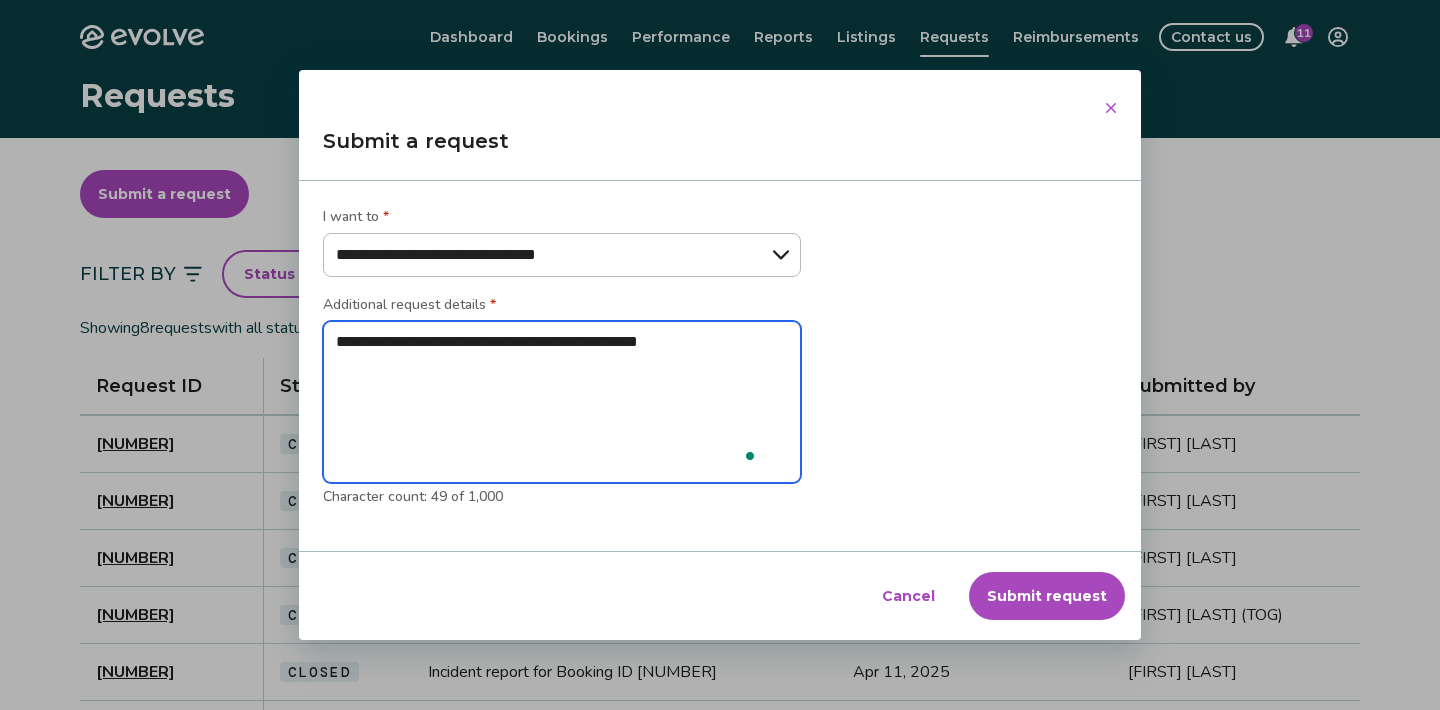 type on "**********" 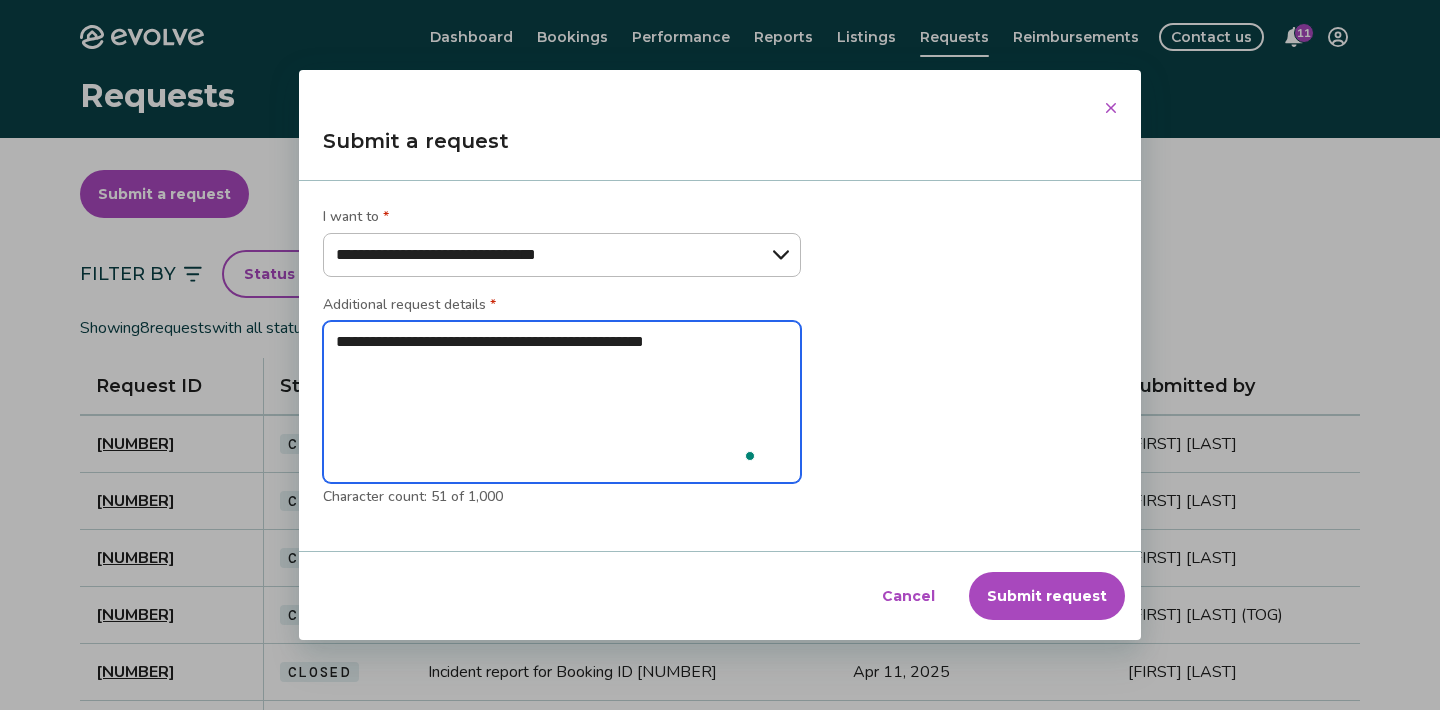 type on "*" 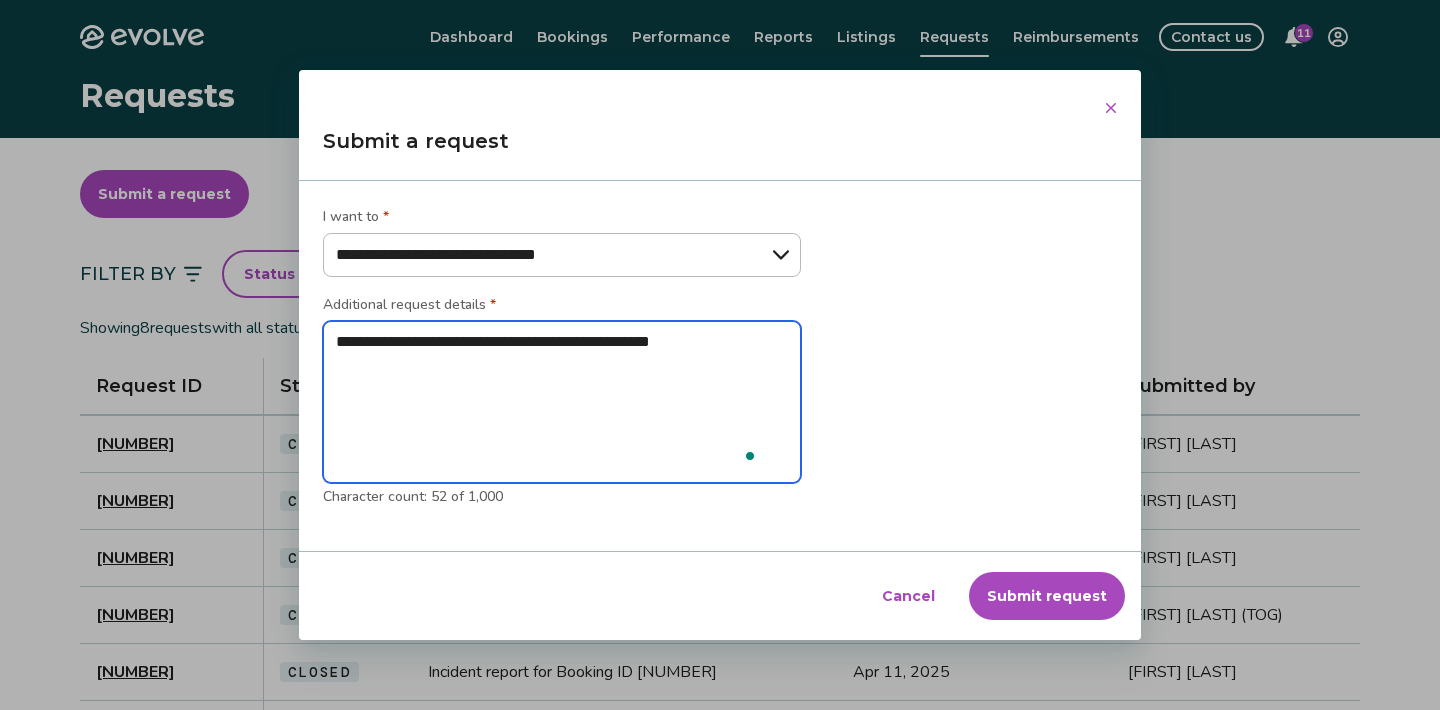 type on "*" 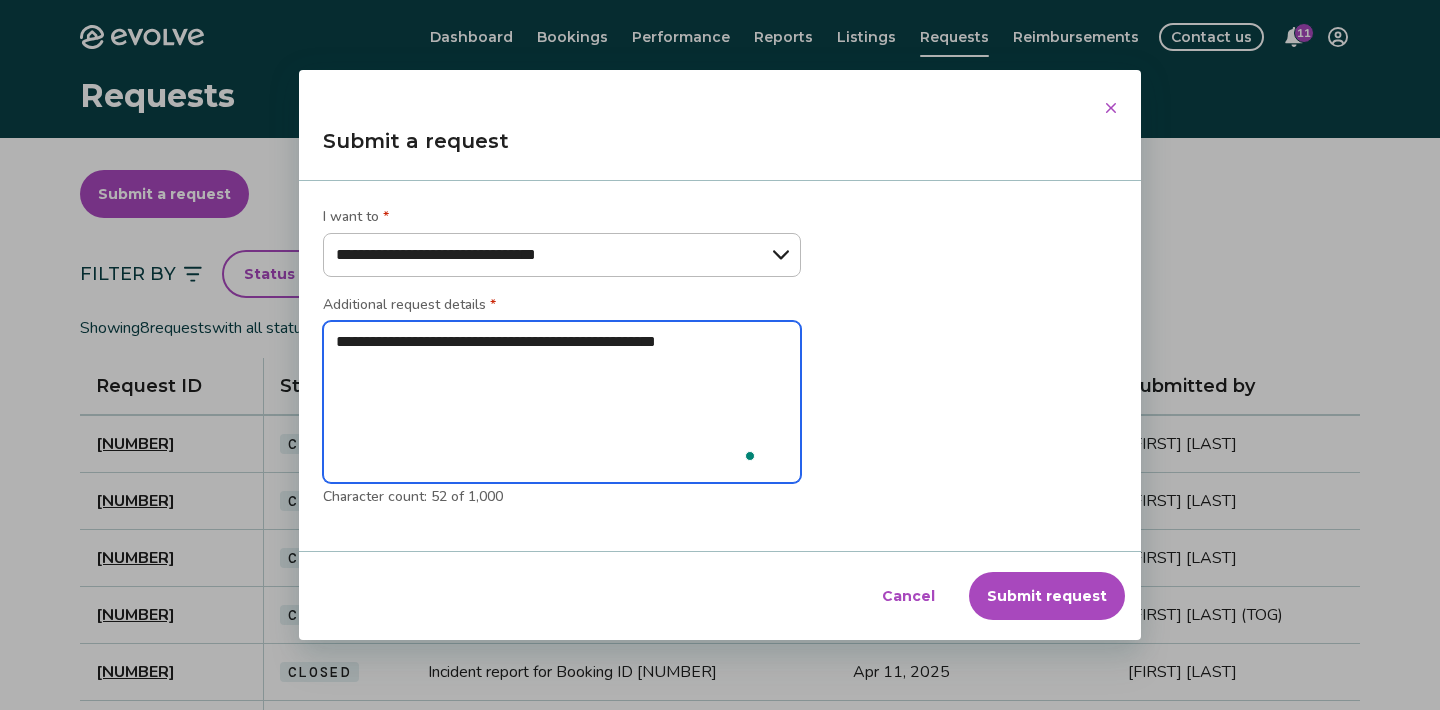 type on "*" 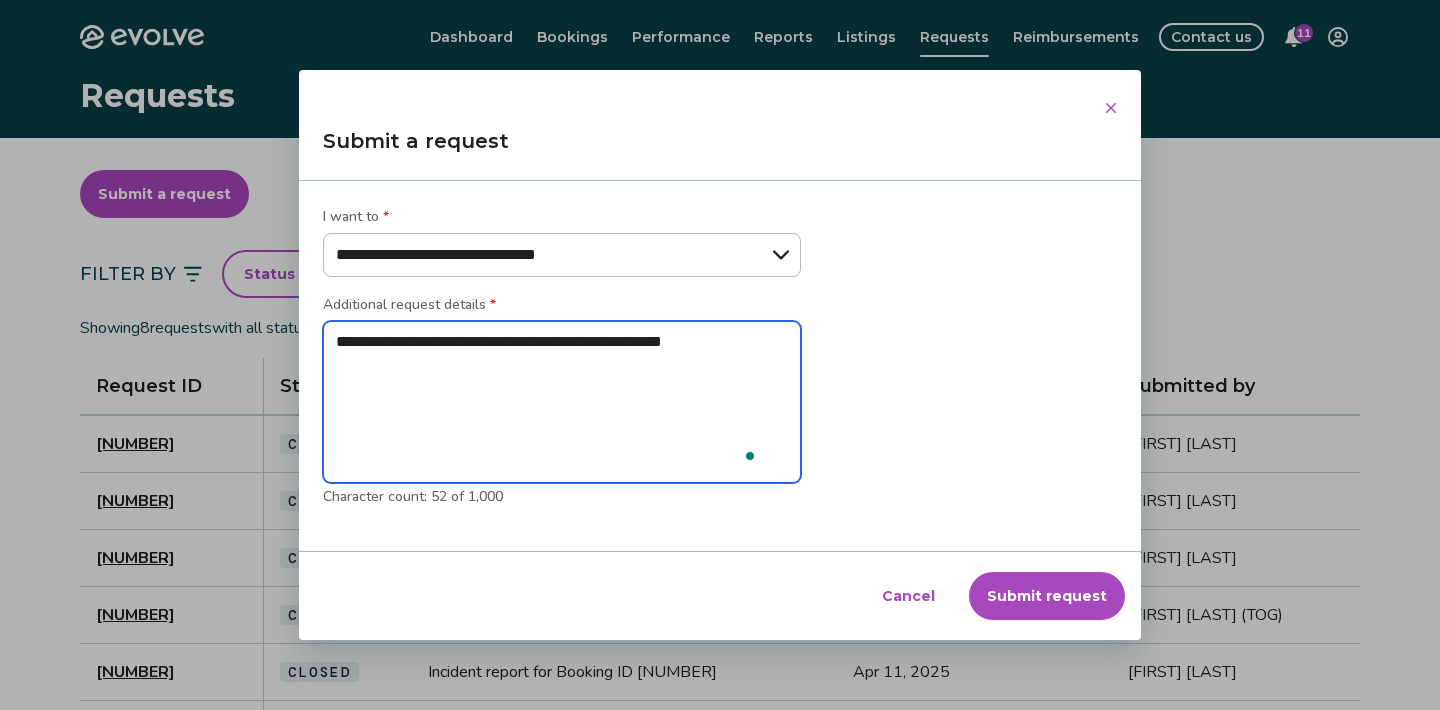 type on "**********" 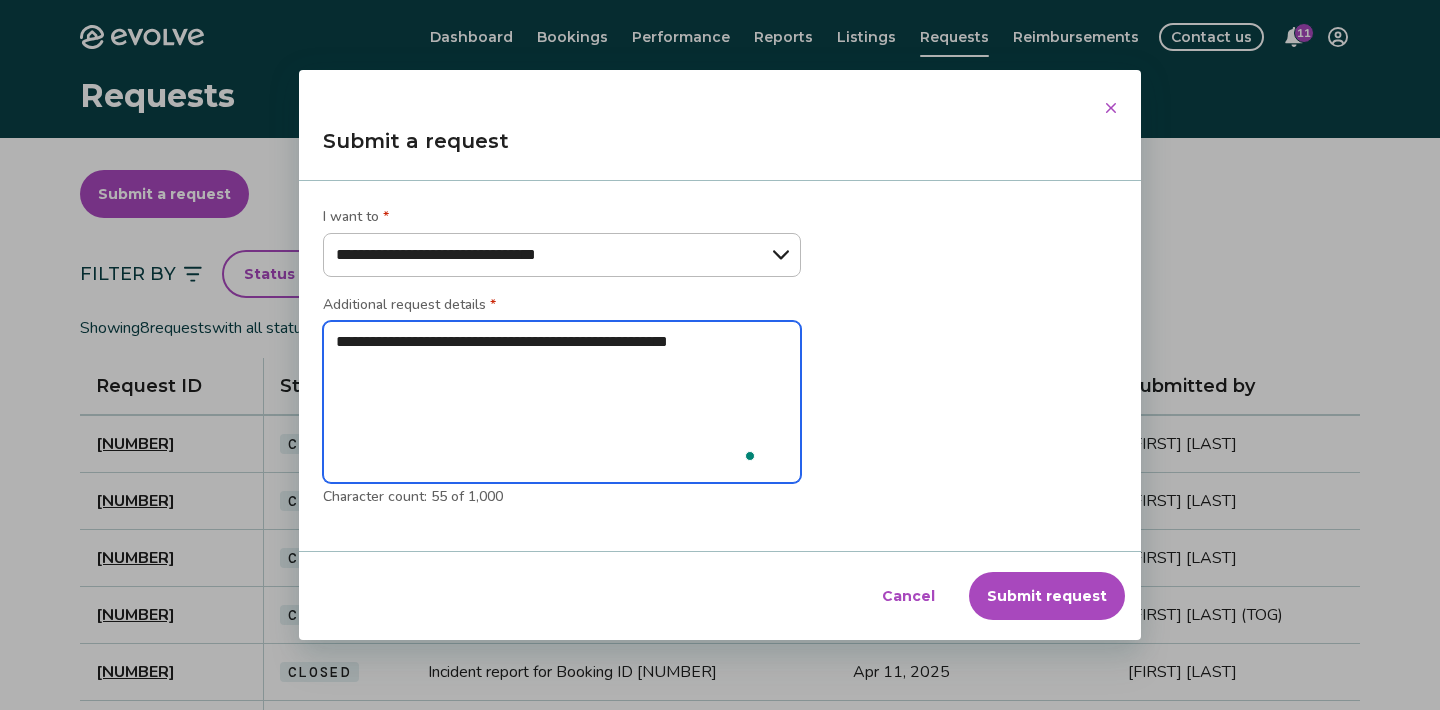 type on "*" 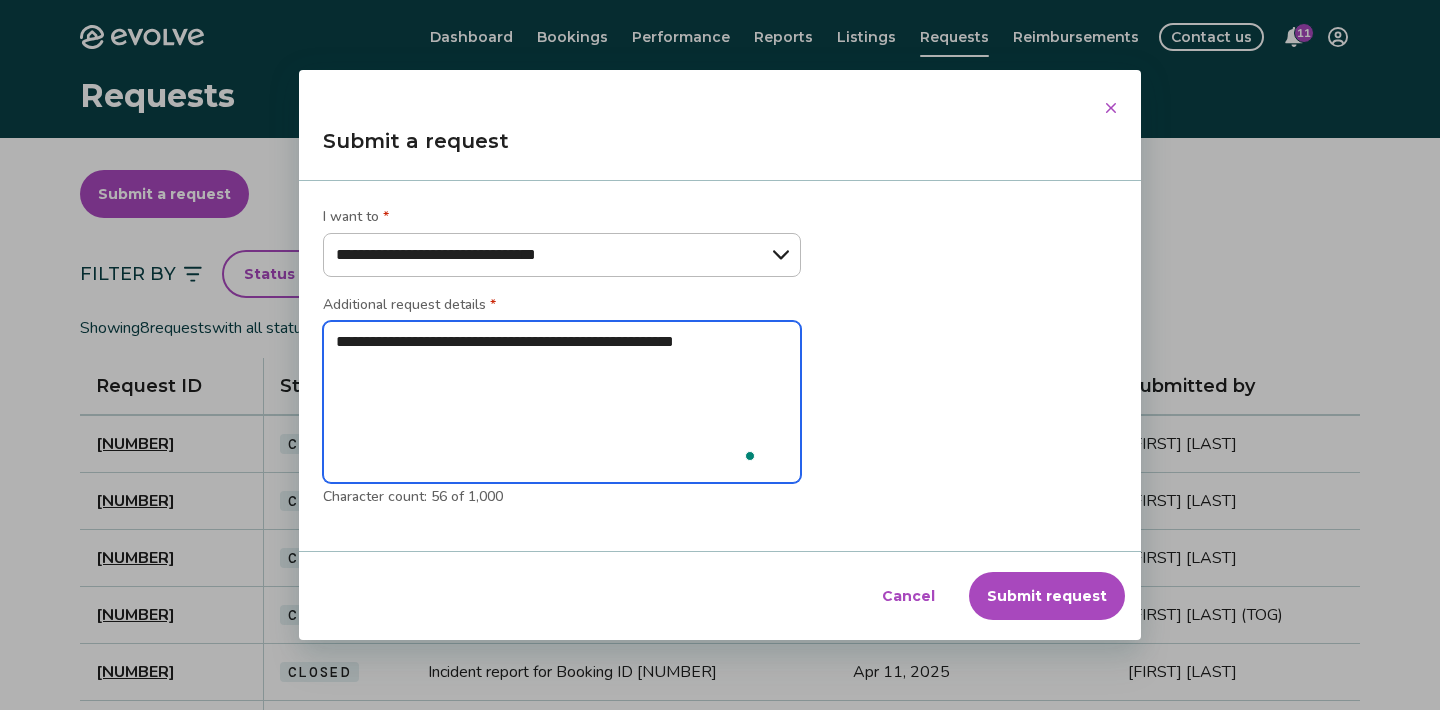 type on "*" 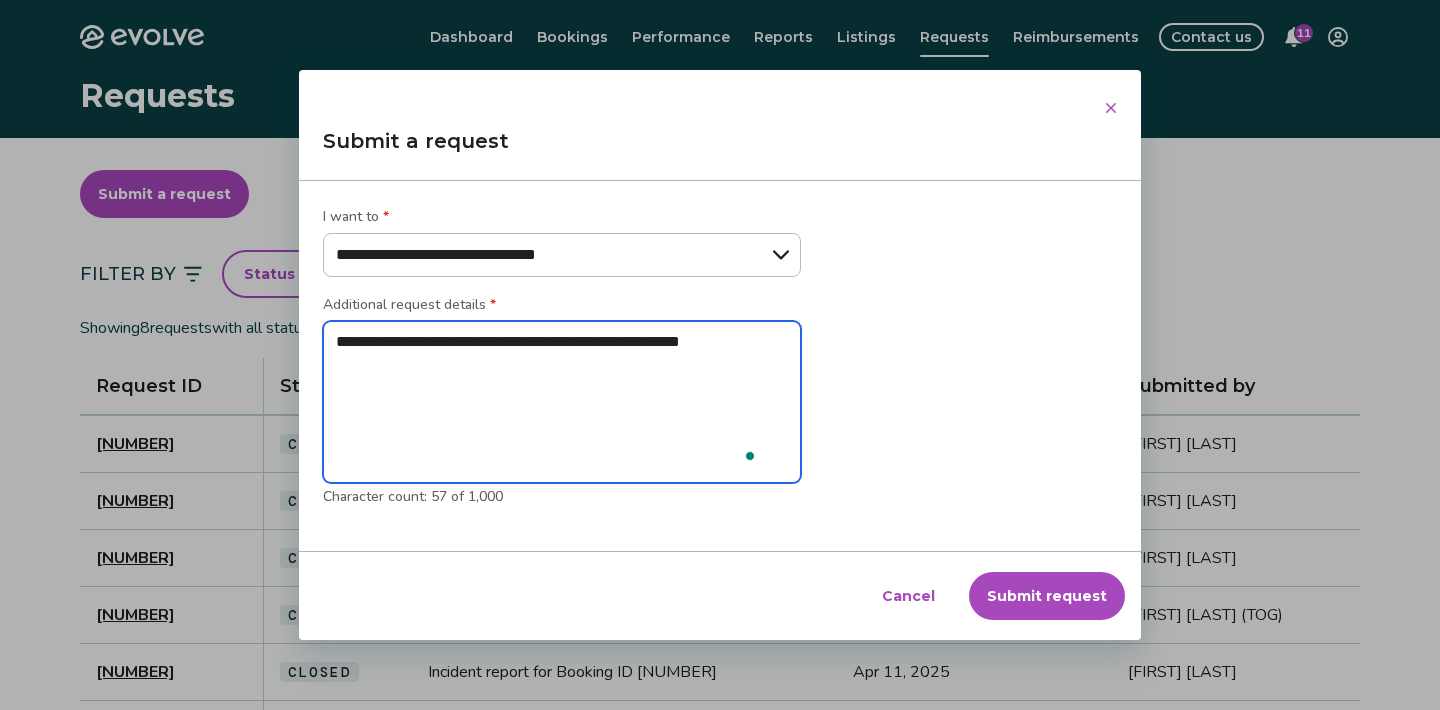 type on "*" 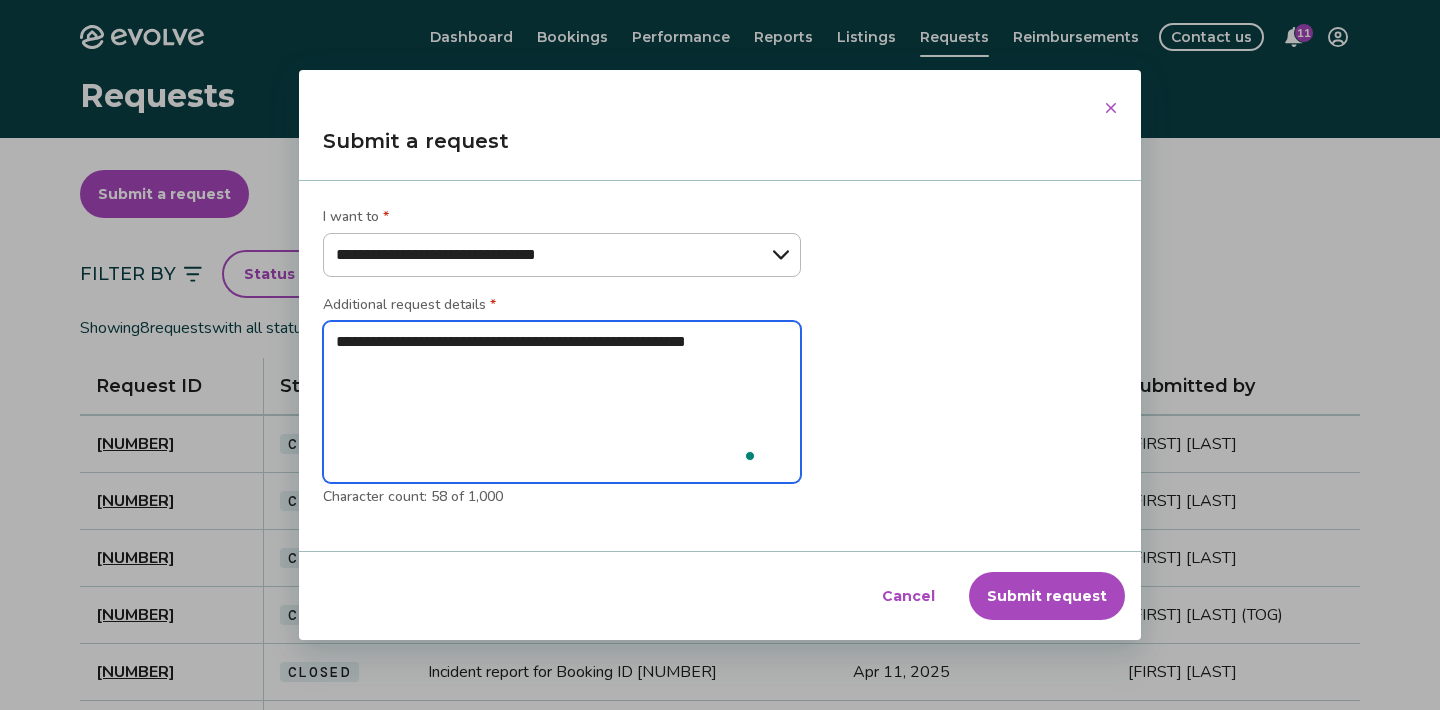 type on "*" 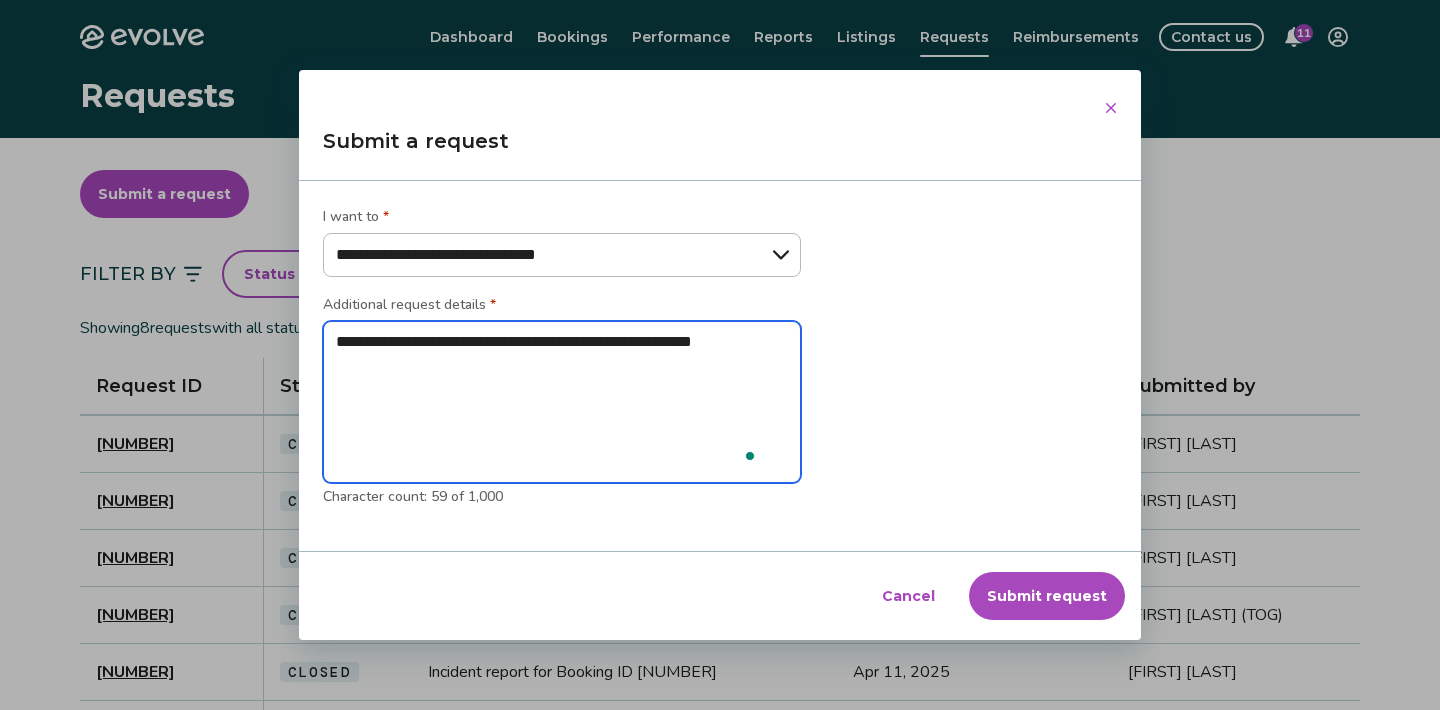type on "**********" 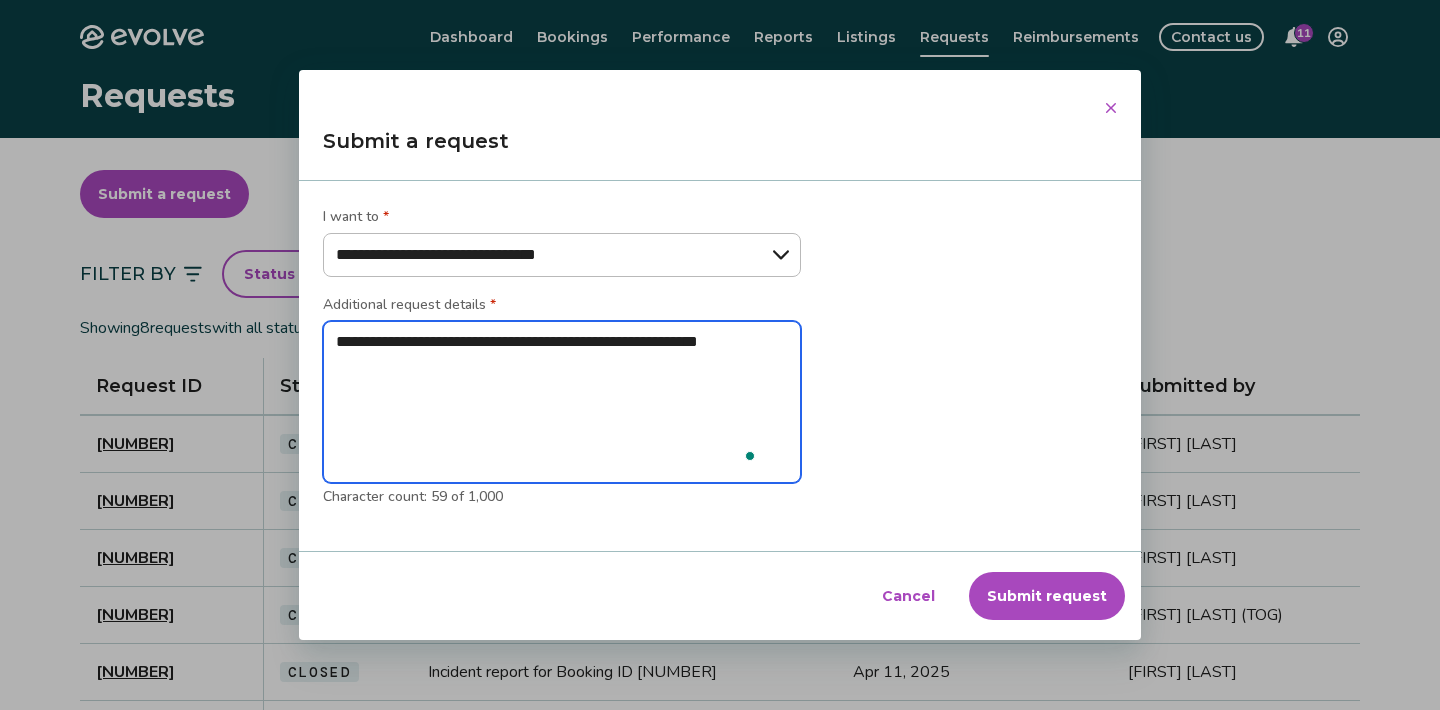 type on "*" 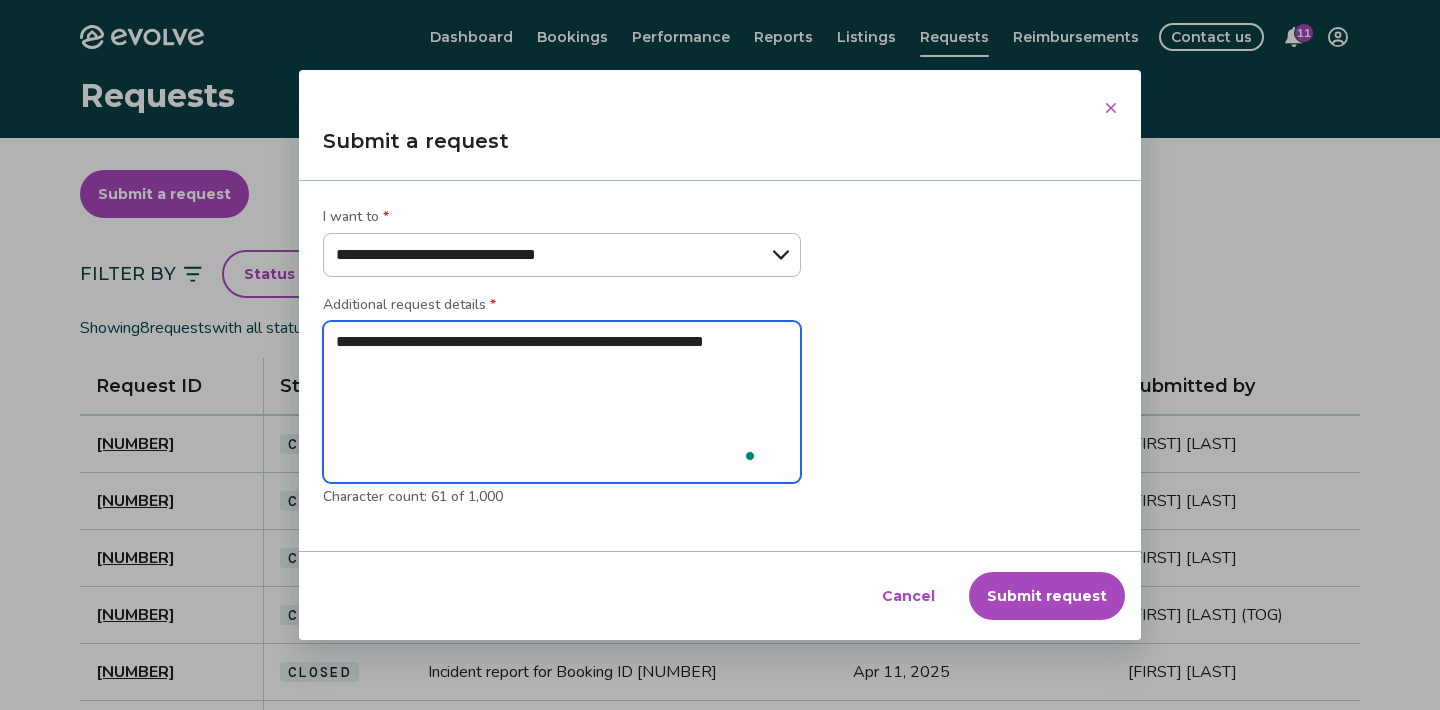 type on "*" 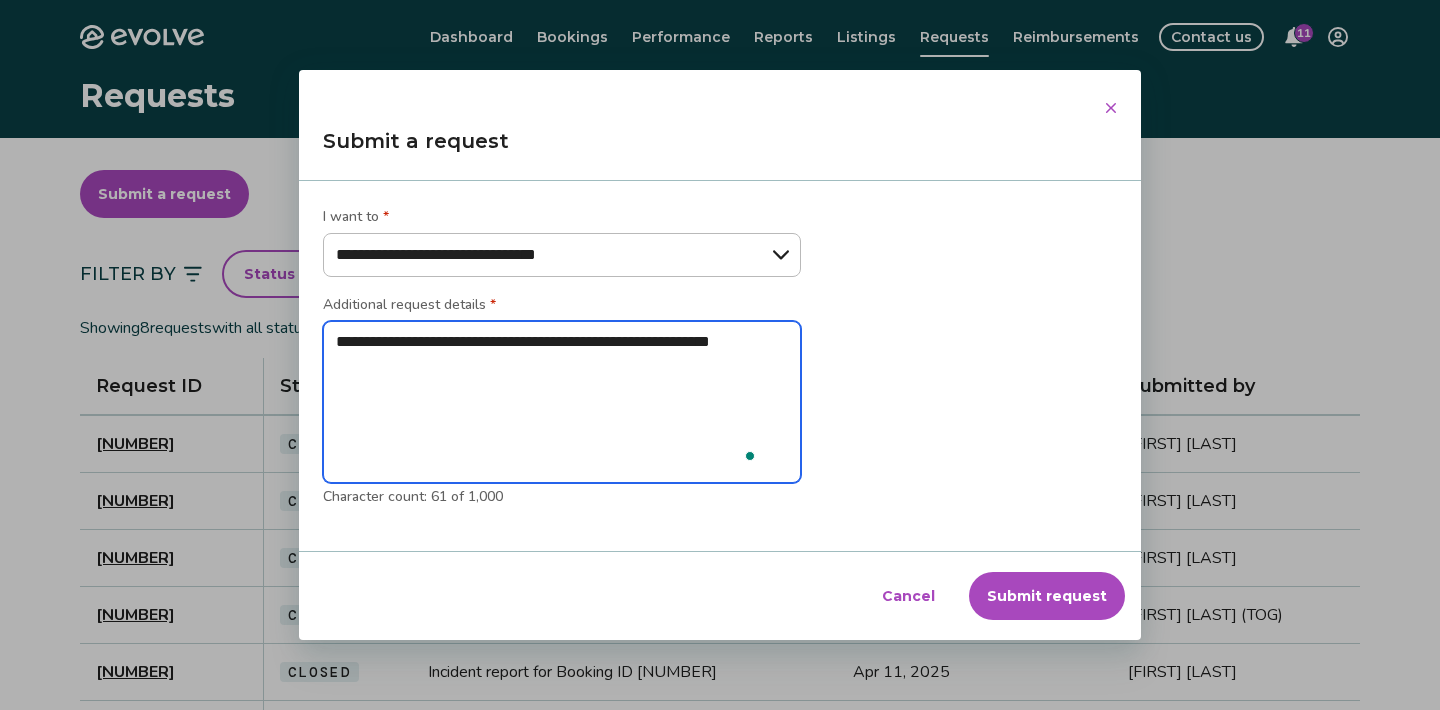 type on "*" 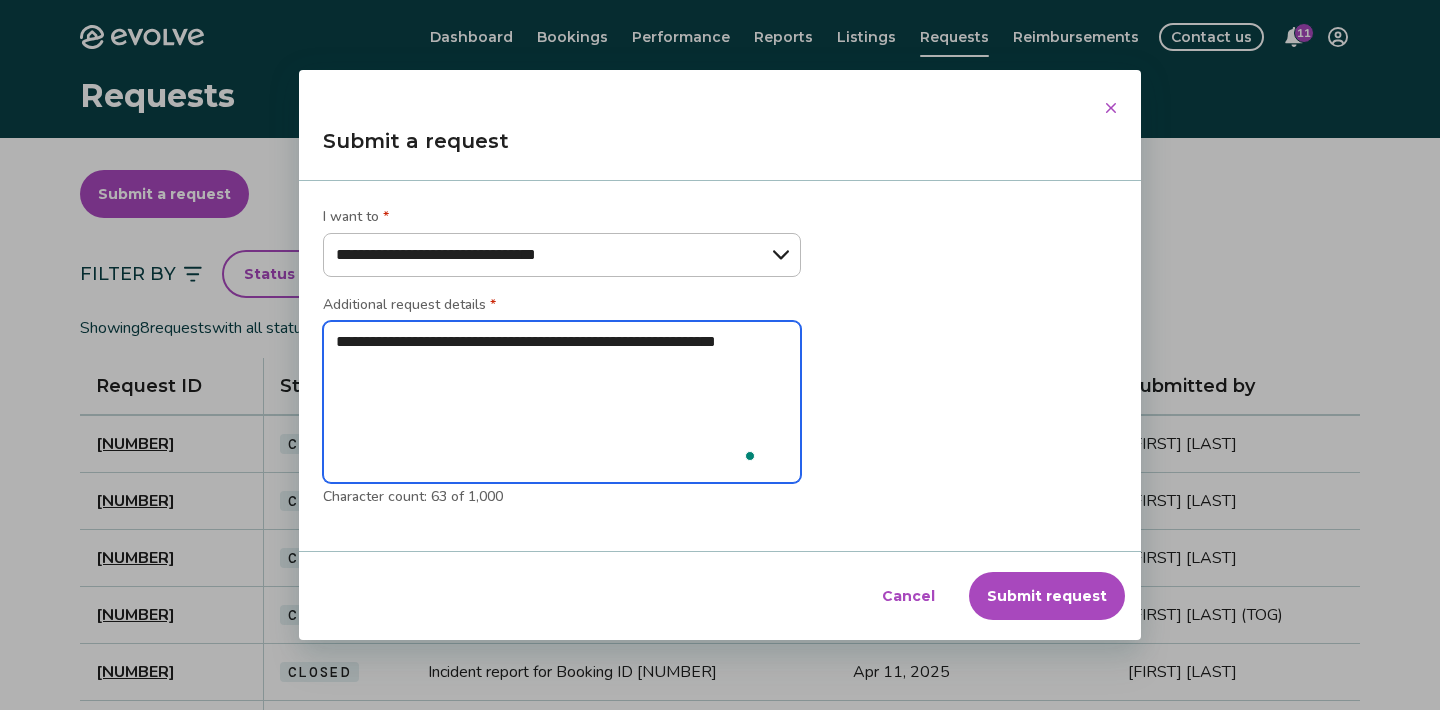 type on "*" 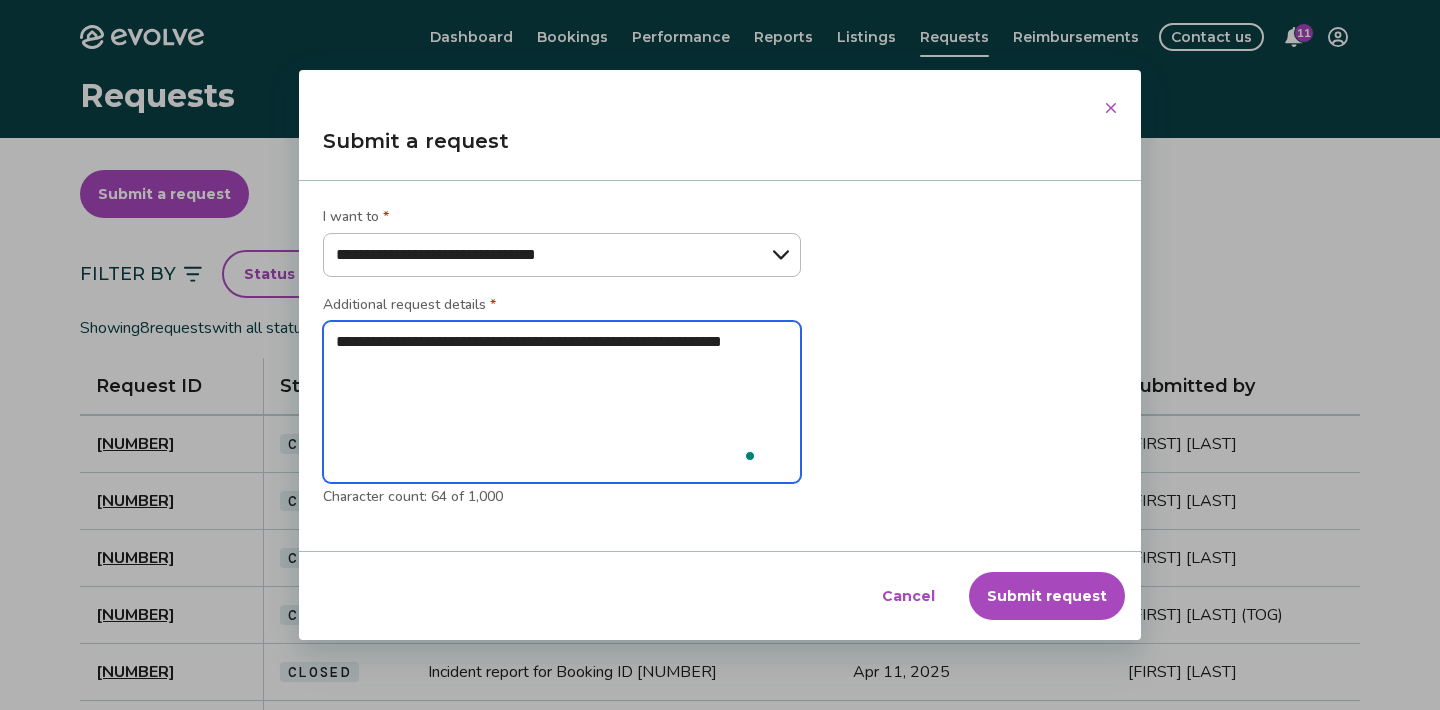 type on "*" 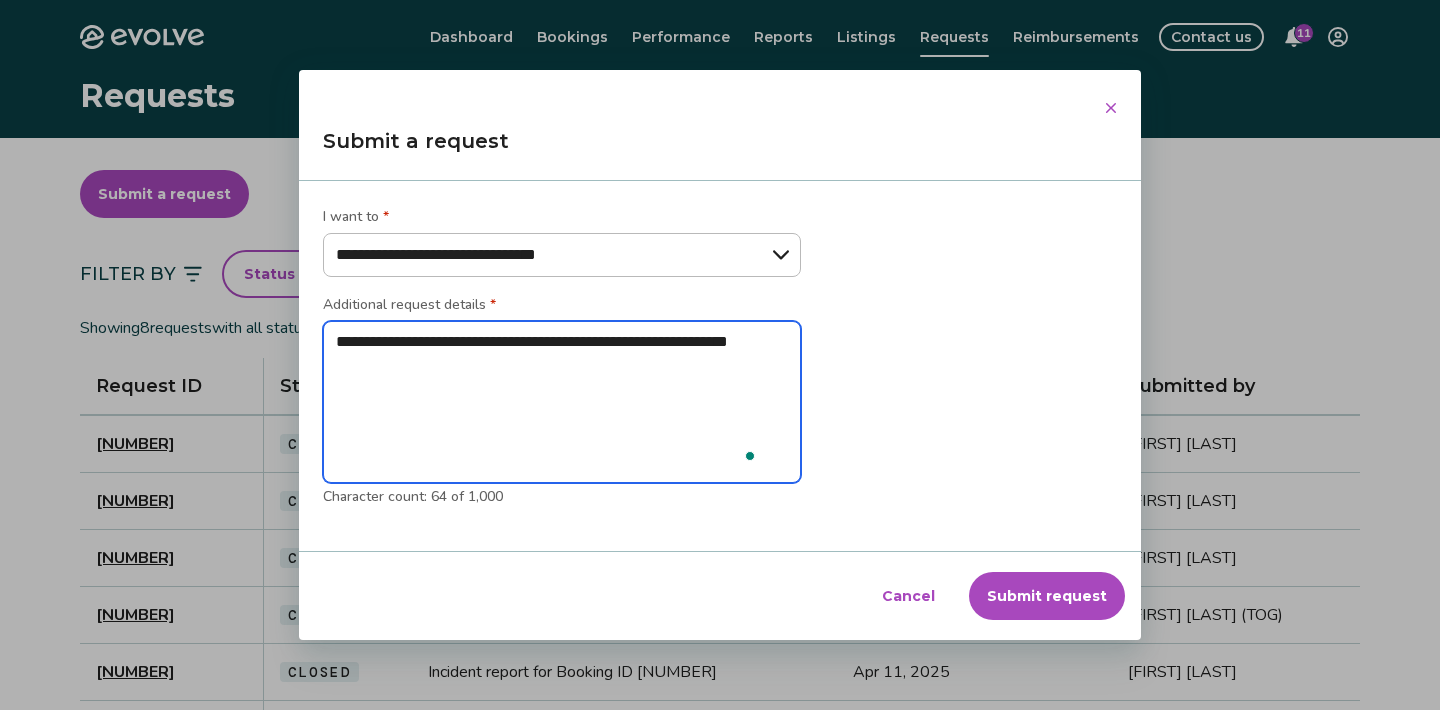 type on "**********" 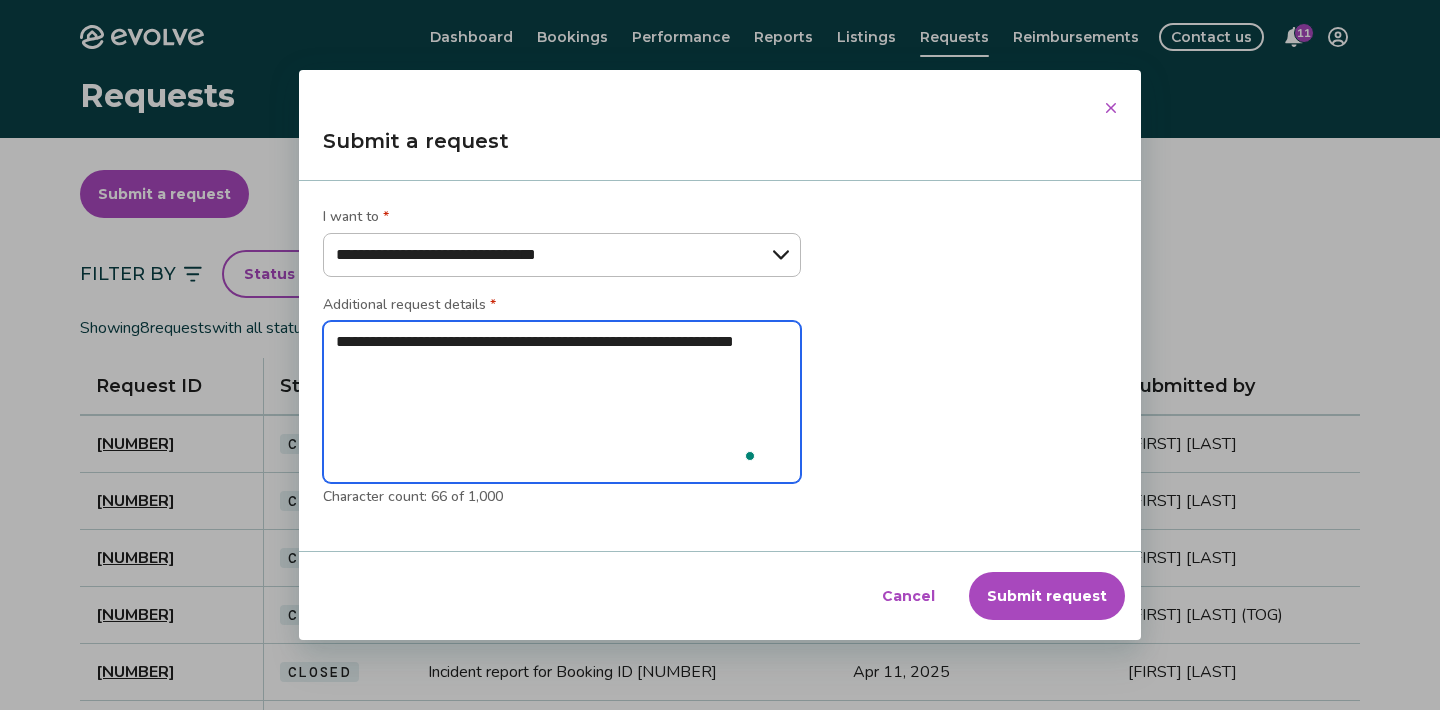 type on "*" 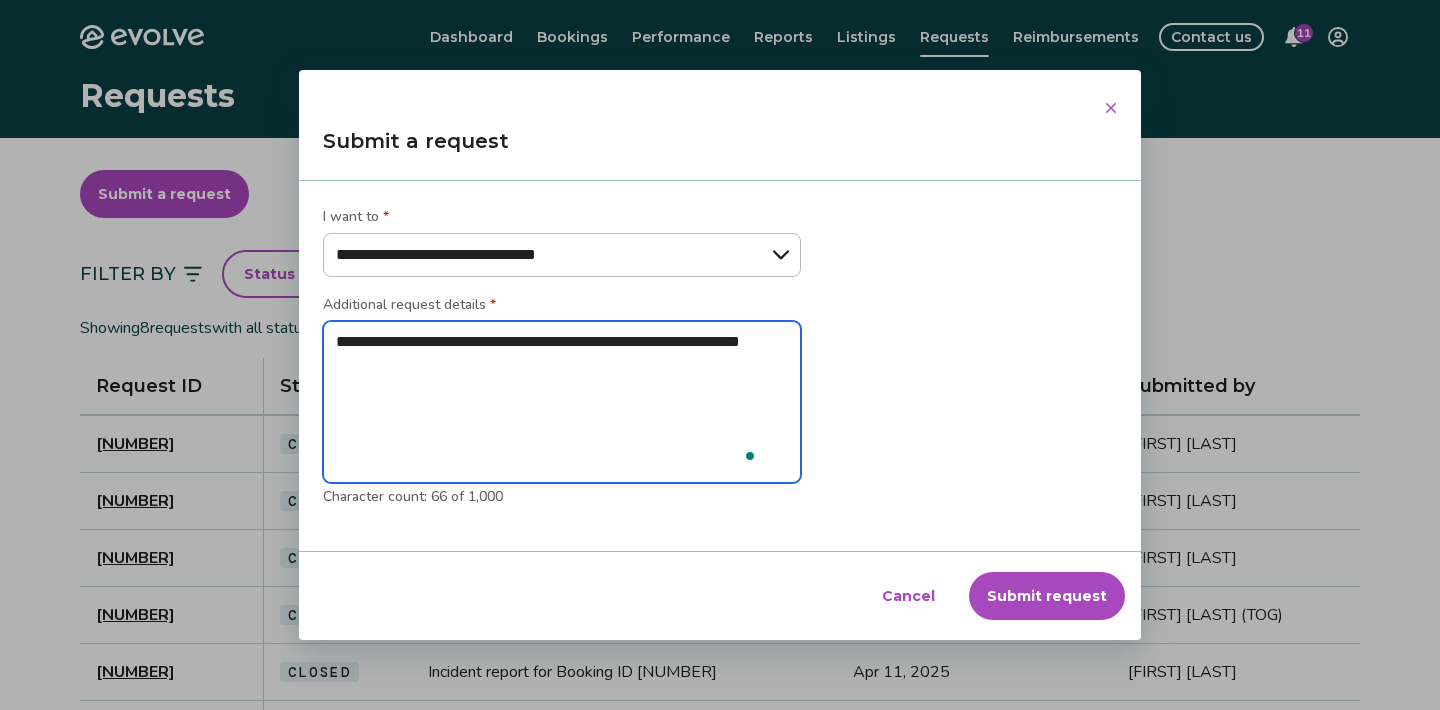 type on "*" 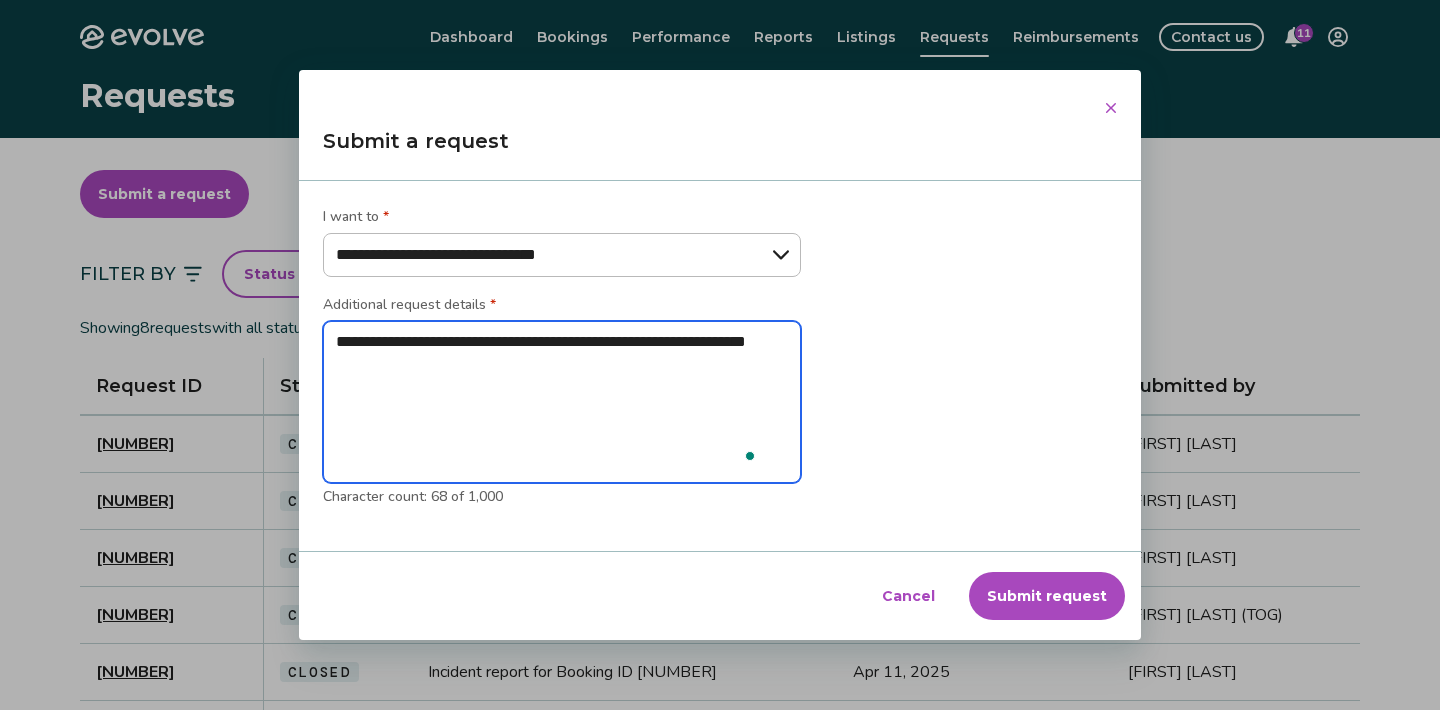 type on "*" 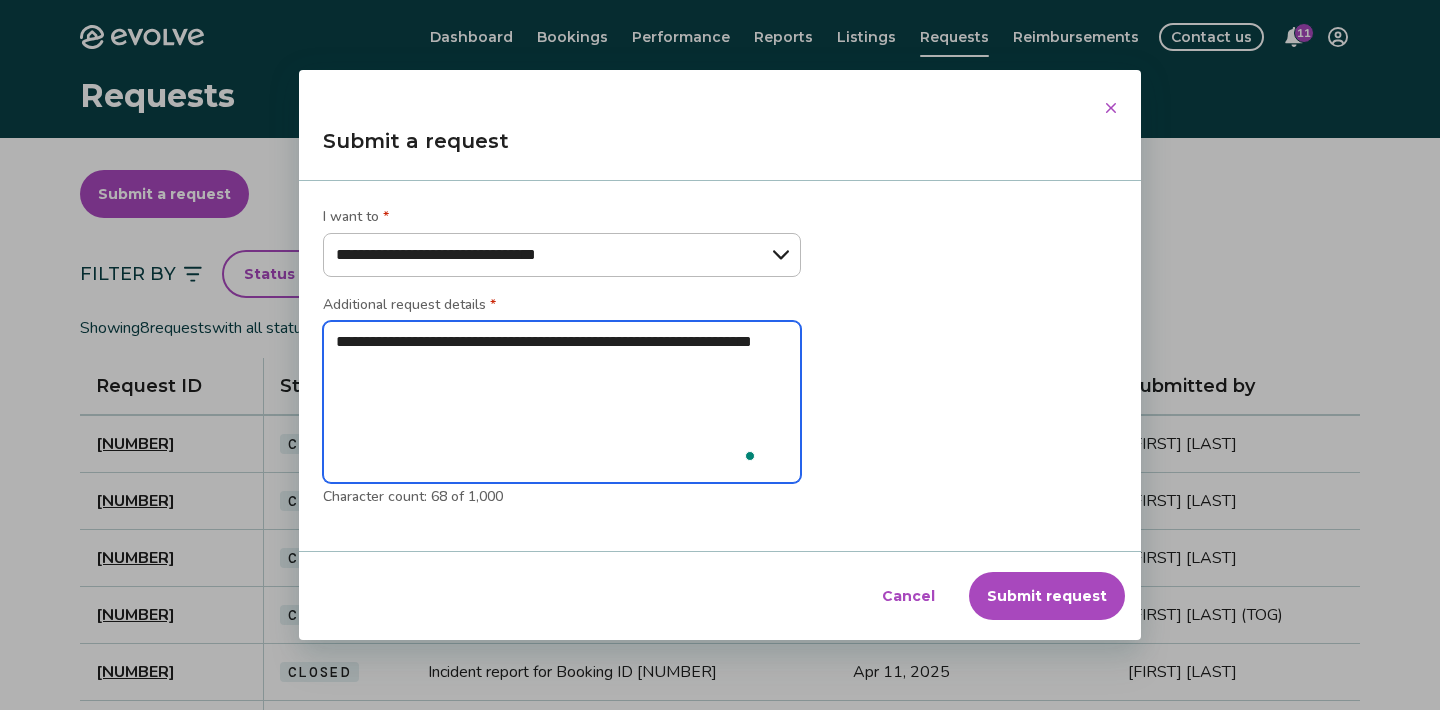 type on "*" 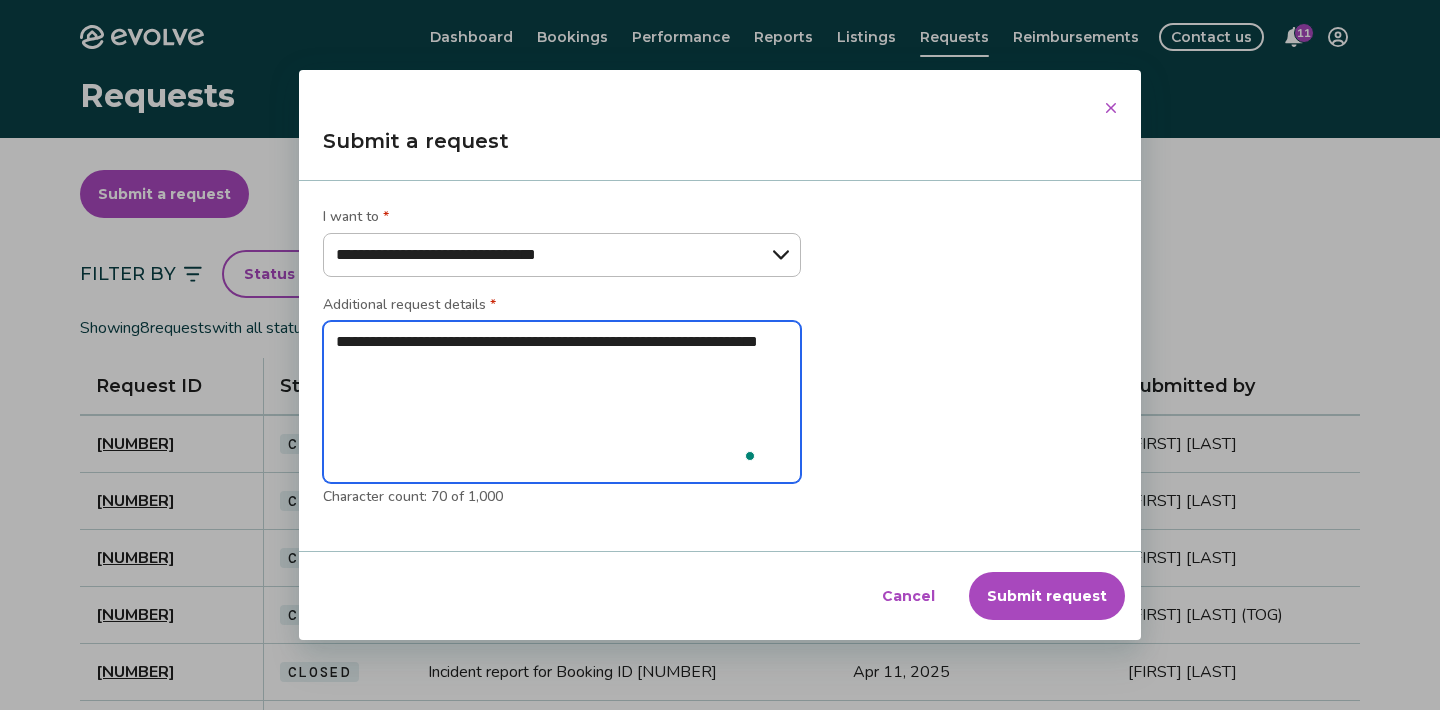 type on "*" 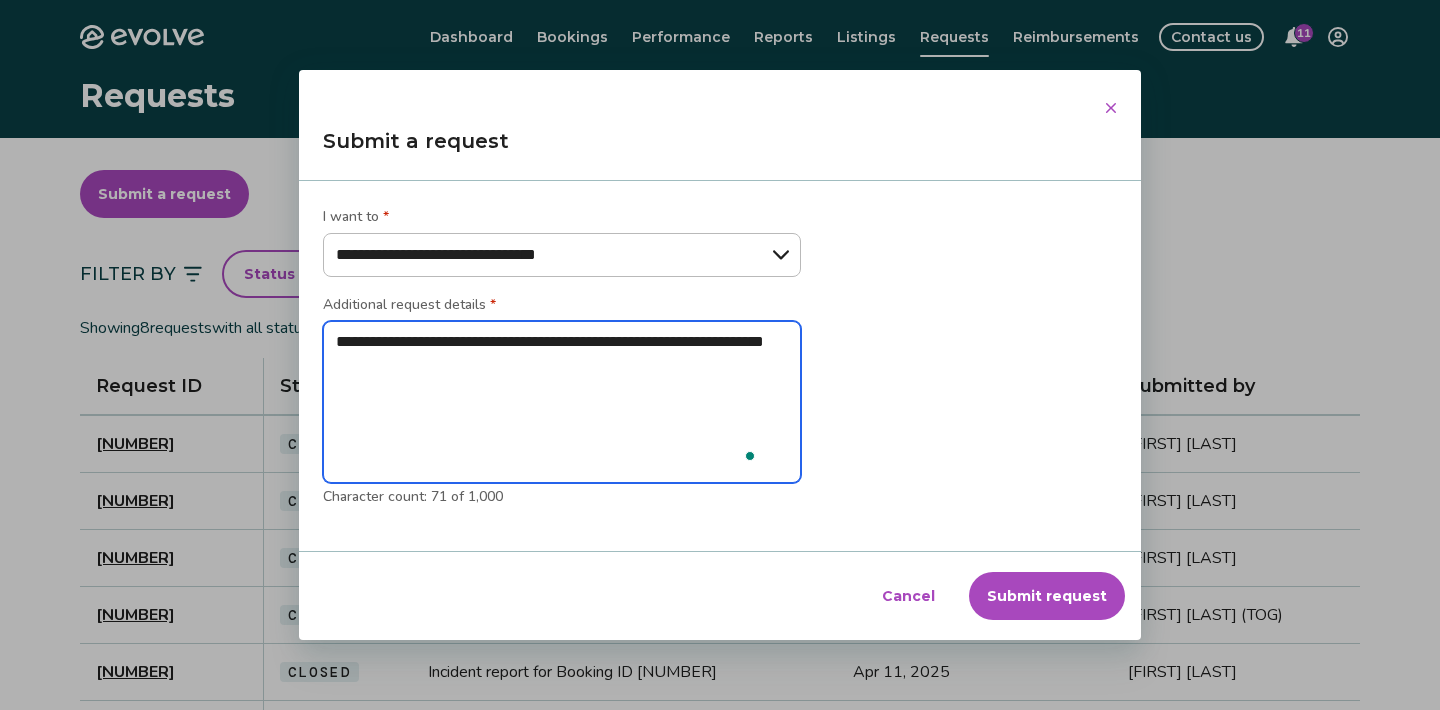 type on "*" 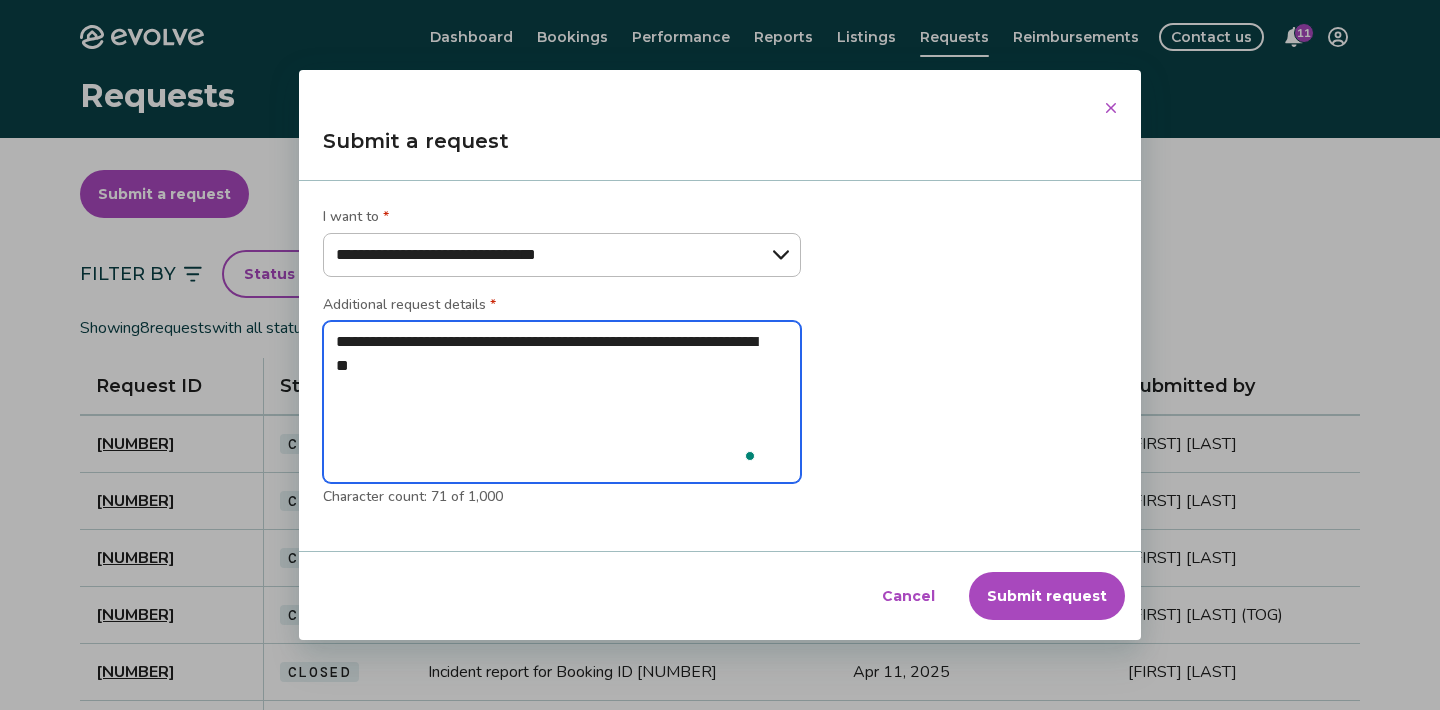 type on "*" 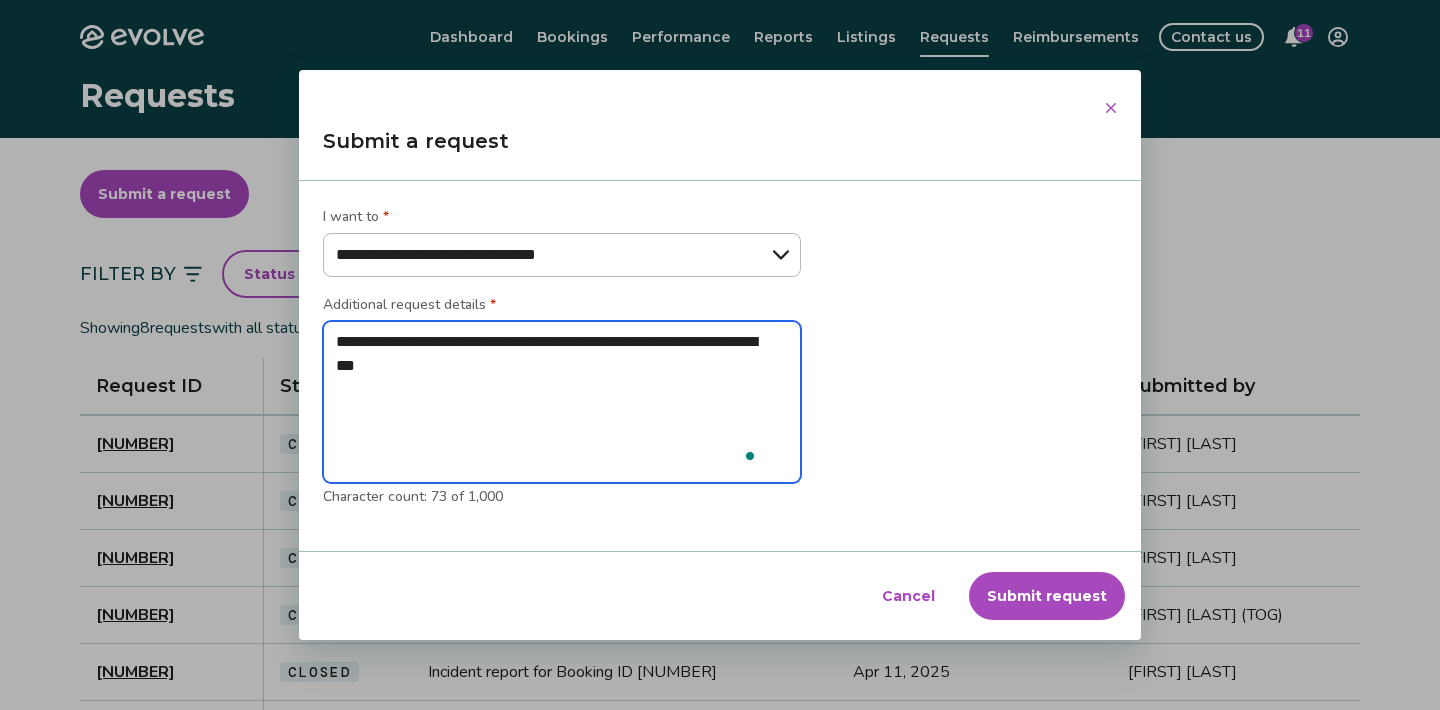 type 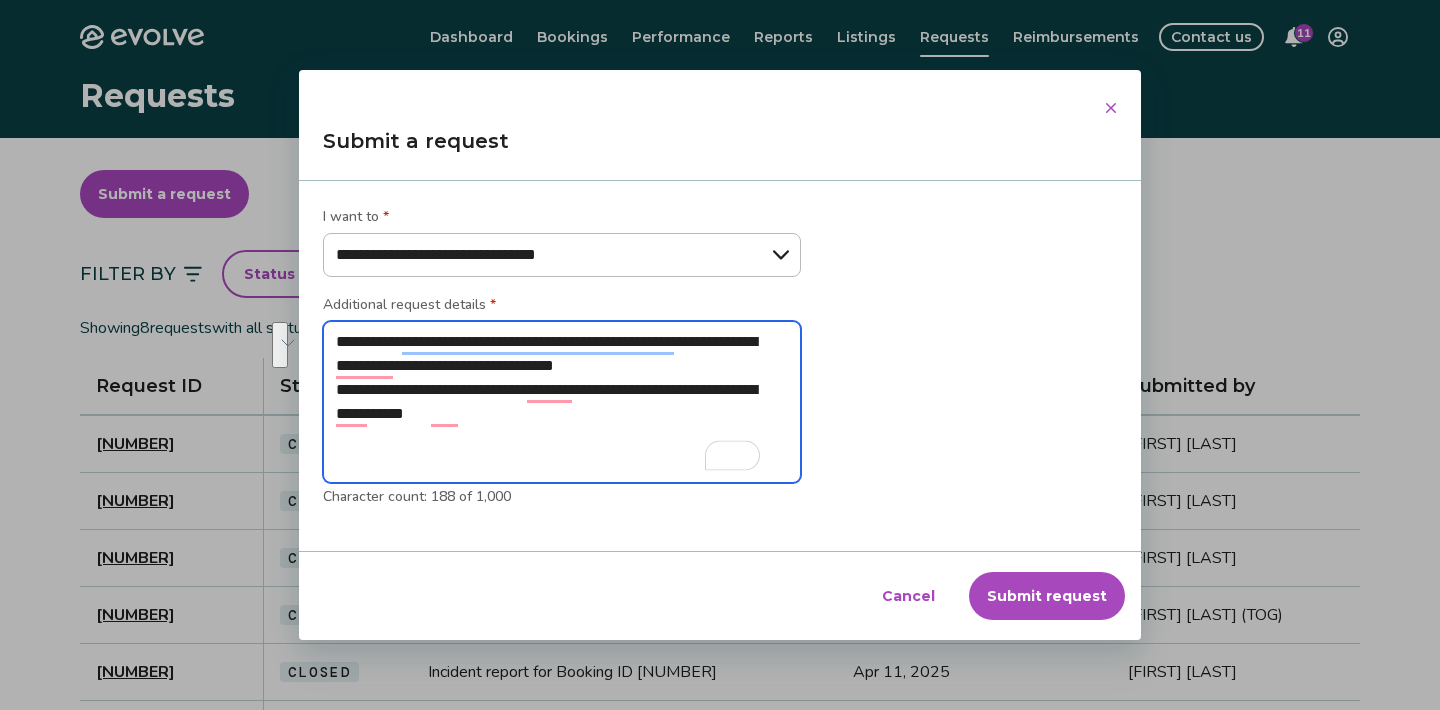 drag, startPoint x: 611, startPoint y: 393, endPoint x: 758, endPoint y: 404, distance: 147.411 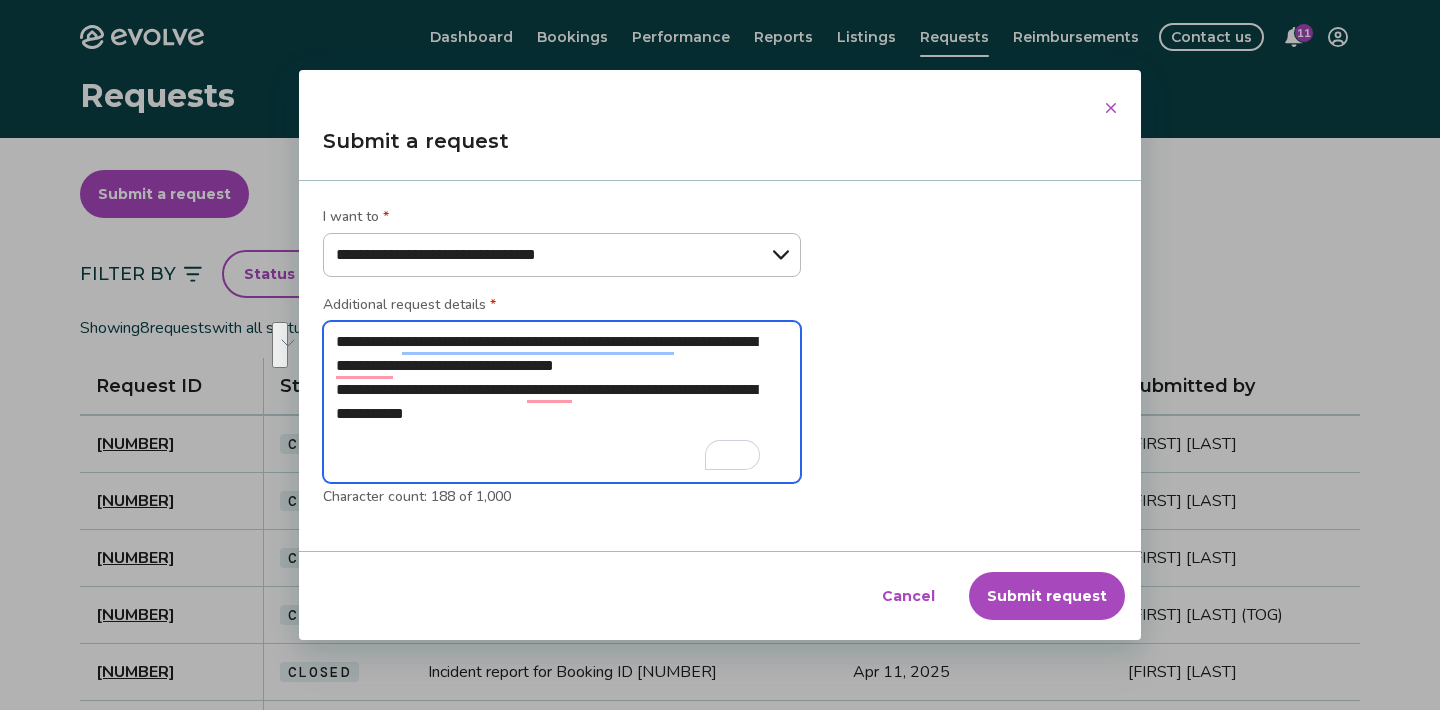 drag, startPoint x: 617, startPoint y: 385, endPoint x: 765, endPoint y: 404, distance: 149.21461 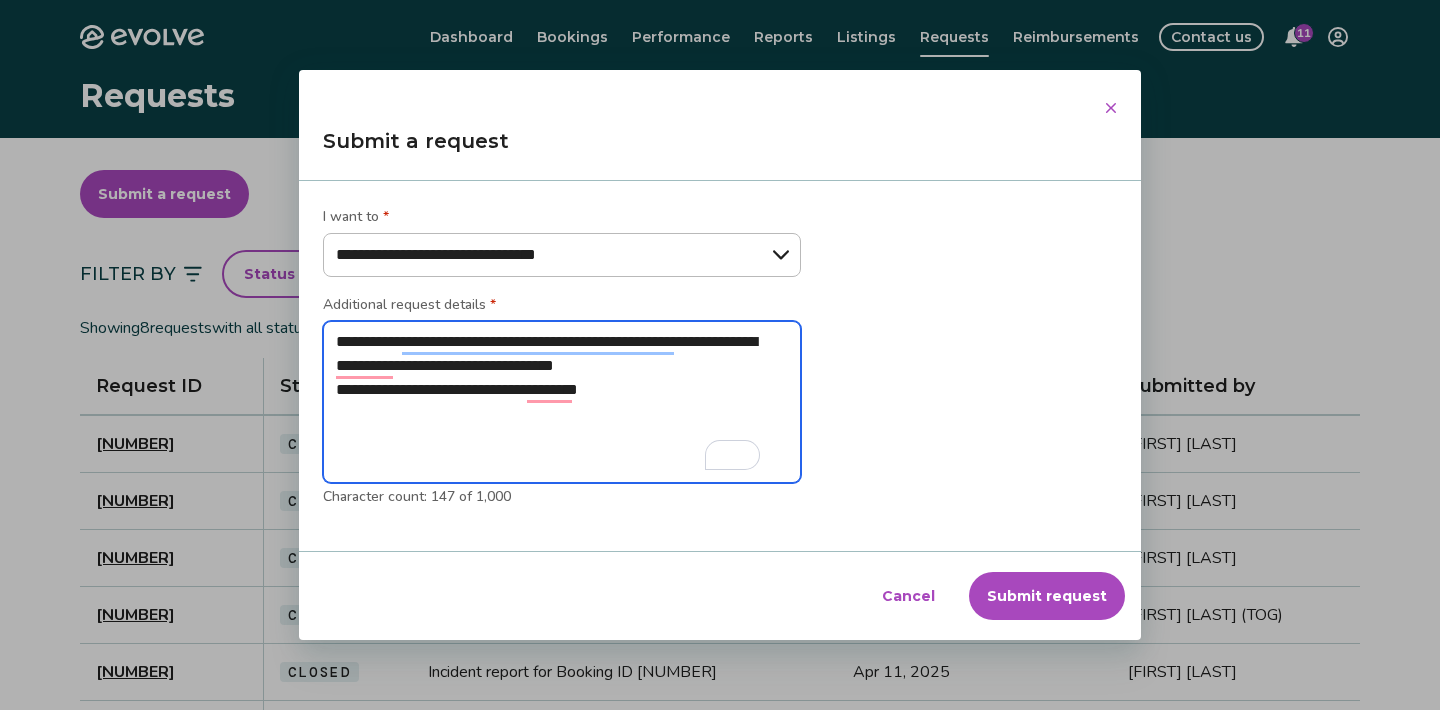 click on "**********" at bounding box center (562, 402) 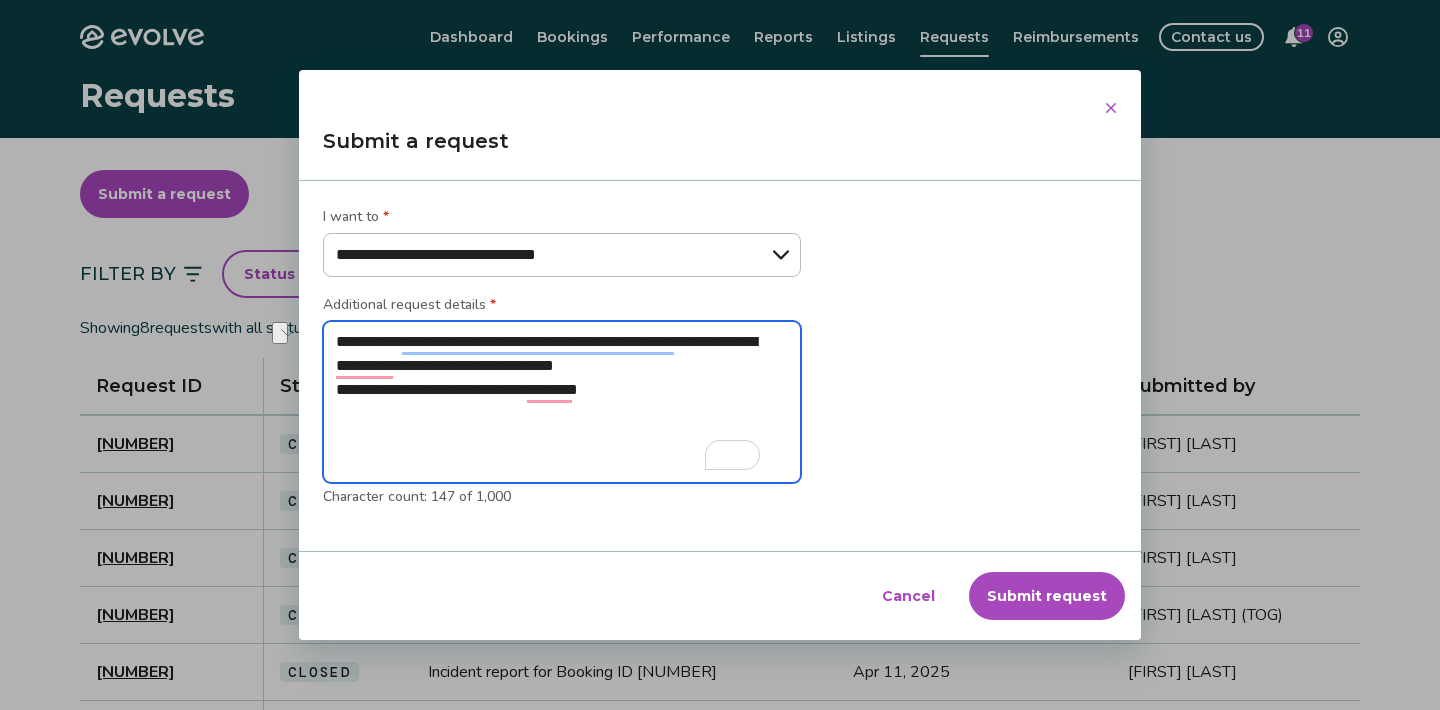 drag, startPoint x: 336, startPoint y: 385, endPoint x: 611, endPoint y: 403, distance: 275.58847 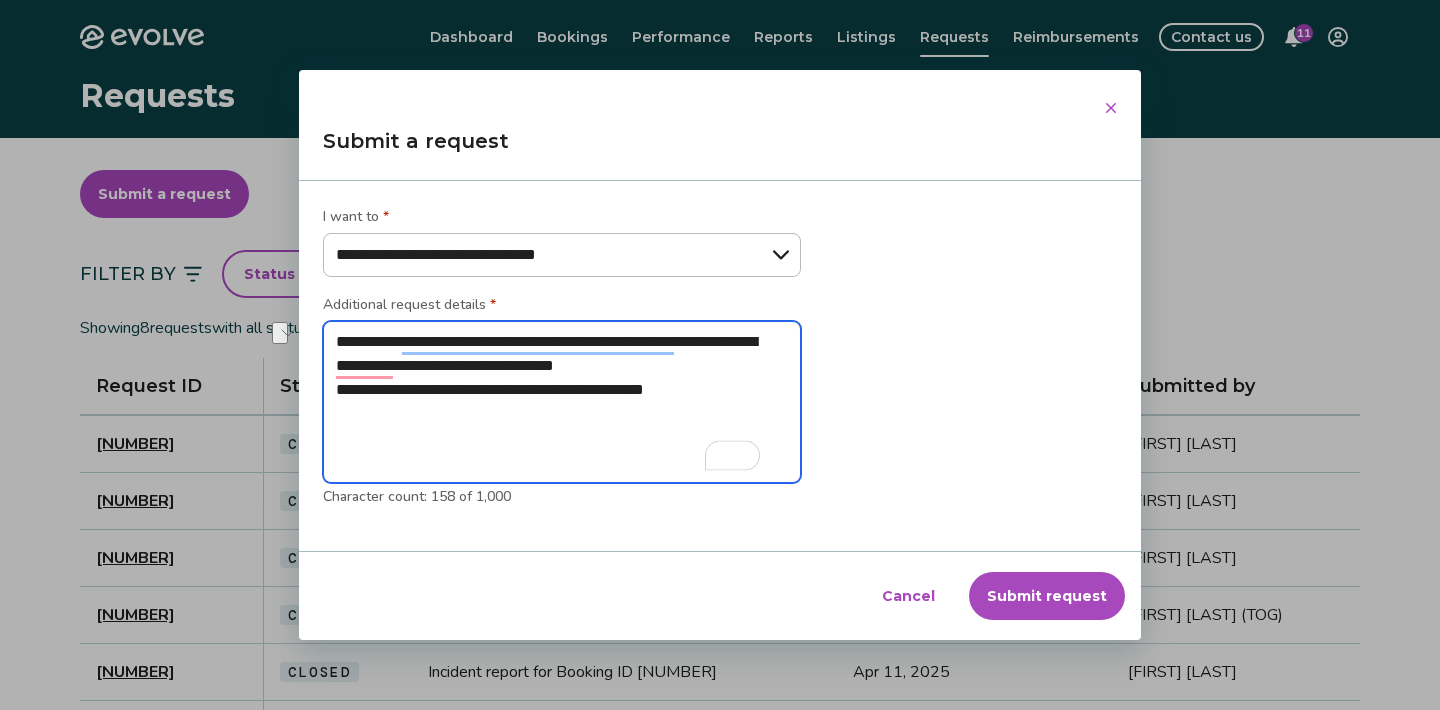 drag, startPoint x: 504, startPoint y: 394, endPoint x: 740, endPoint y: 391, distance: 236.01907 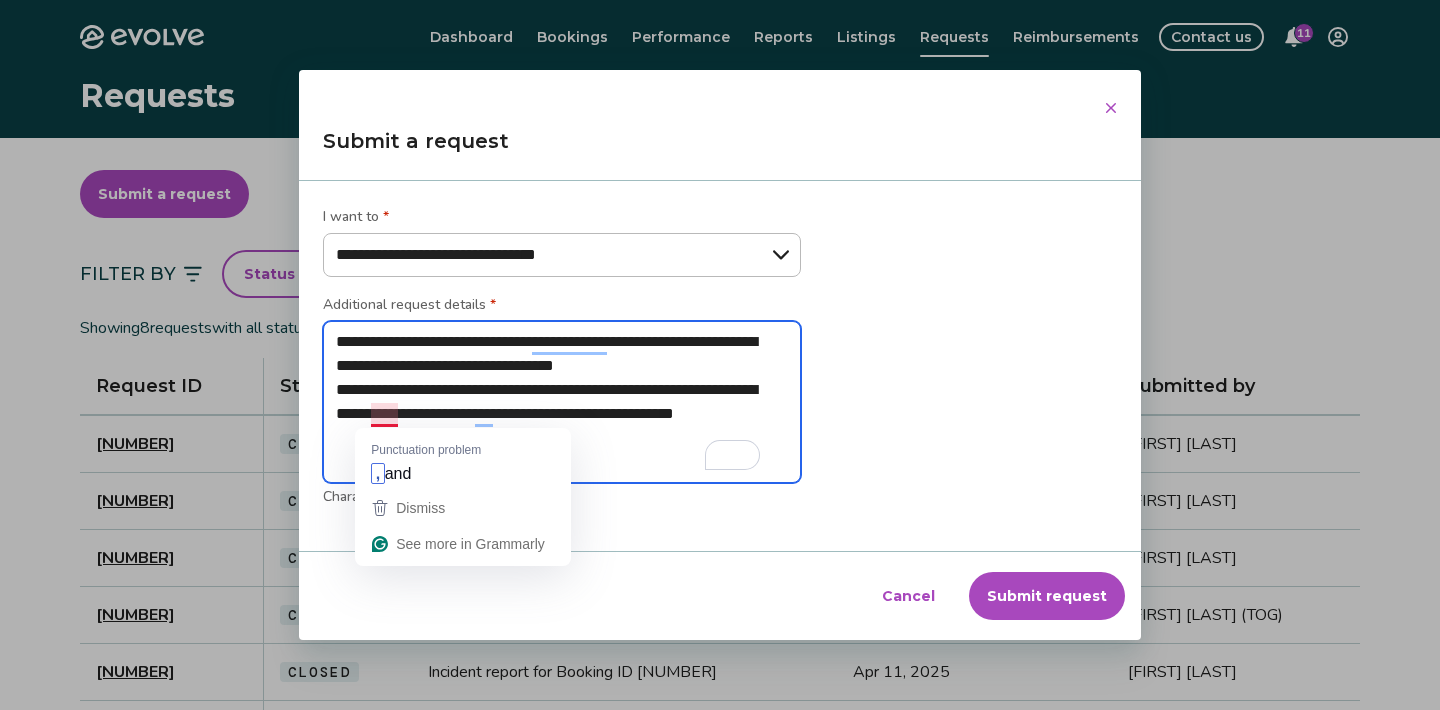 click on "**********" at bounding box center (562, 402) 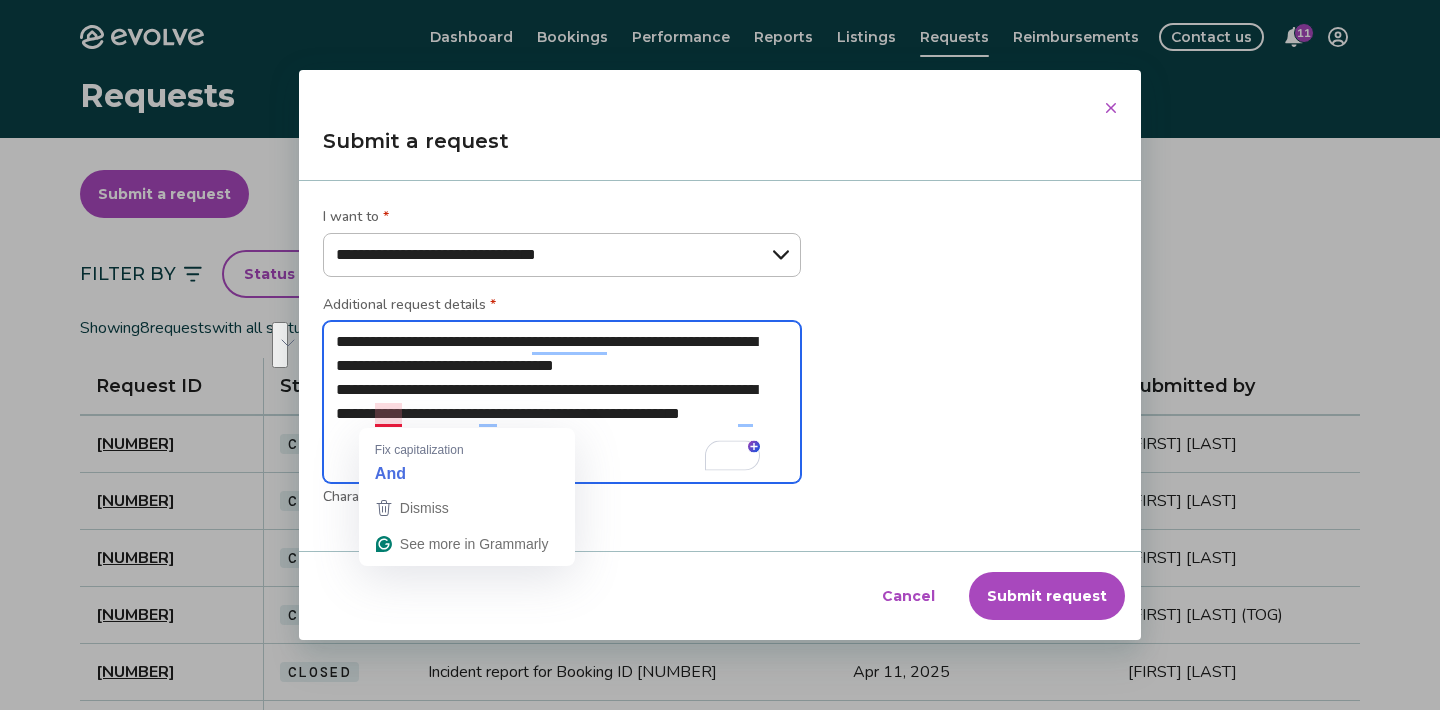 drag, startPoint x: 381, startPoint y: 408, endPoint x: 458, endPoint y: 429, distance: 79.81228 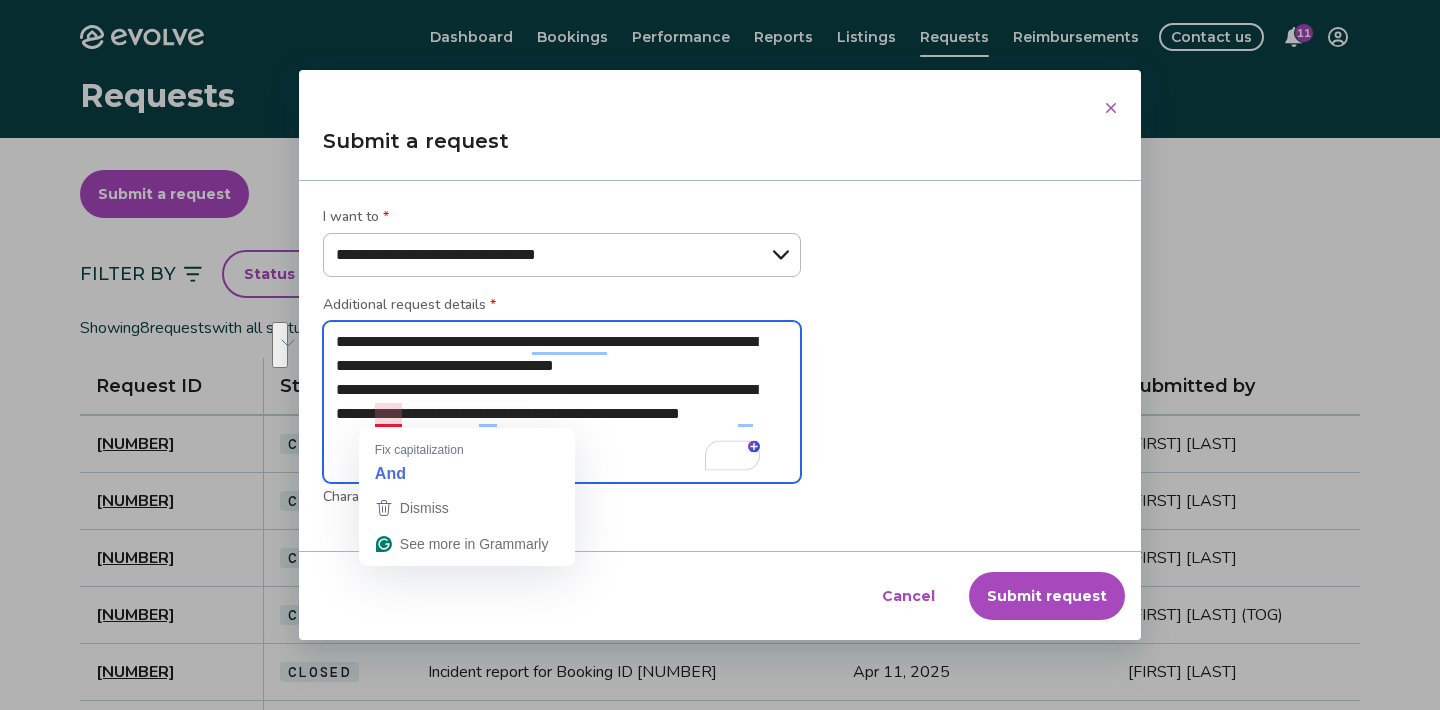 click on "Evolve Dashboard Bookings Performance Reports Listings Requests Reimbursements Contact us 11 Requests Submit a request Filter By Status Status Showing 8 requests with all statuses Request ID Status Request type Date submitted Submitted by 12351666 Closed Update listing inaccuracies Jun 22, 2025 [NAME] [LAST] 12254565 Closed Revise minimum rates or stays Jun 3, 2025 [NAME] [LAST] 12151463 Closed Update my account information May 13, 2025 [NAME] [LAST] 12013119 Closed Incident report for Booking ID 14457086 Apr 12, 2025 [NAME] [LAST] (TOG) 12012681 Closed Incident report for Booking ID 14457086 Apr 11, 2025 [NAME] [LAST] 11997692 Closed Update my account information Apr 8, 2025 [NAME] [LAST] 11990712 Closed Update my account information Apr 6, 2025 [NAME] [LAST] 11890986 Closed Update my account information Mar 13, 2025 [NAME] [LAST] © 2013-Present Evolve Vacation Rental Network Privacy Policy | Terms of Service Dialog Submit a request I want to" at bounding box center [720, 517] 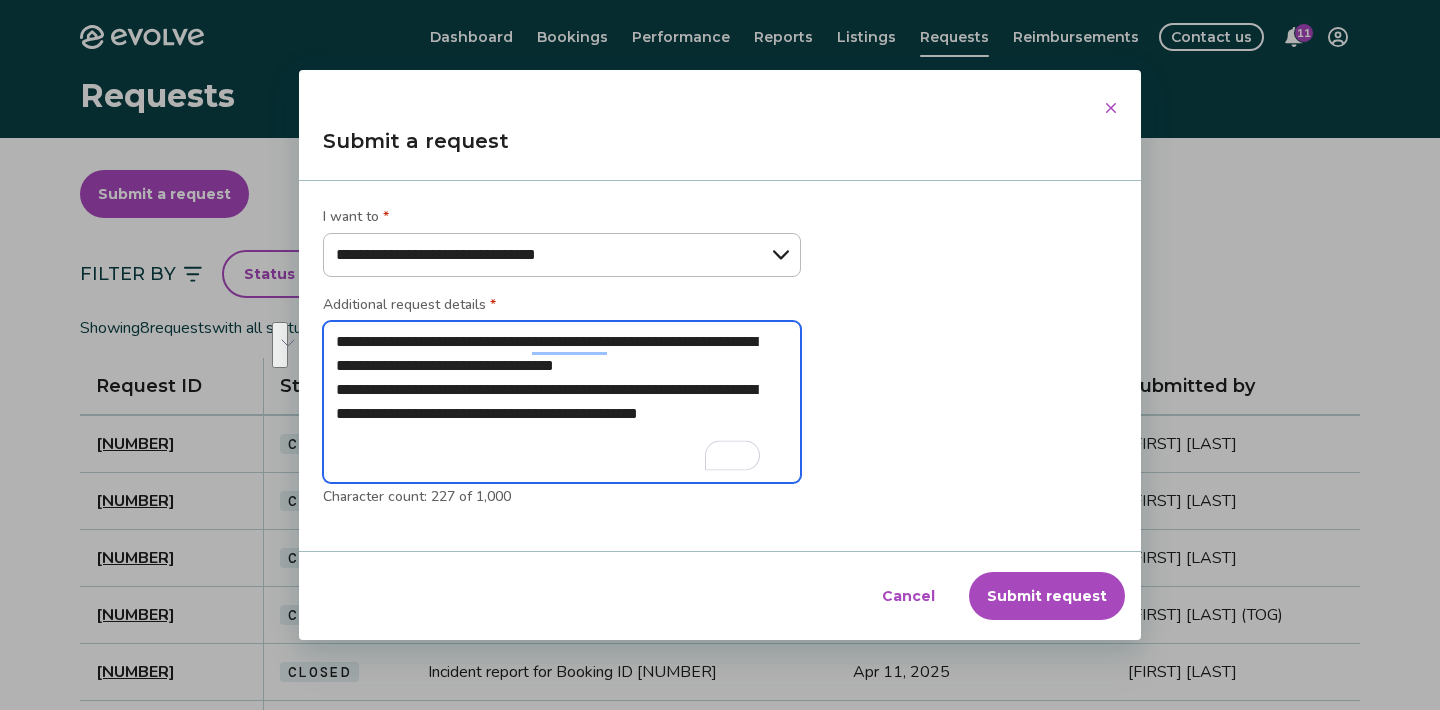 drag, startPoint x: 376, startPoint y: 419, endPoint x: 451, endPoint y: 428, distance: 75.53807 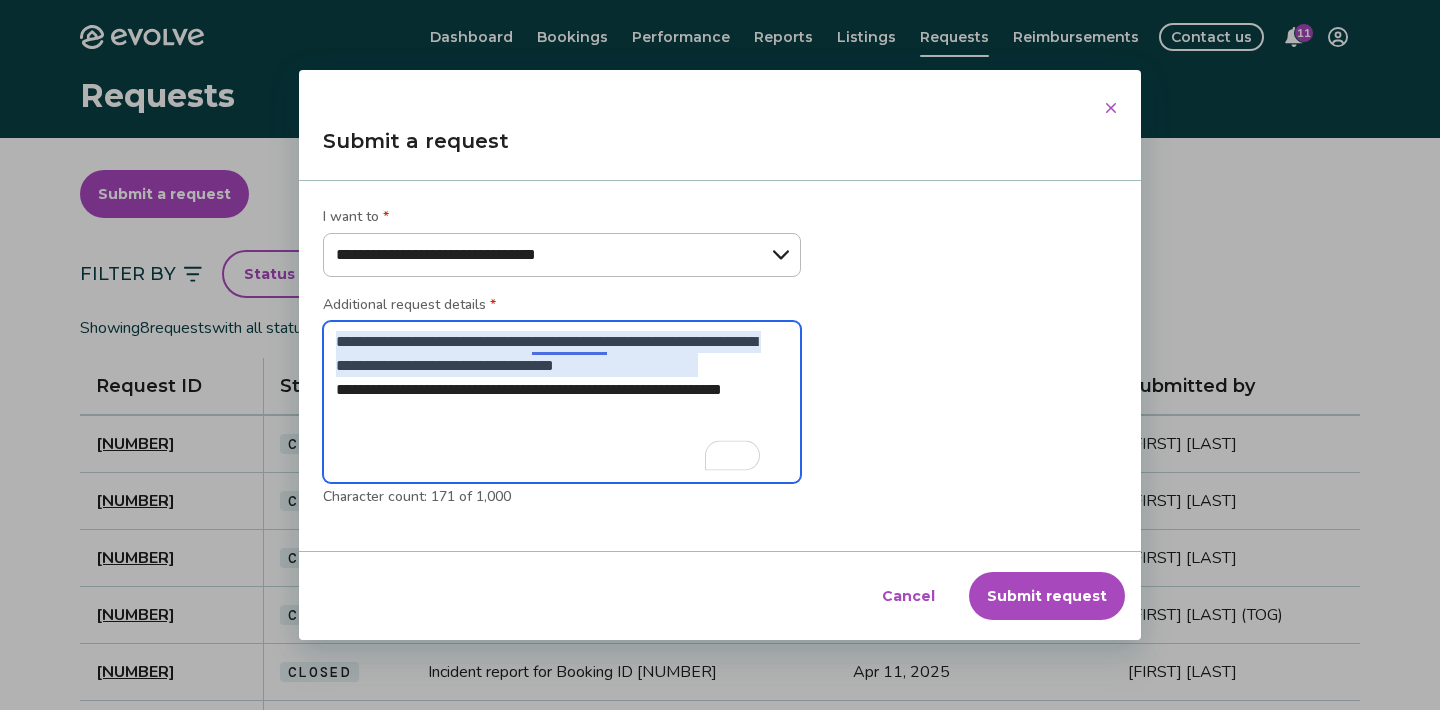 click on "**********" at bounding box center [562, 402] 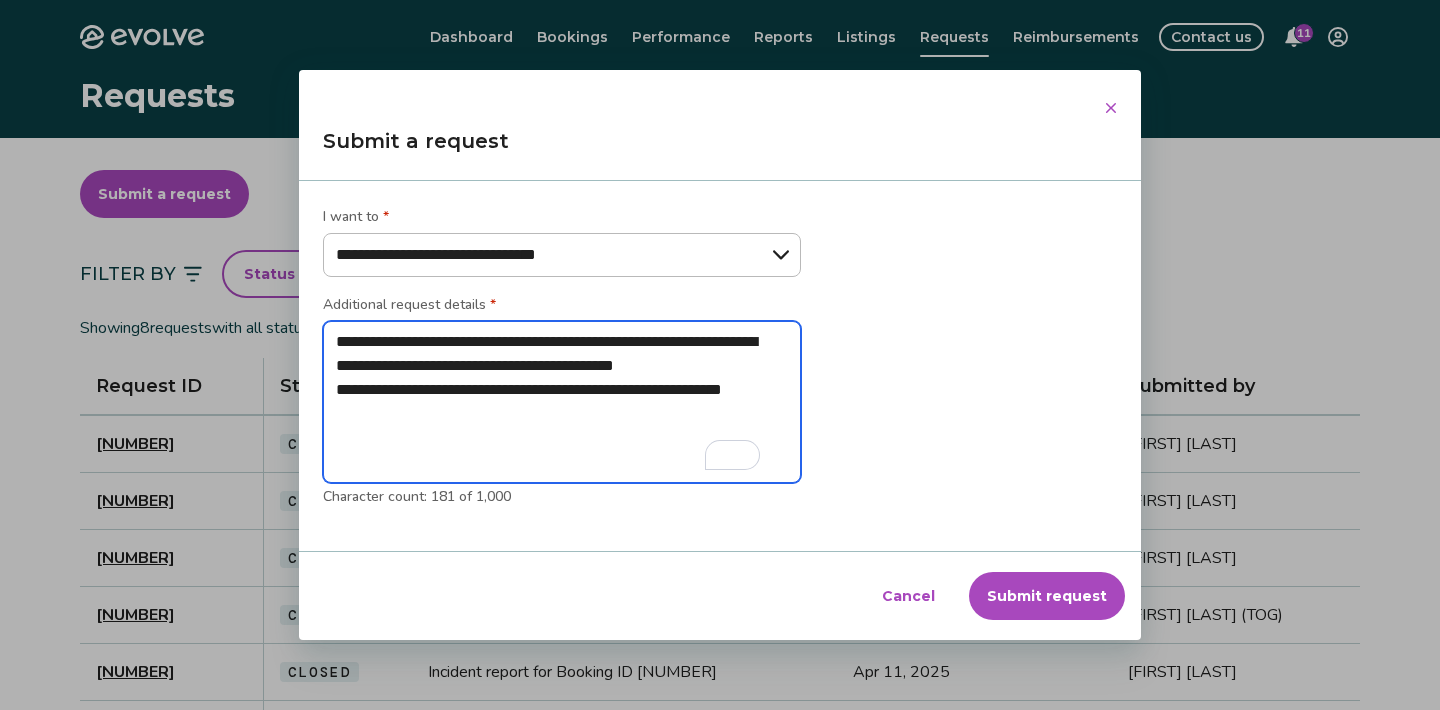 click on "**********" at bounding box center [562, 402] 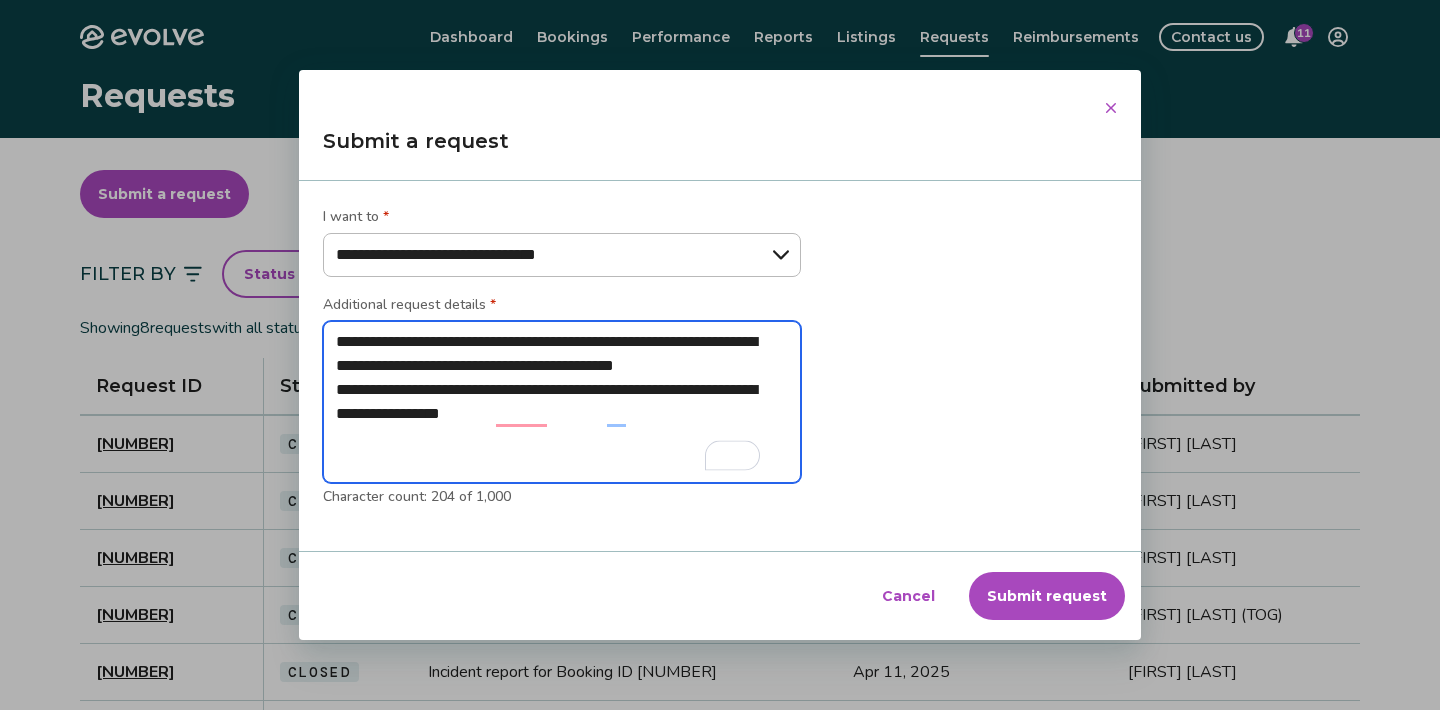 click on "**********" at bounding box center (562, 402) 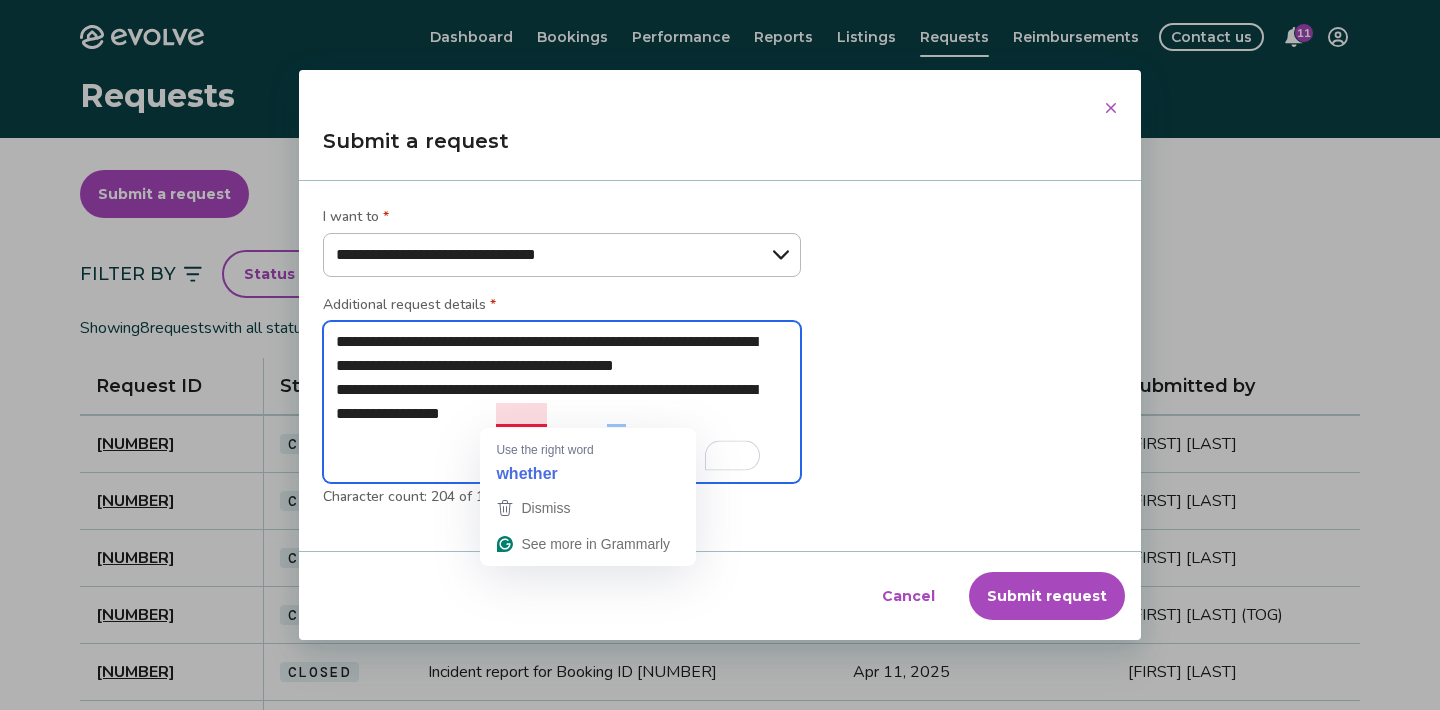 click on "**********" at bounding box center [562, 402] 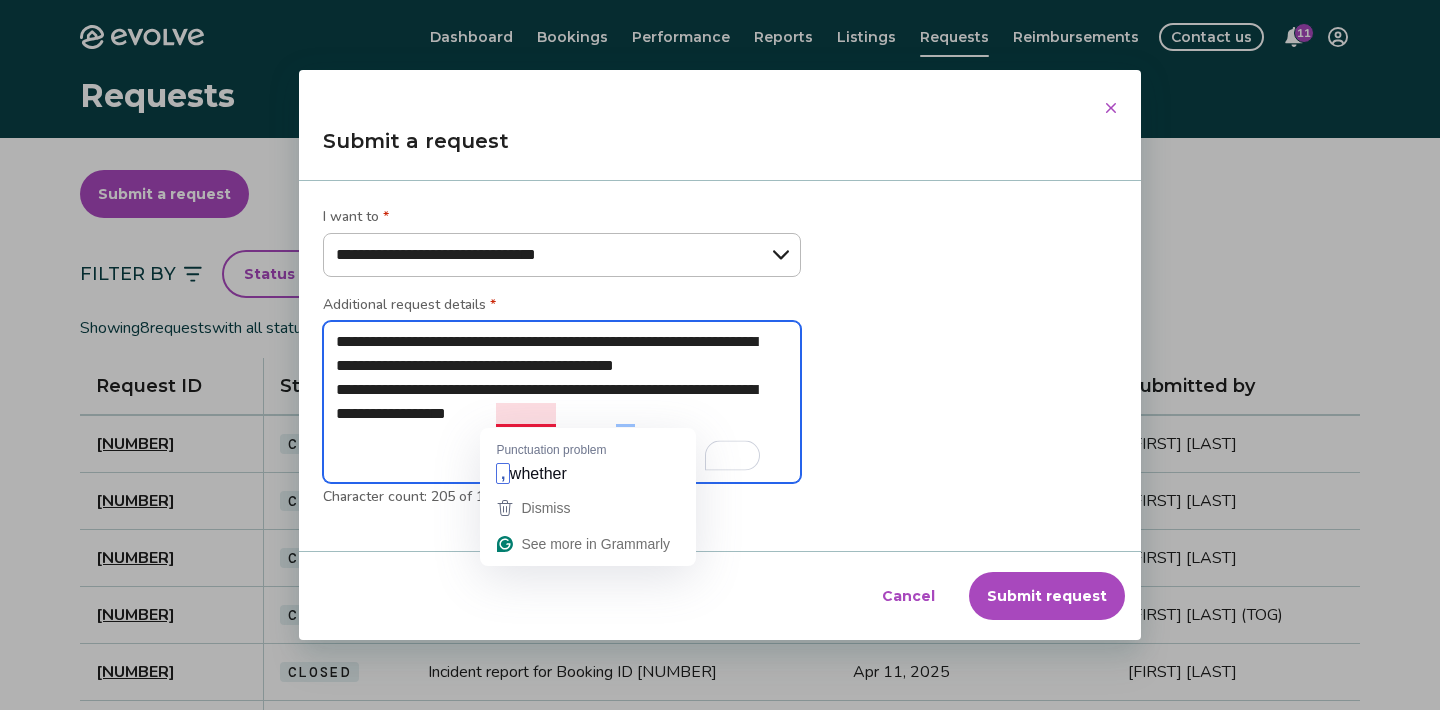 click on "**********" at bounding box center [562, 402] 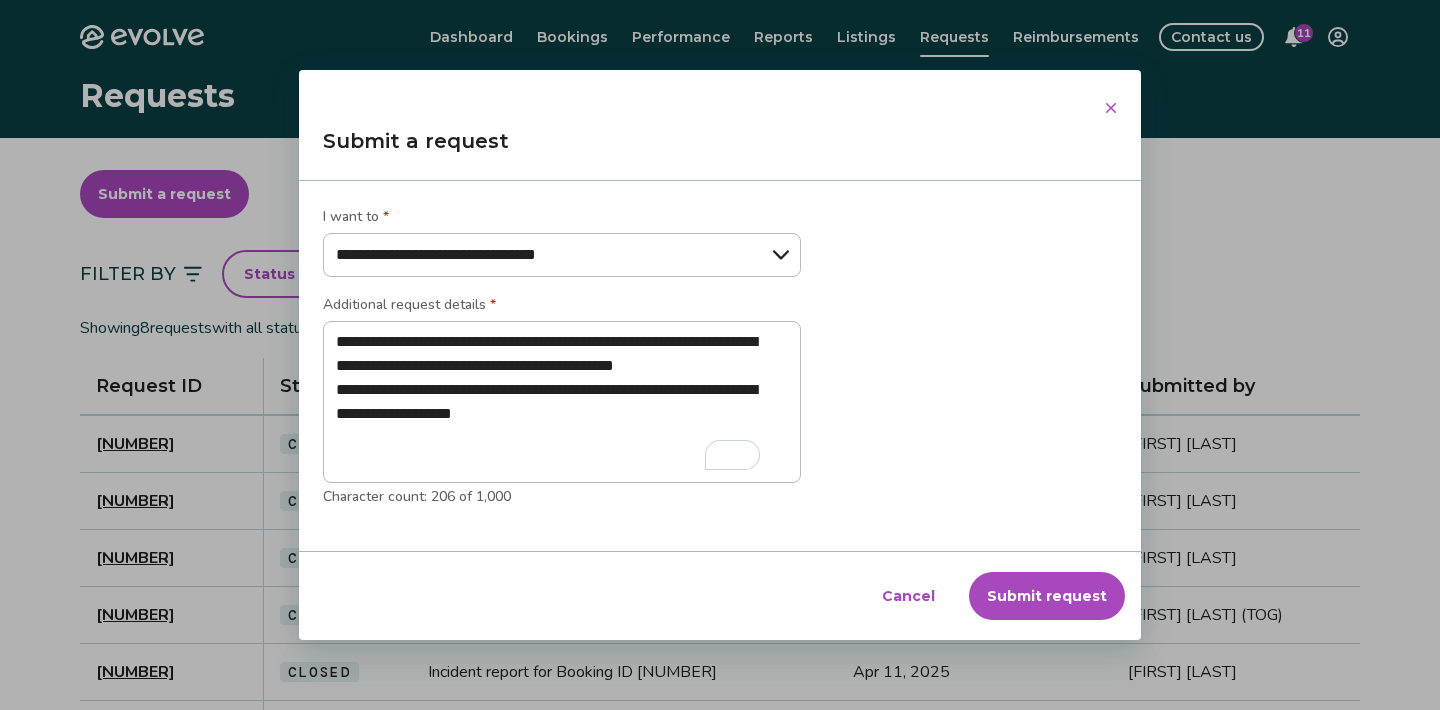 click on "Submit request" at bounding box center (1047, 596) 